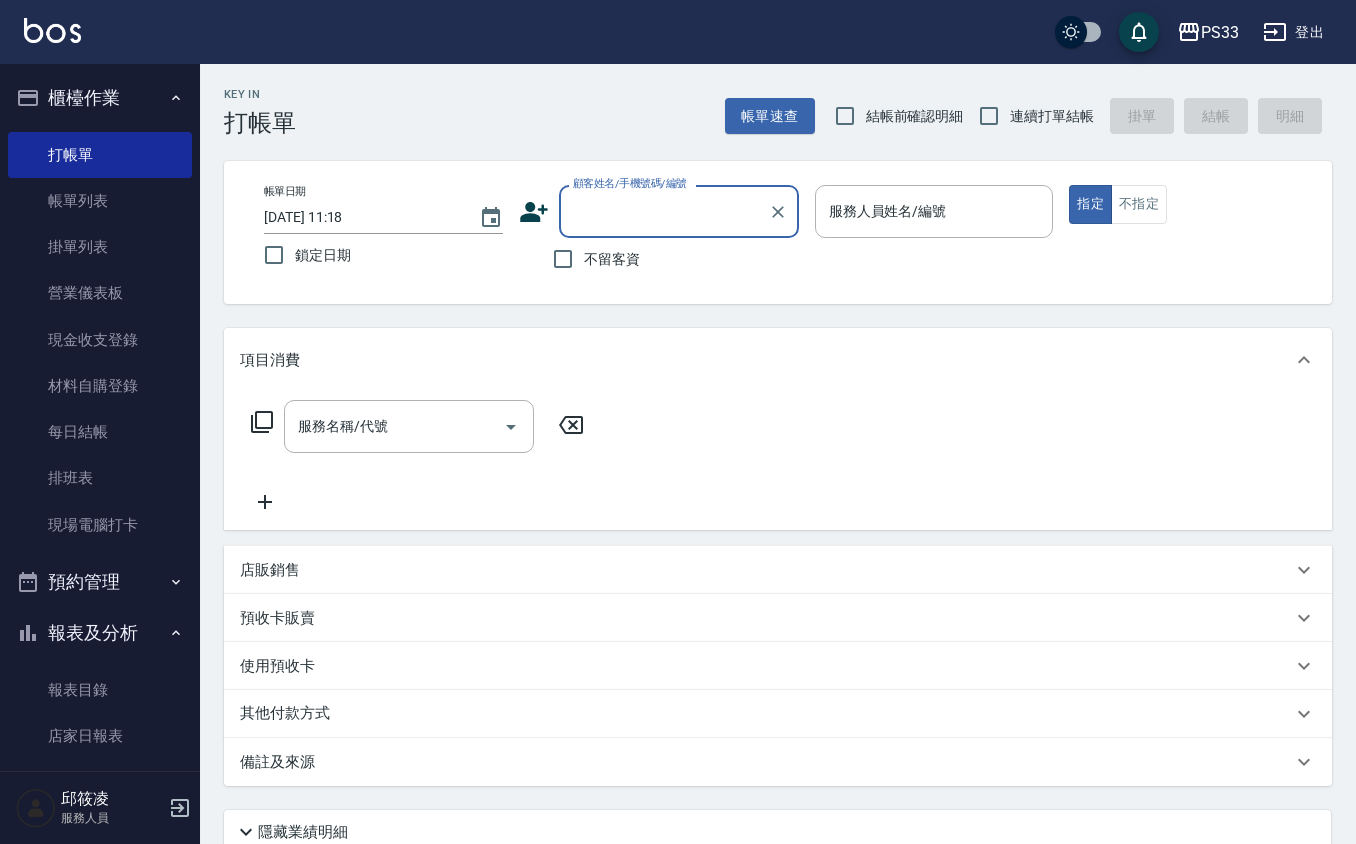 scroll, scrollTop: 0, scrollLeft: 0, axis: both 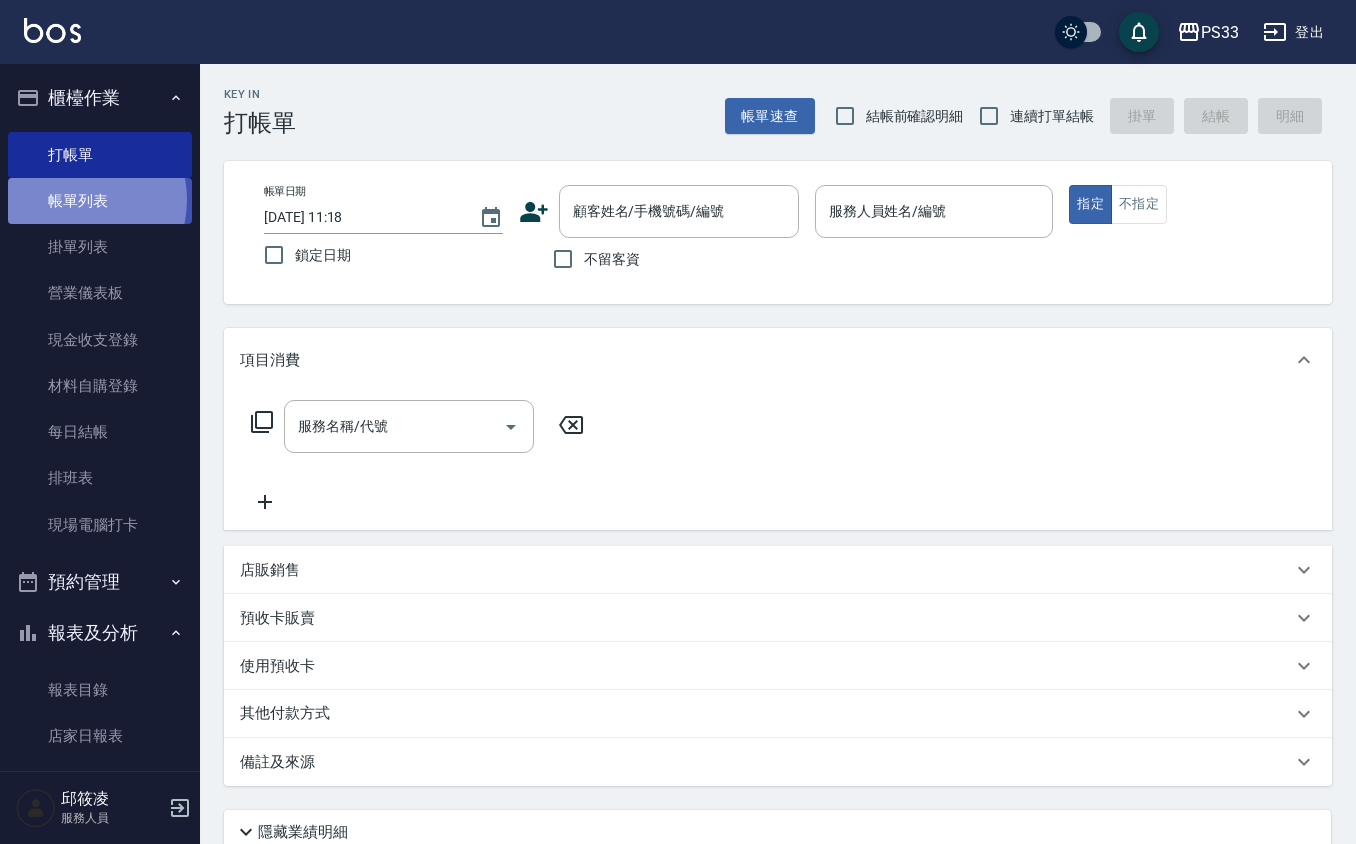 click on "帳單列表" at bounding box center (100, 201) 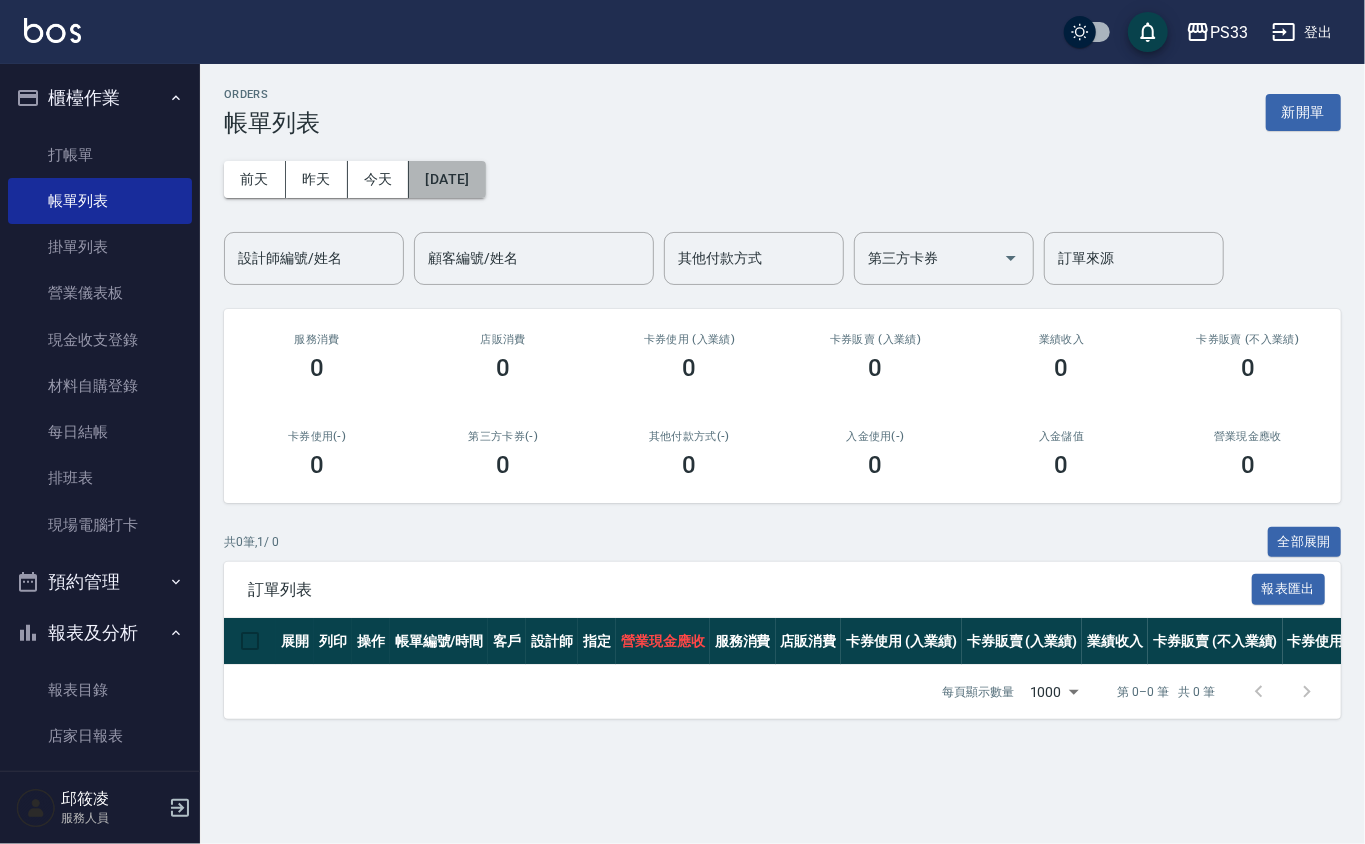 click on "[DATE]" at bounding box center (447, 179) 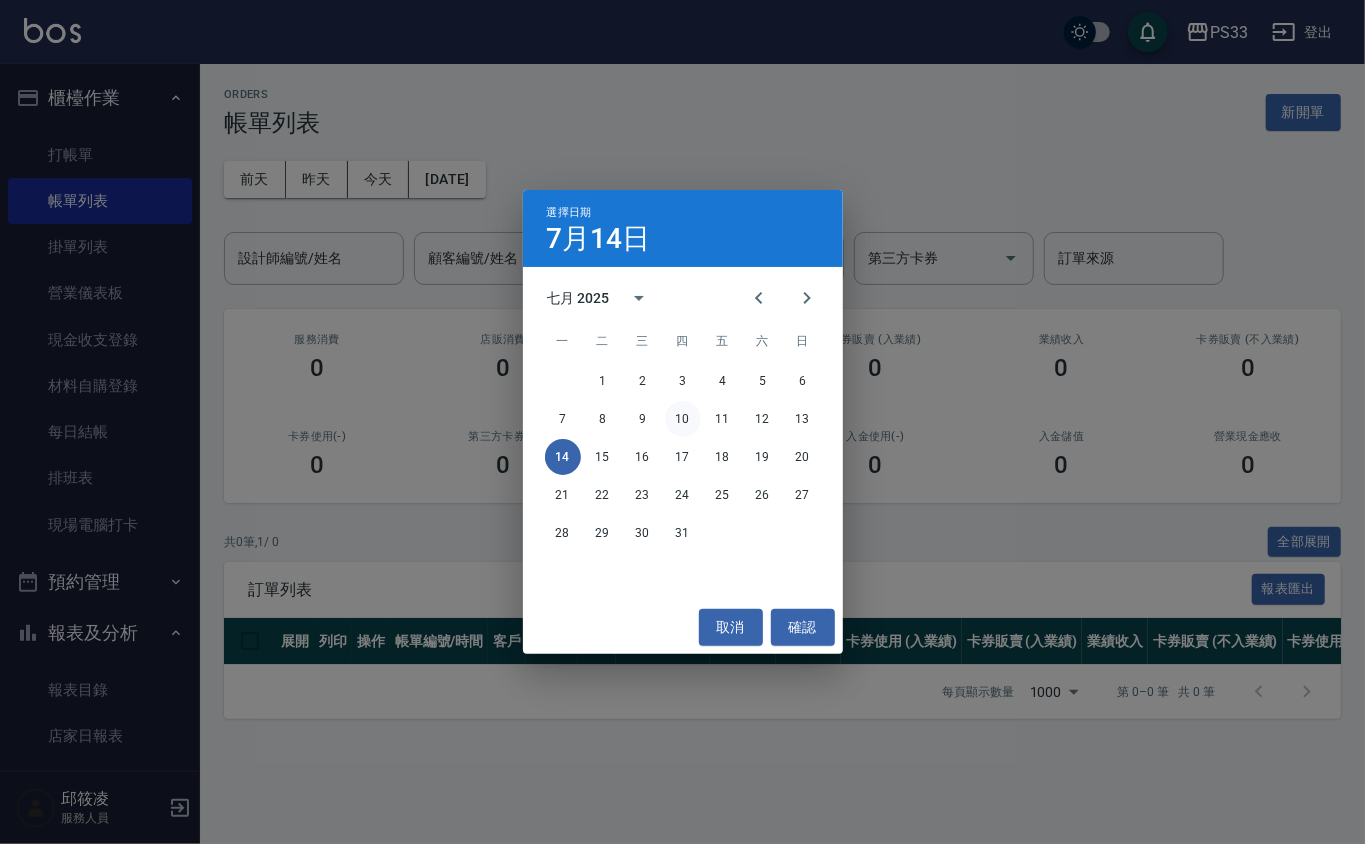 click on "10" at bounding box center (683, 419) 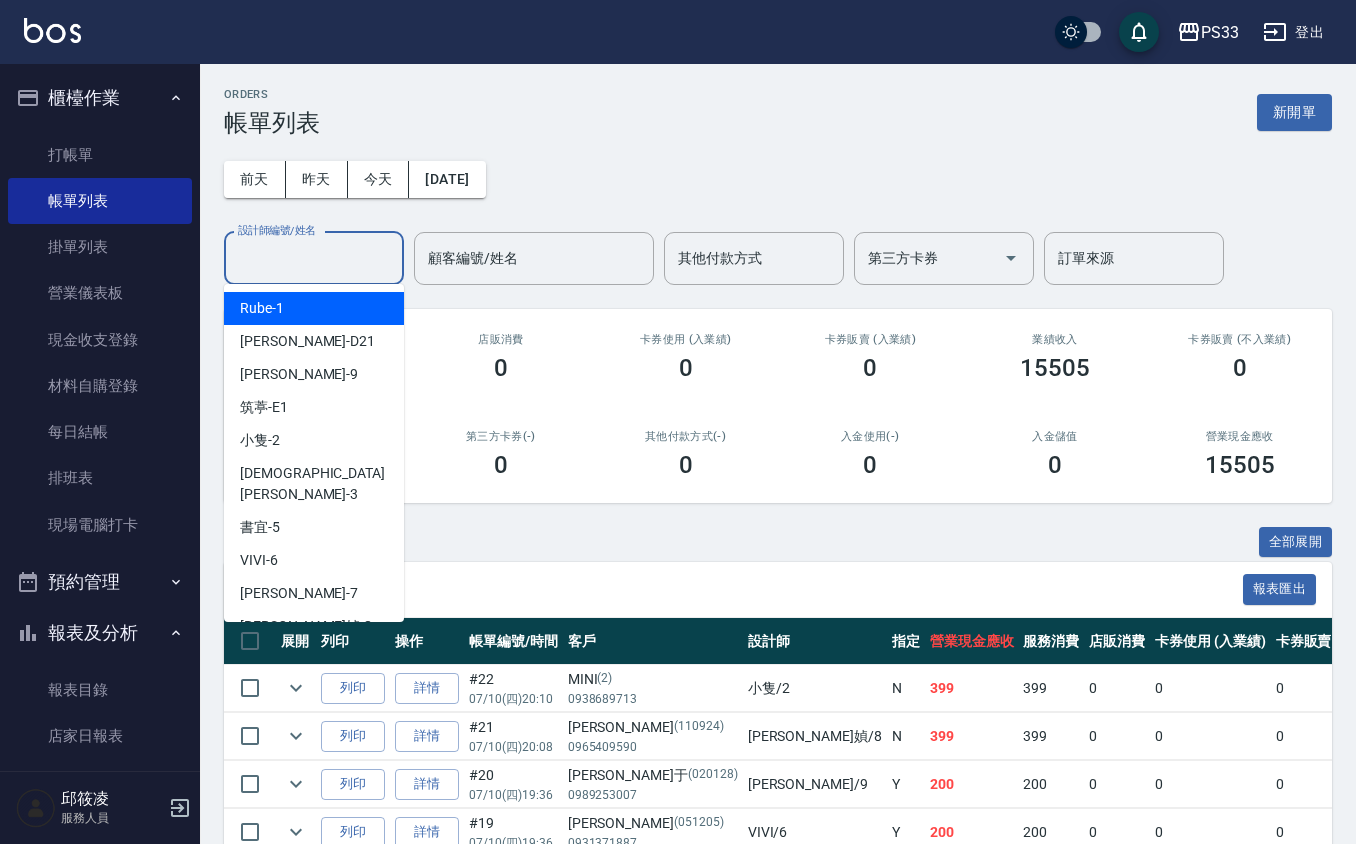 click on "設計師編號/姓名" at bounding box center (314, 258) 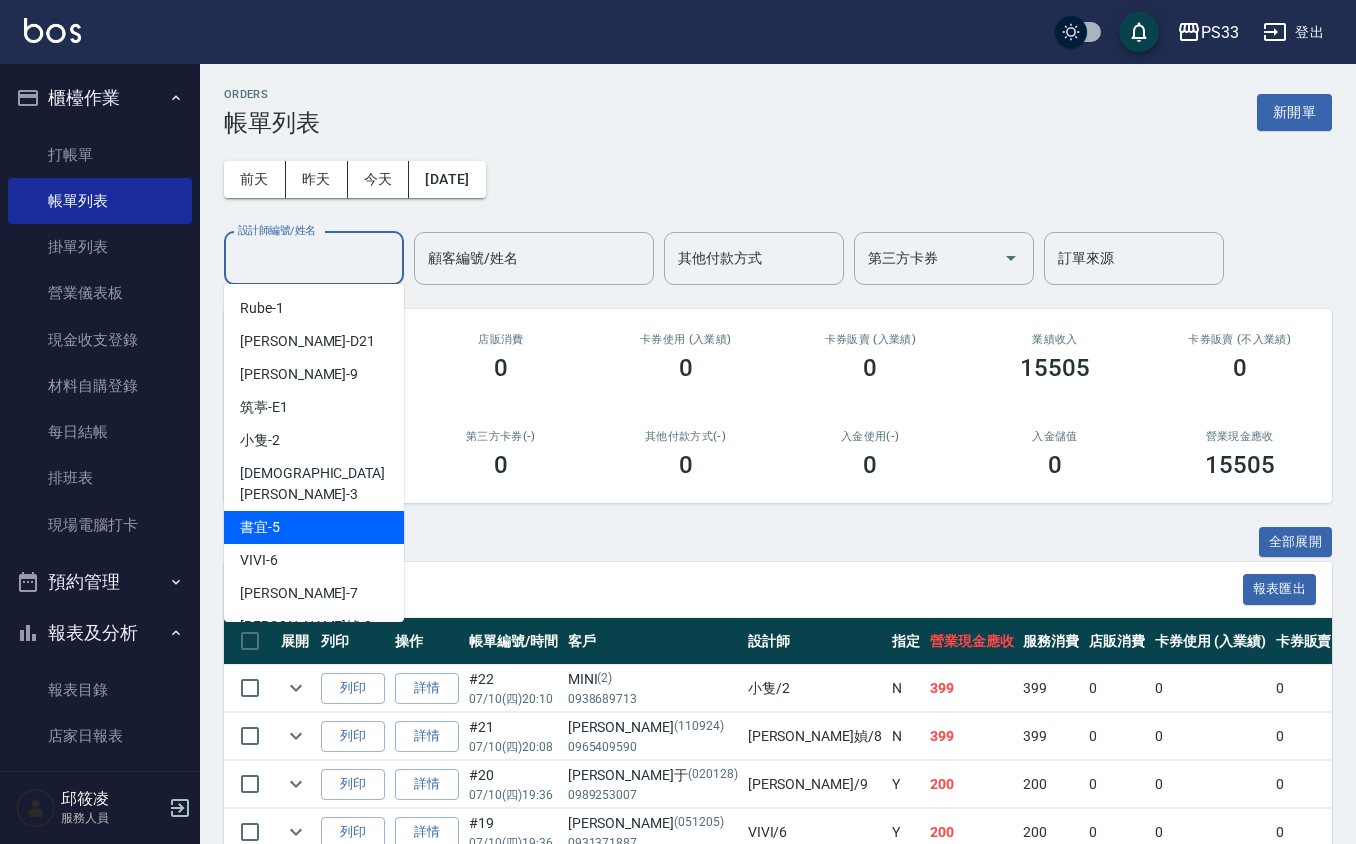 click on "書宜 -5" at bounding box center (314, 527) 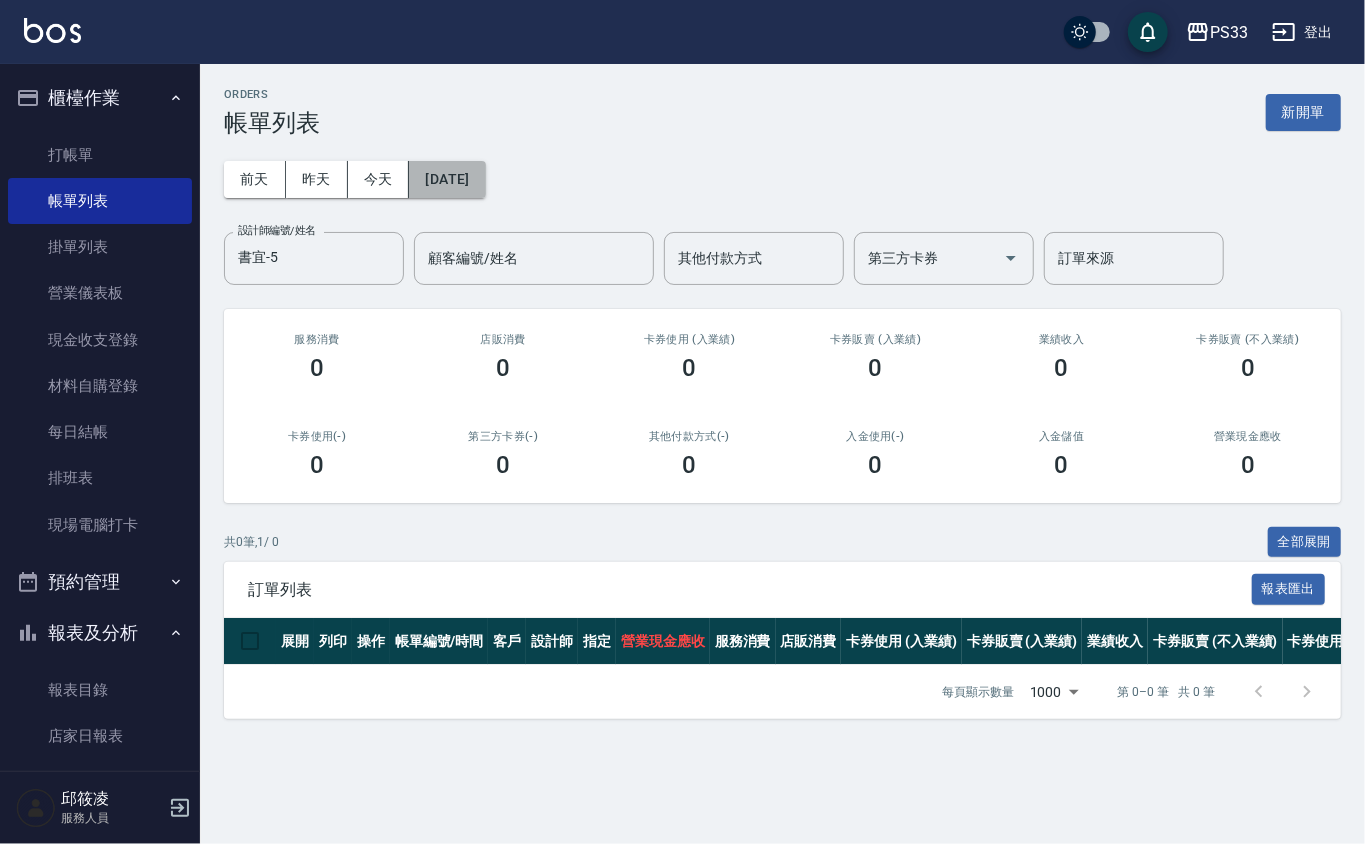 click on "[DATE]" at bounding box center (447, 179) 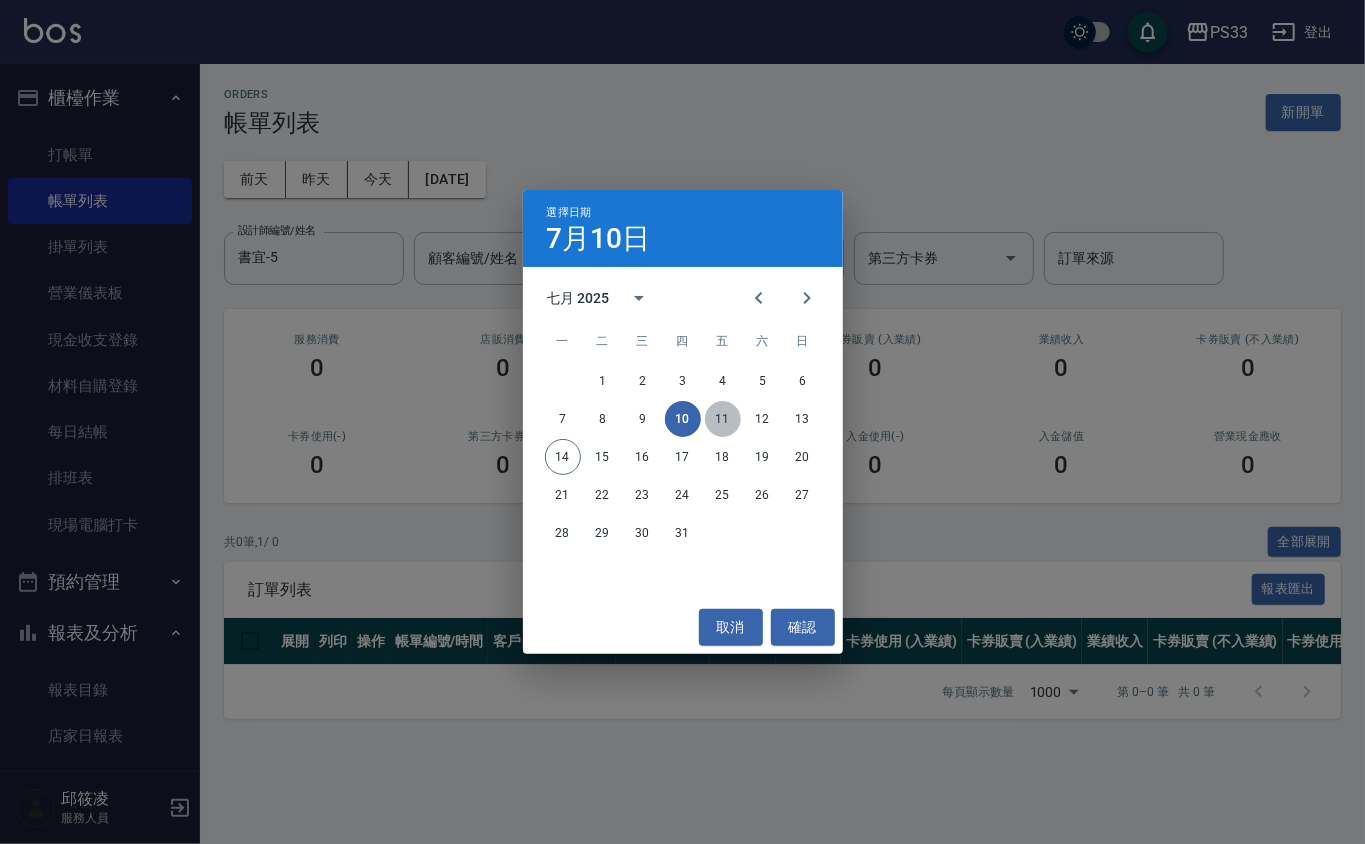 click on "11" at bounding box center [723, 419] 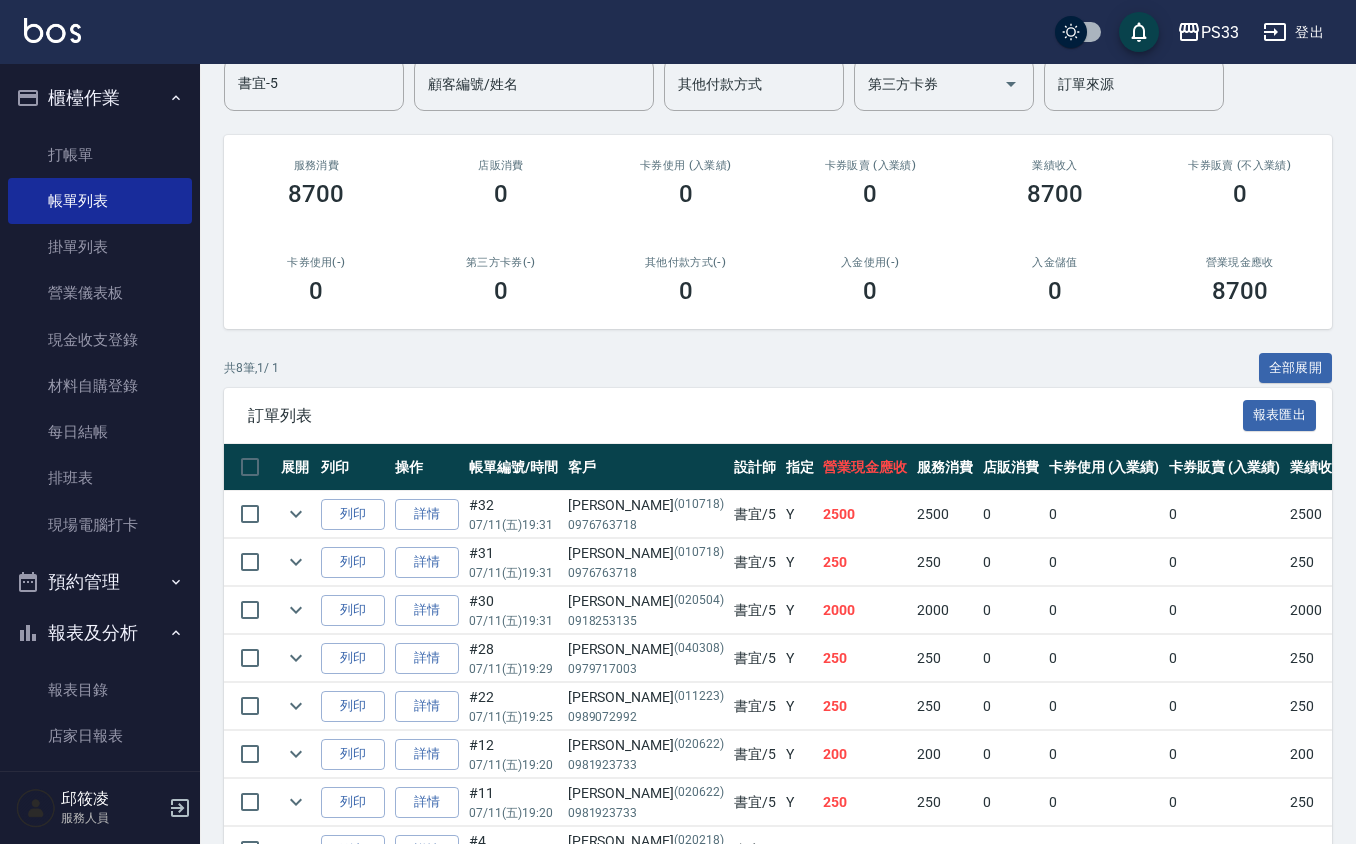 scroll, scrollTop: 0, scrollLeft: 0, axis: both 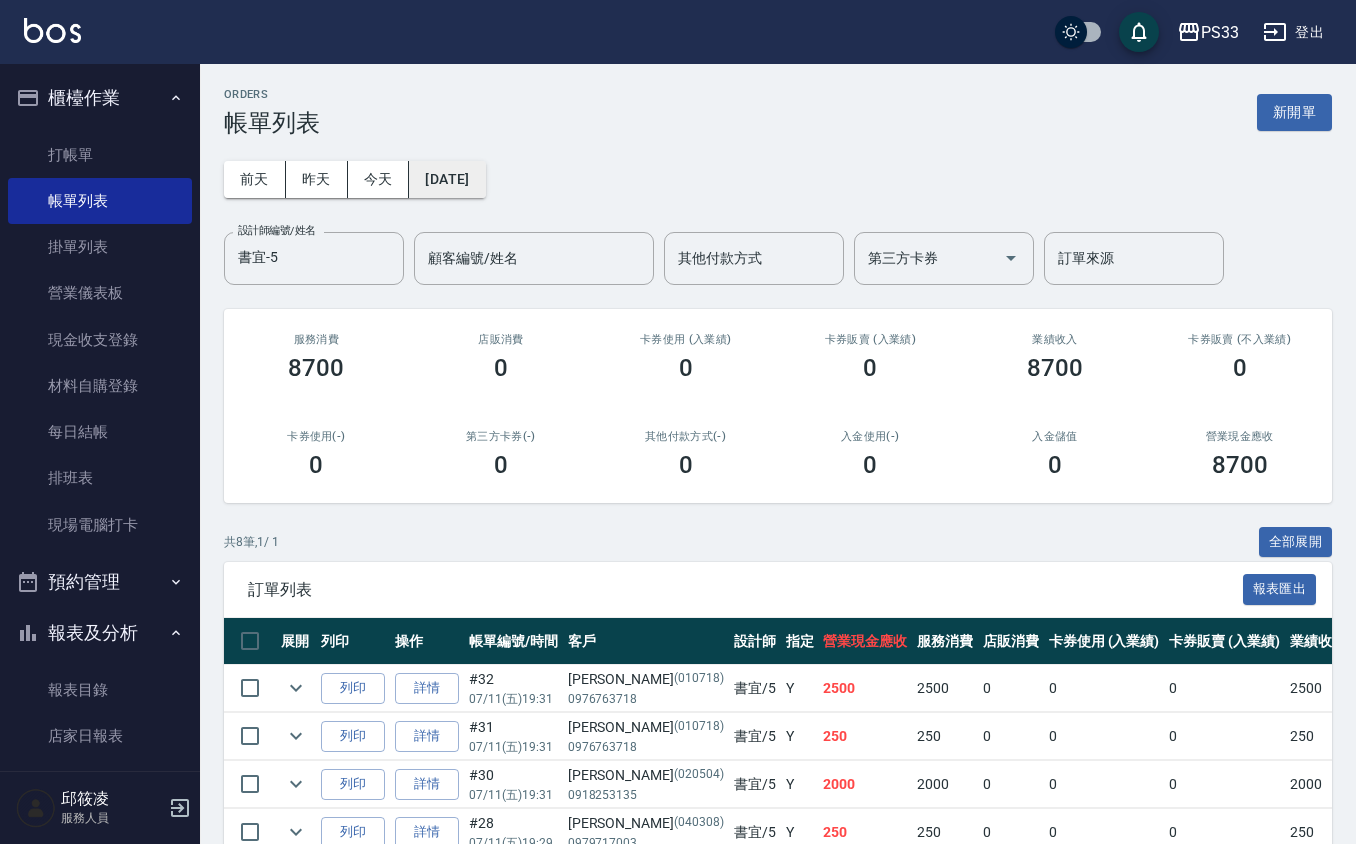 click on "[DATE]" at bounding box center (447, 179) 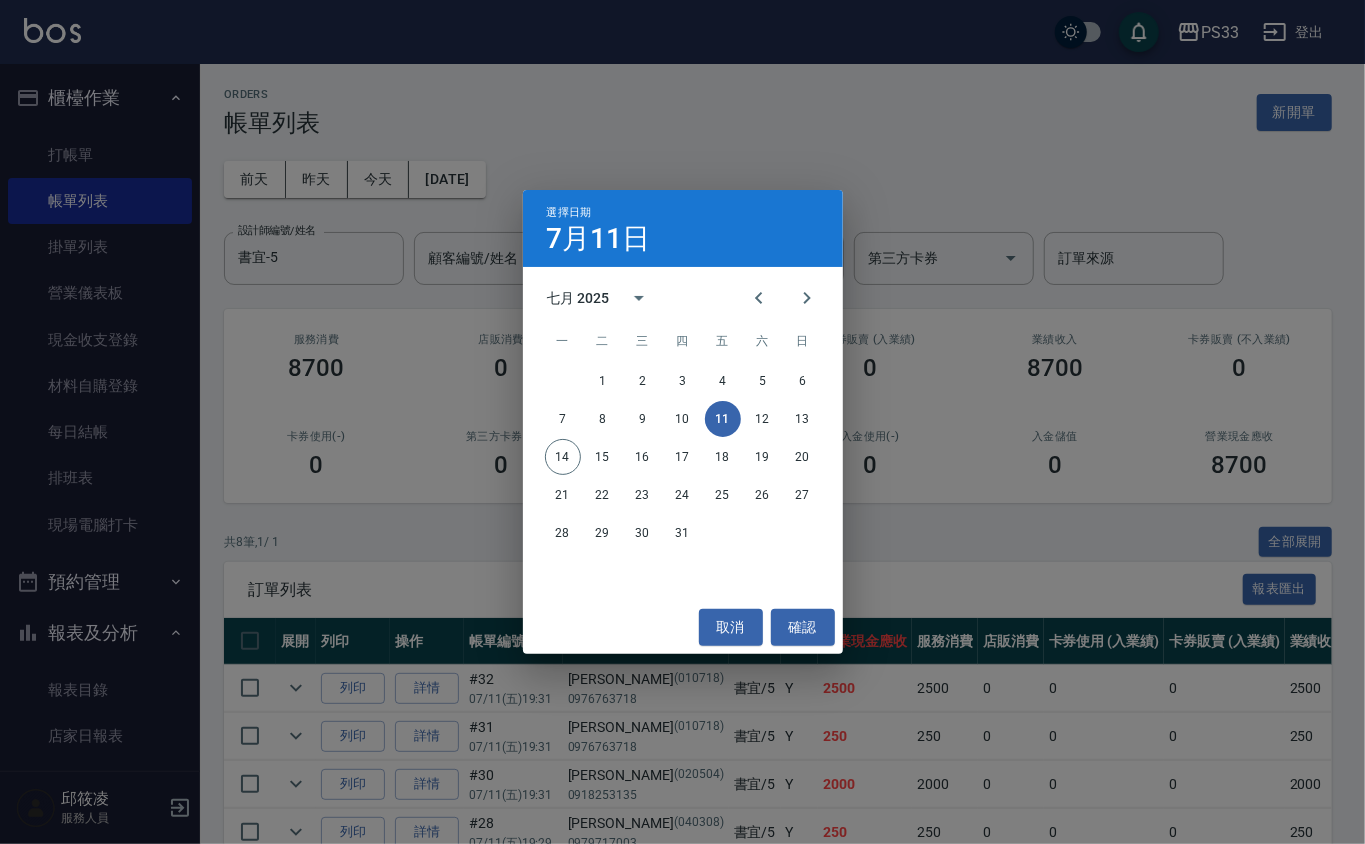 click on "選擇日期 [DATE] 七月 2025 一 二 三 四 五 六 日 1 2 3 4 5 6 7 8 9 10 11 12 13 14 15 16 17 18 19 20 21 22 23 24 25 26 27 28 29 30 31 取消 確認" at bounding box center (682, 422) 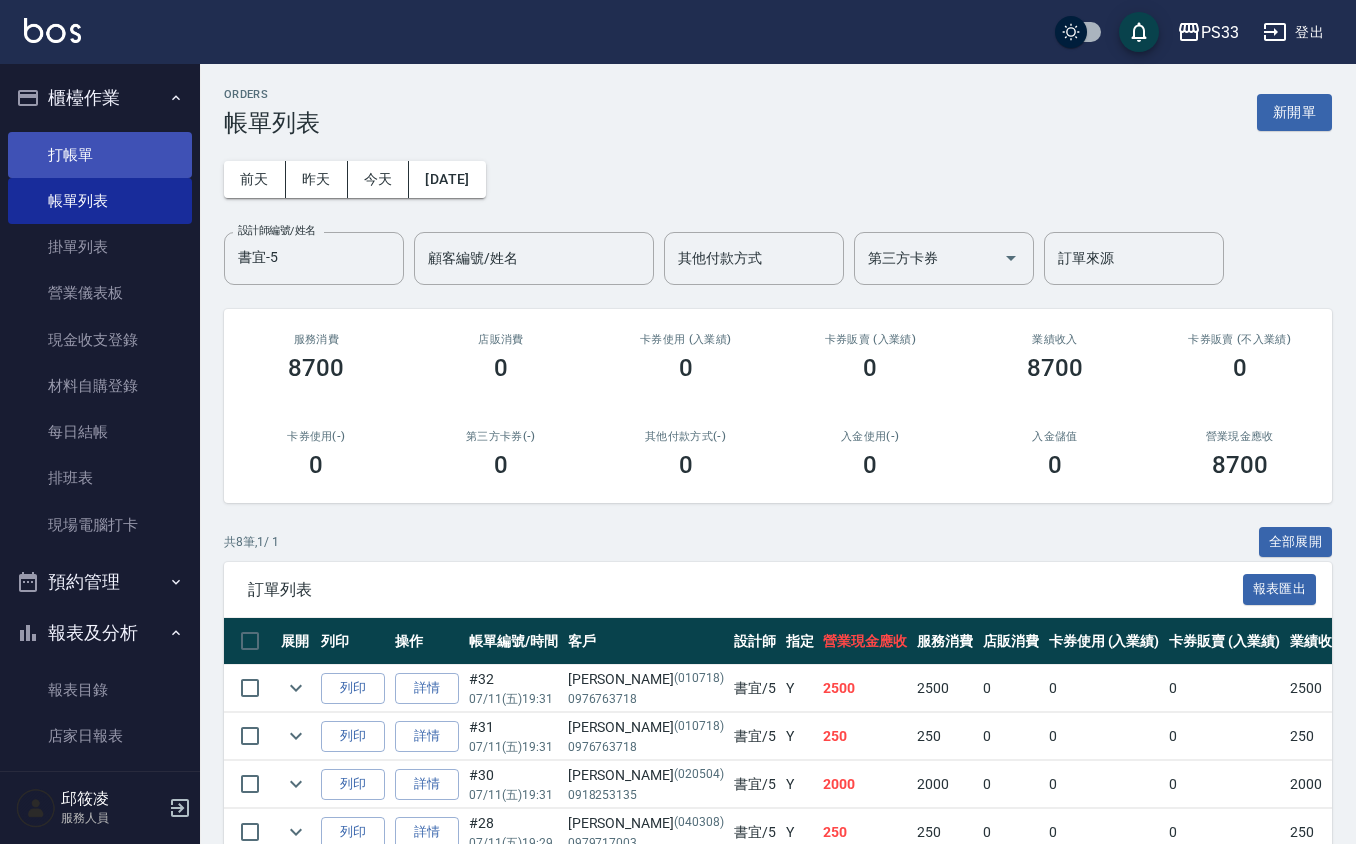 click on "打帳單" at bounding box center (100, 155) 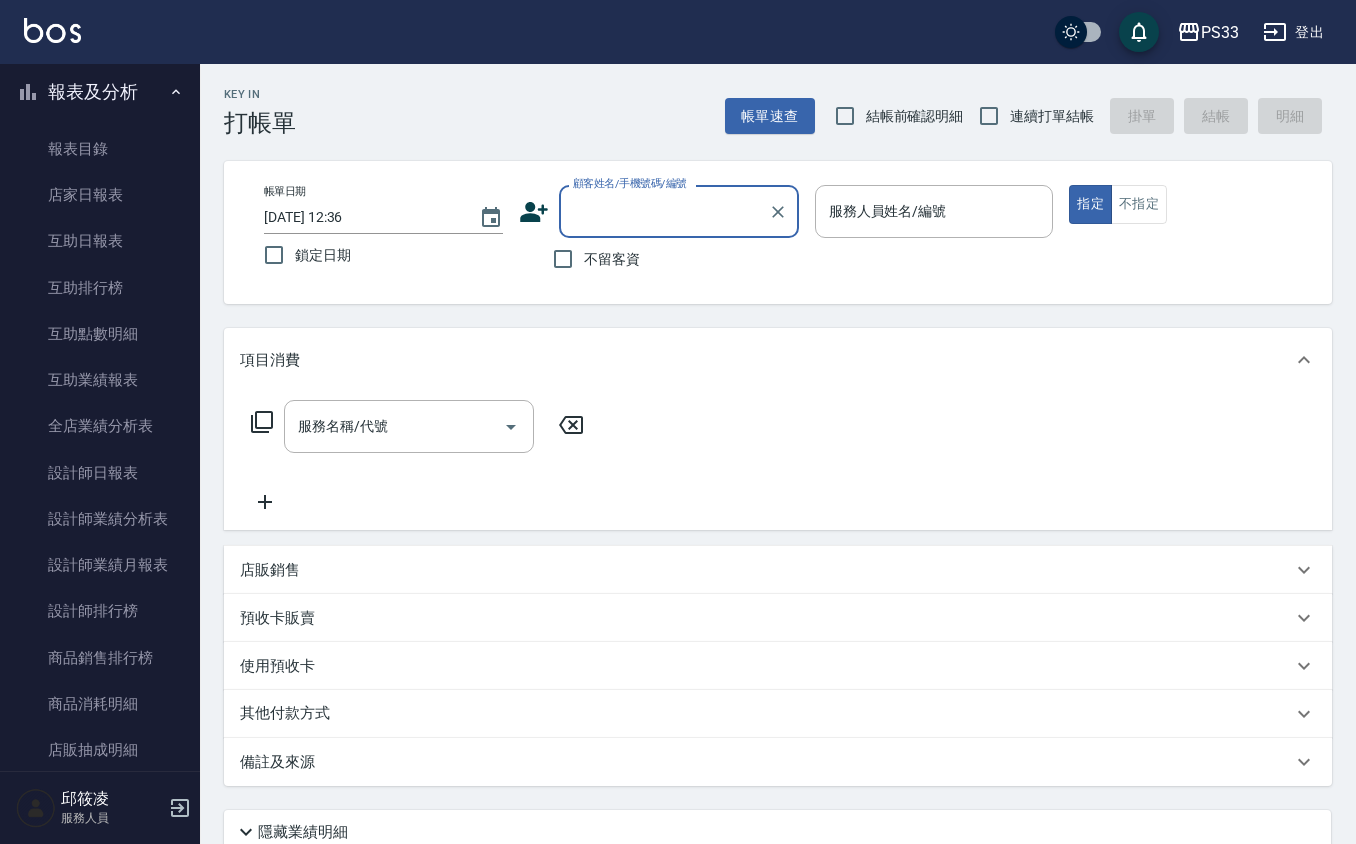 scroll, scrollTop: 864, scrollLeft: 0, axis: vertical 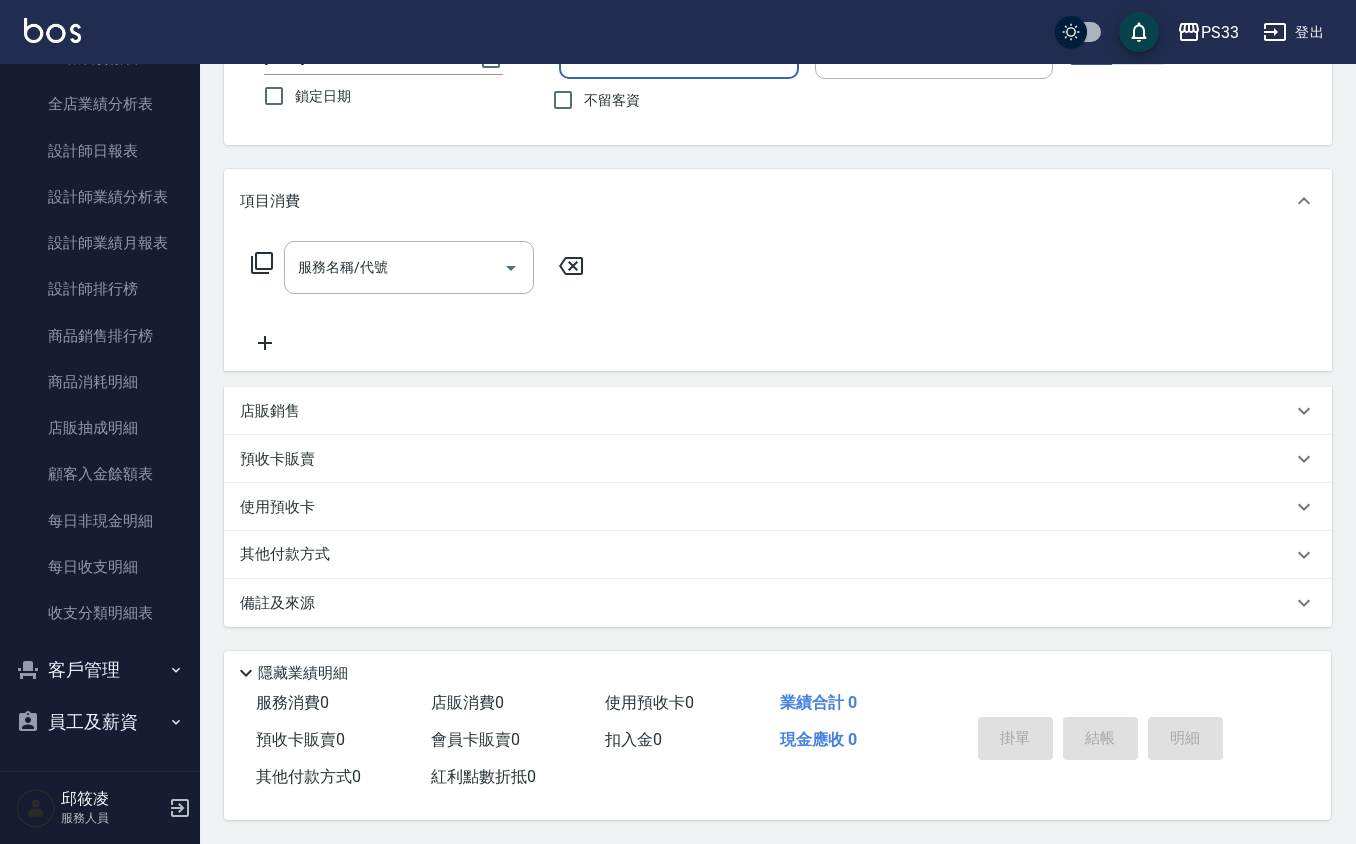 drag, startPoint x: 120, startPoint y: 654, endPoint x: 105, endPoint y: 652, distance: 15.132746 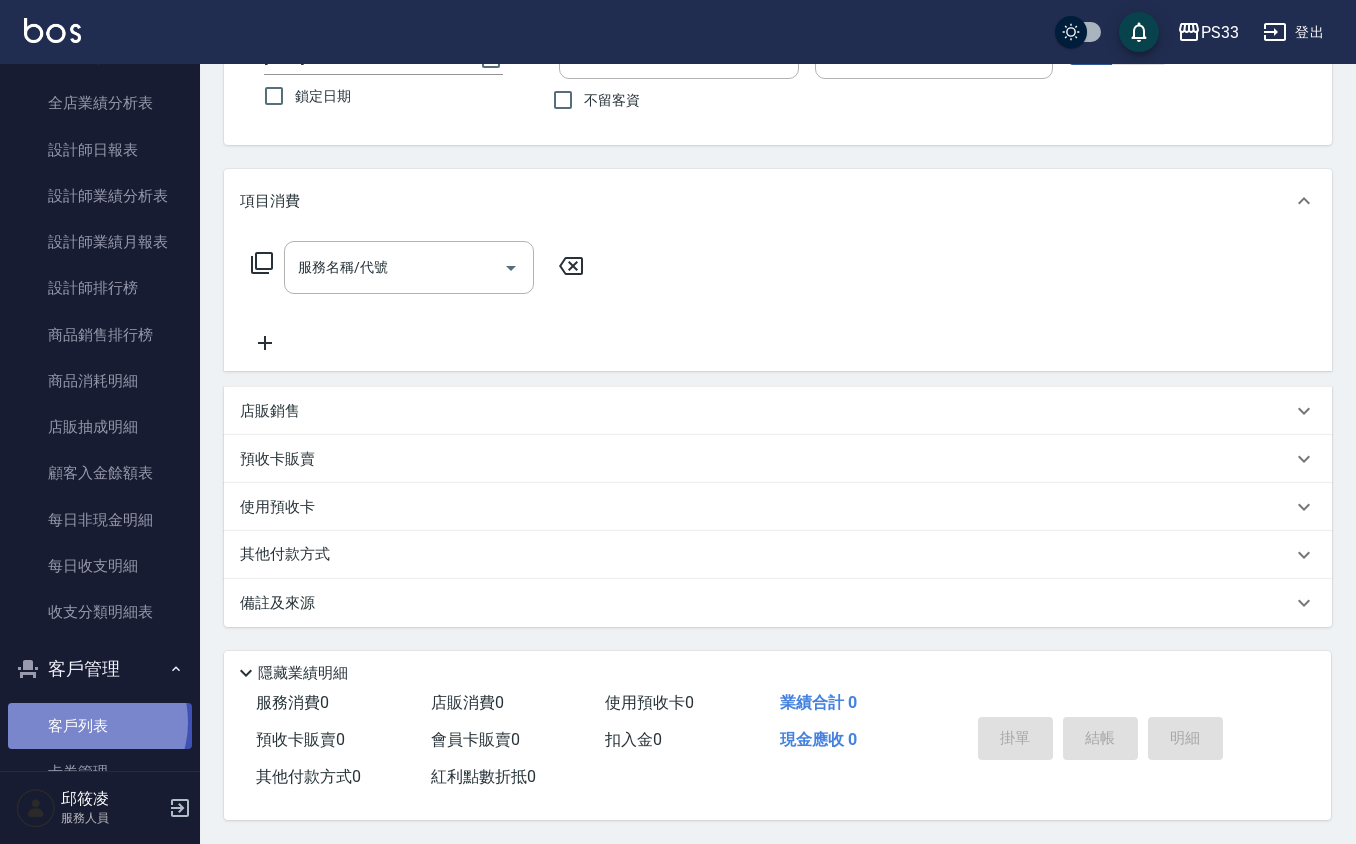 click on "客戶列表" at bounding box center [100, 726] 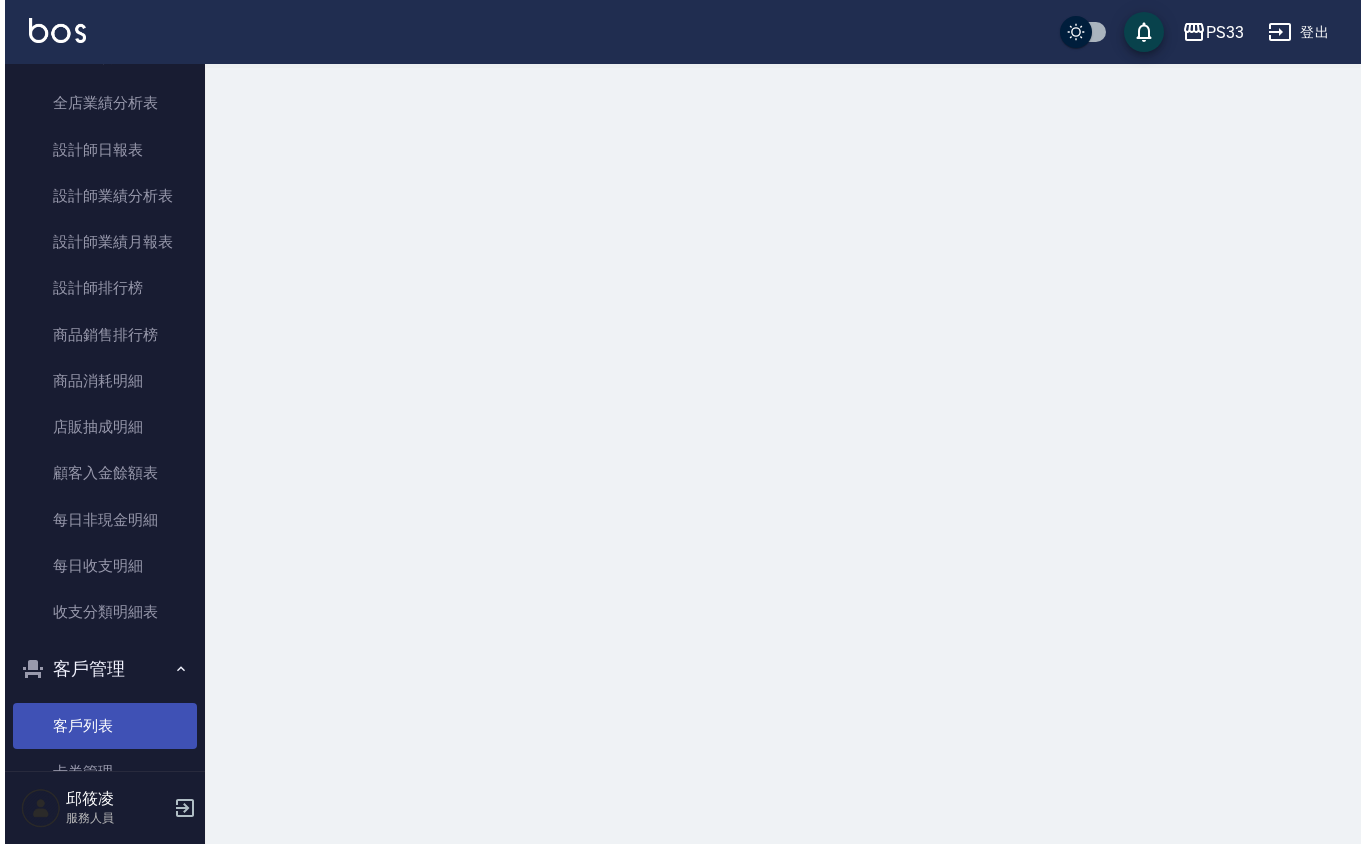 scroll, scrollTop: 0, scrollLeft: 0, axis: both 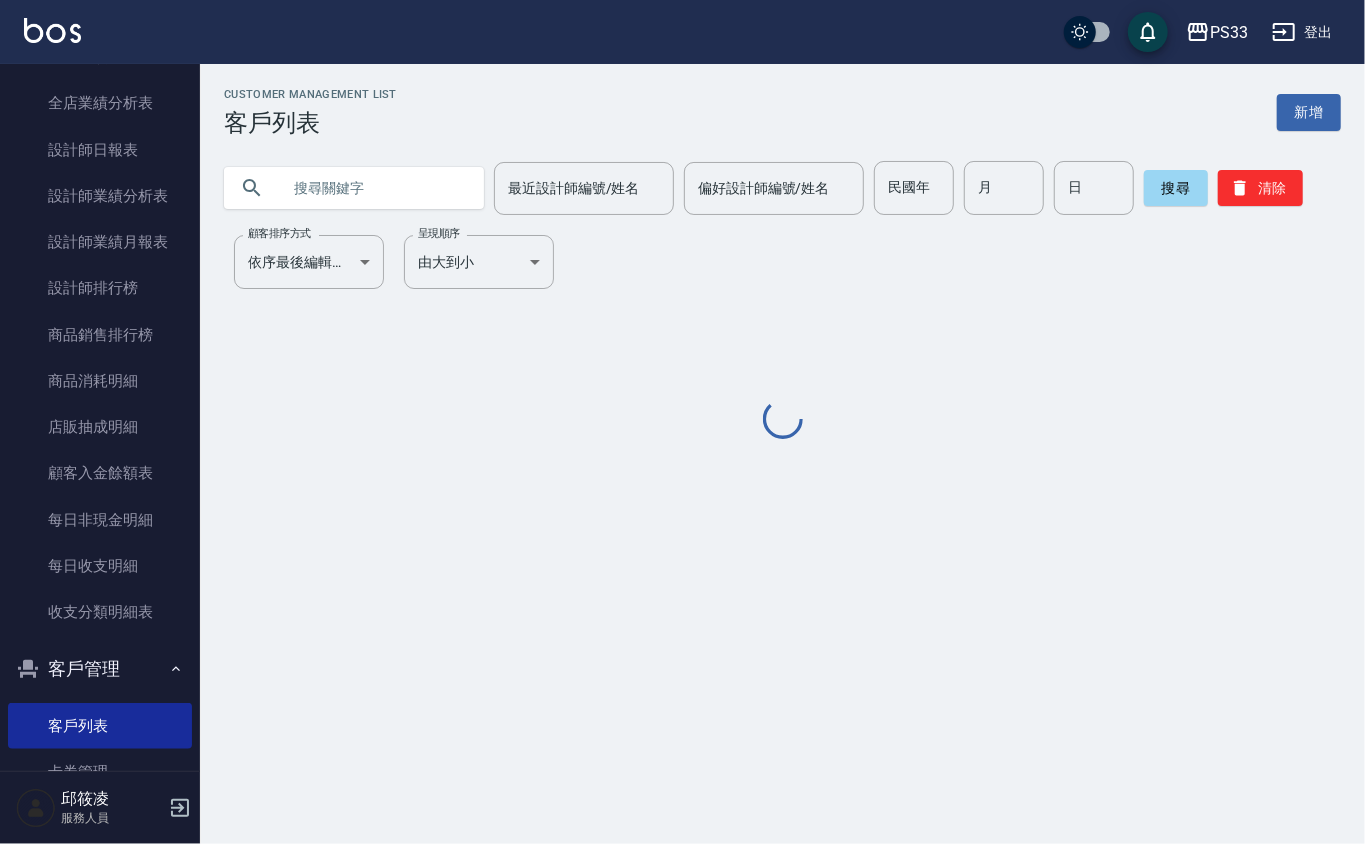 click at bounding box center (374, 188) 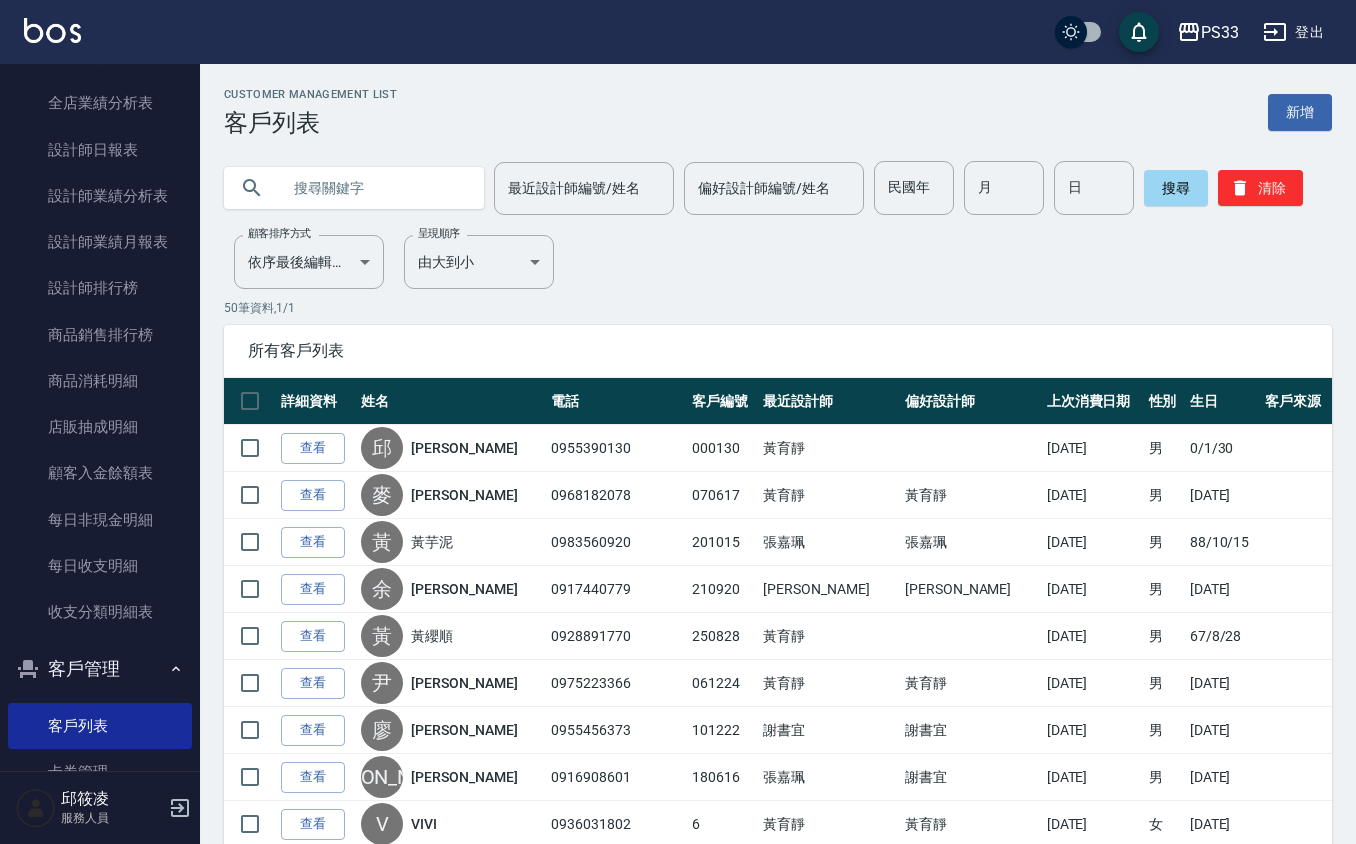 type on "5" 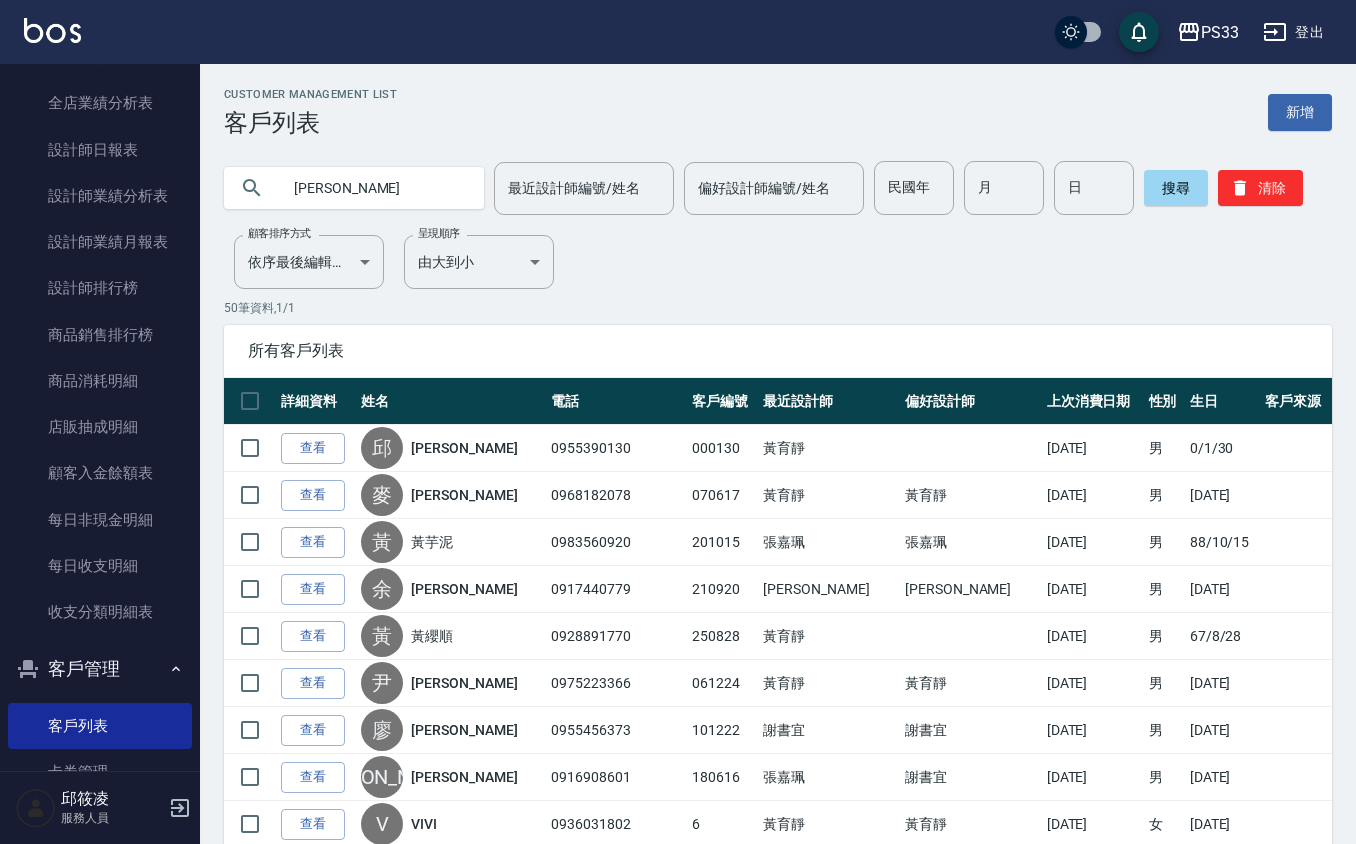type on "[PERSON_NAME]" 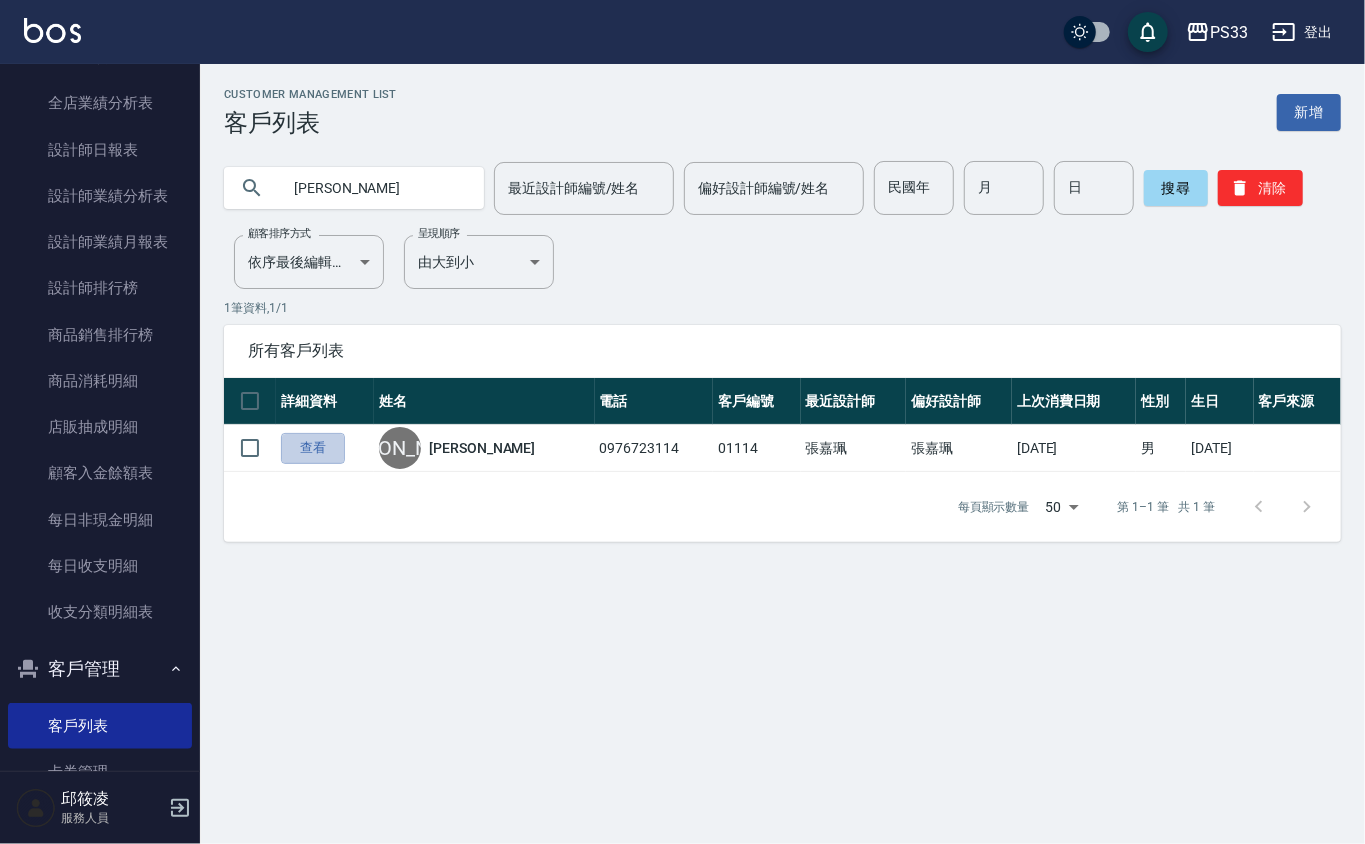 click on "查看" at bounding box center (313, 448) 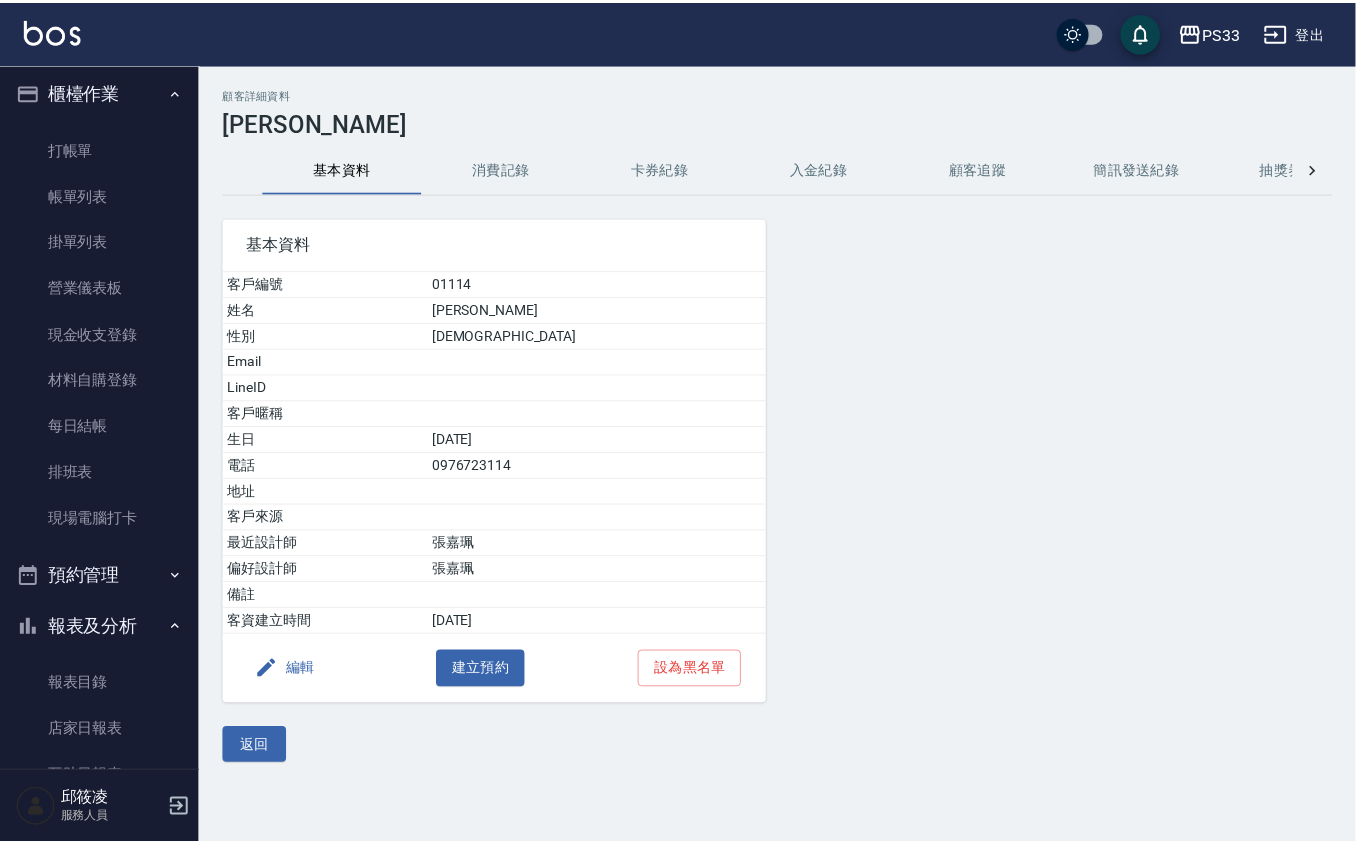 scroll, scrollTop: 0, scrollLeft: 0, axis: both 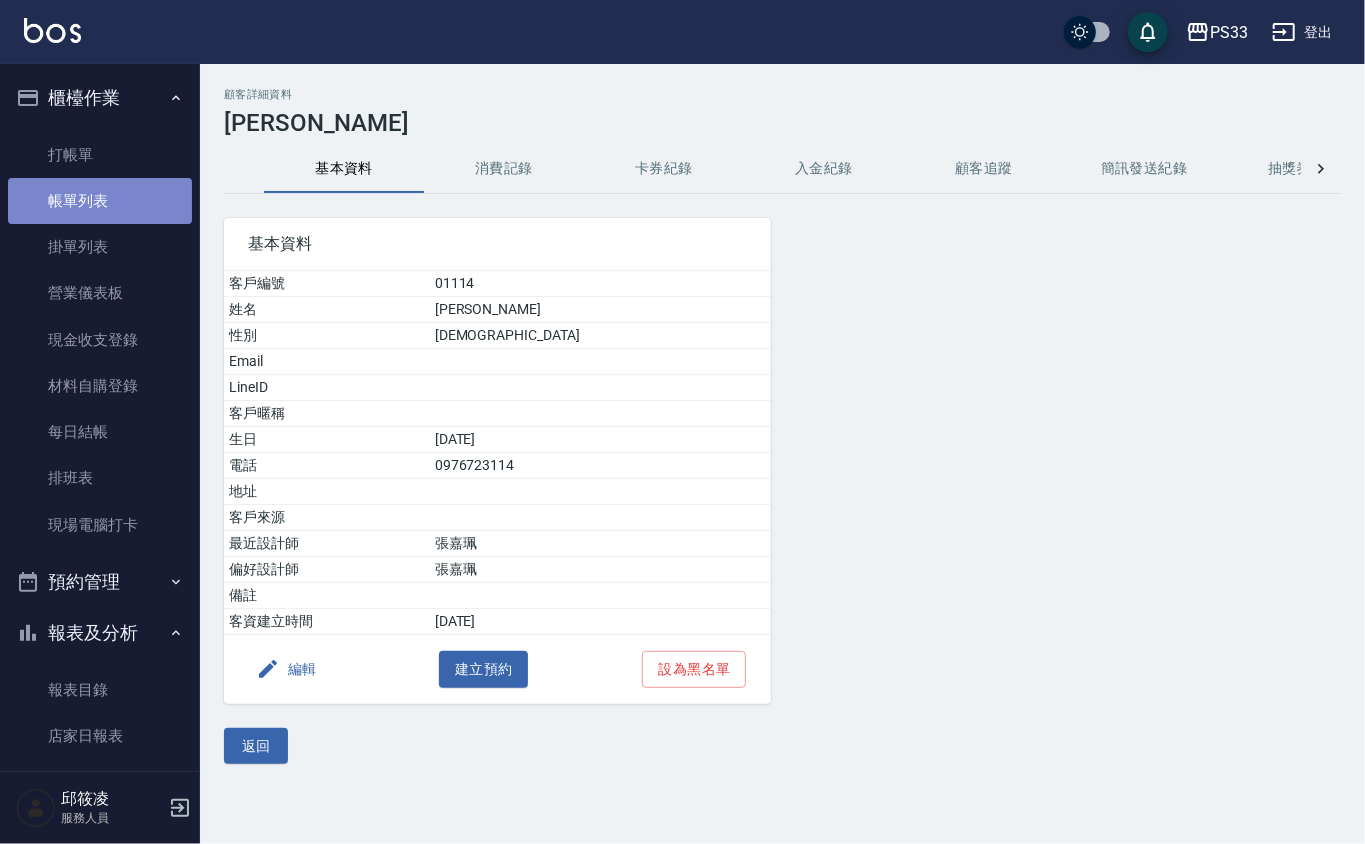 click on "帳單列表" at bounding box center [100, 201] 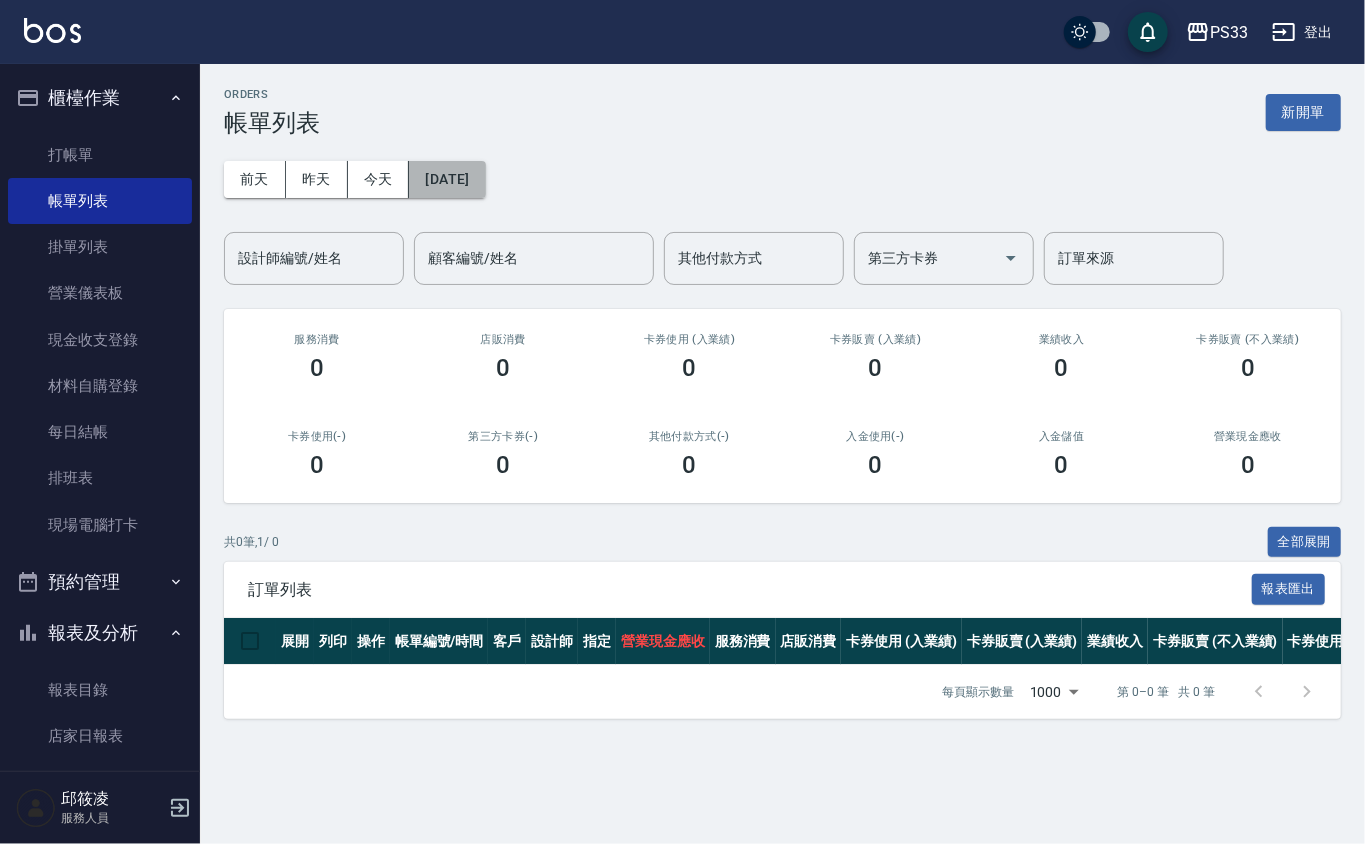 click on "[DATE]" at bounding box center (447, 179) 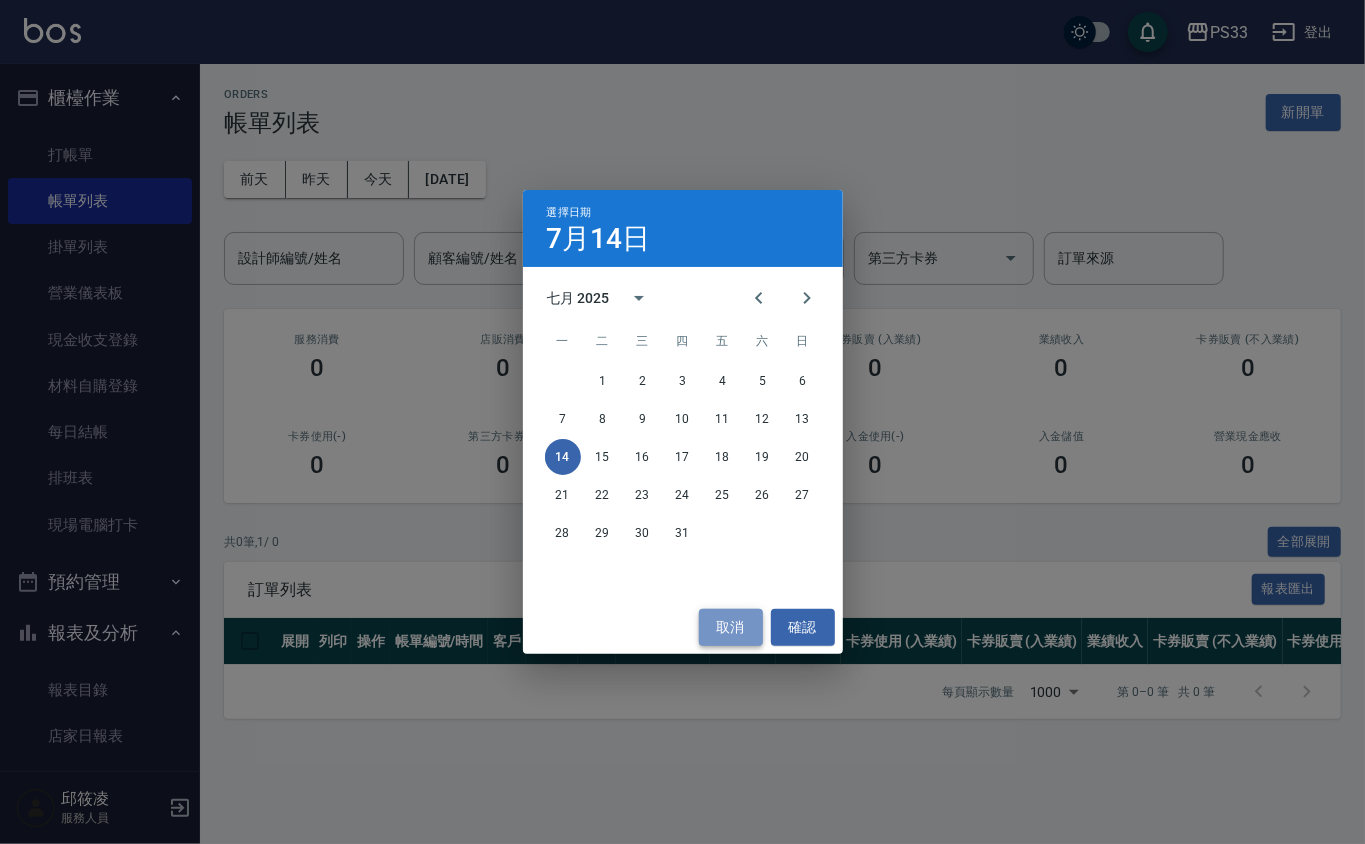 click on "取消" at bounding box center [731, 627] 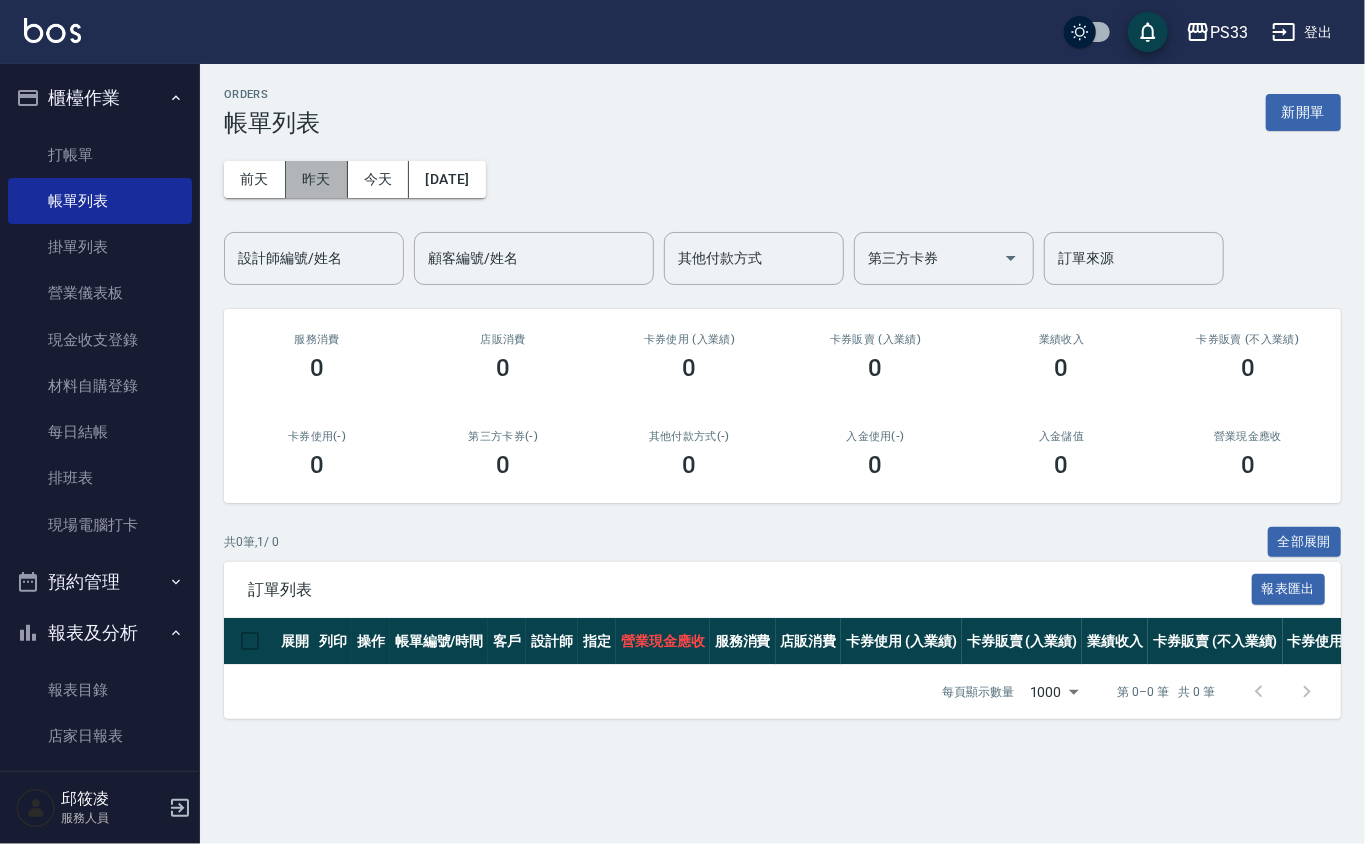 click on "昨天" at bounding box center (317, 179) 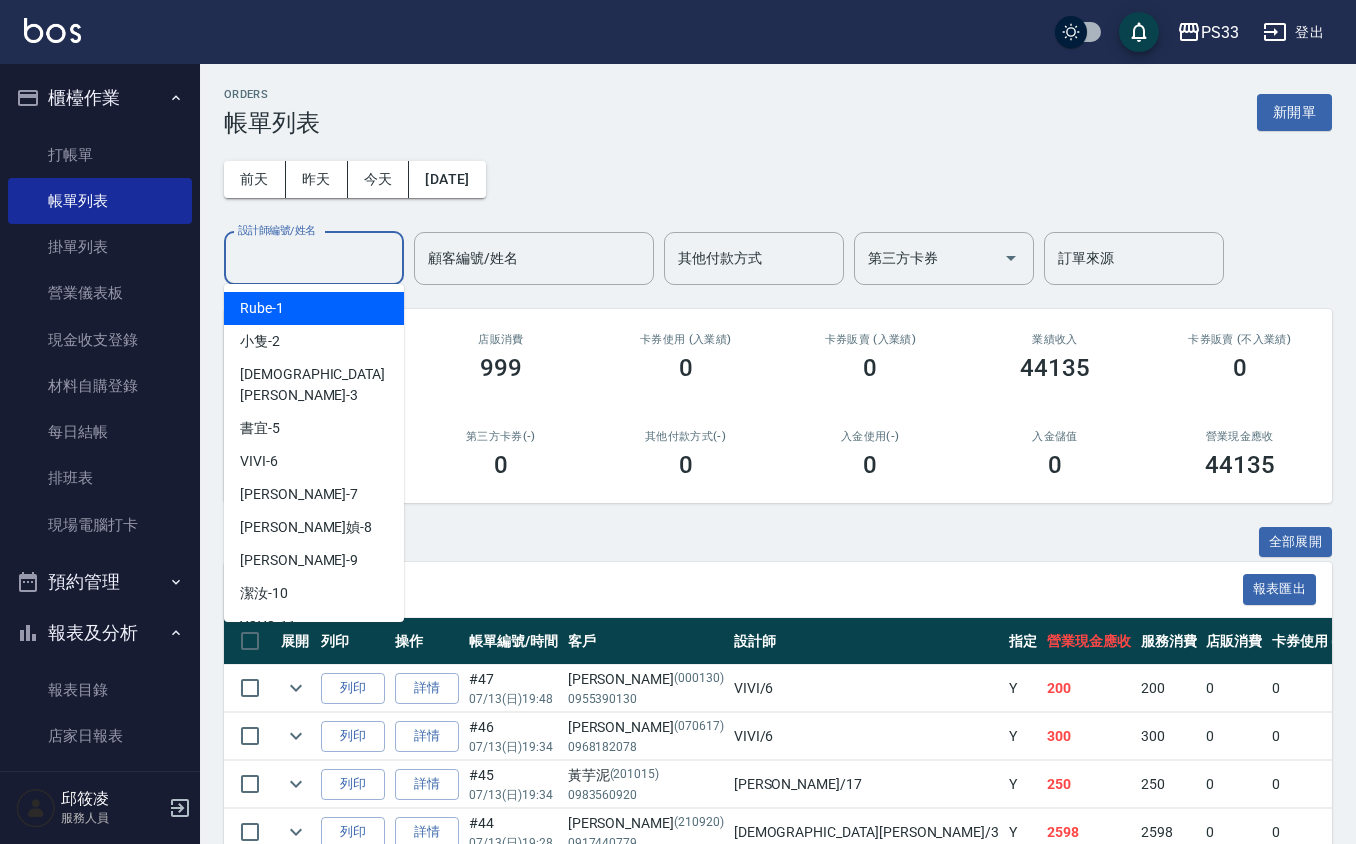 click on "設計師編號/姓名" at bounding box center (314, 258) 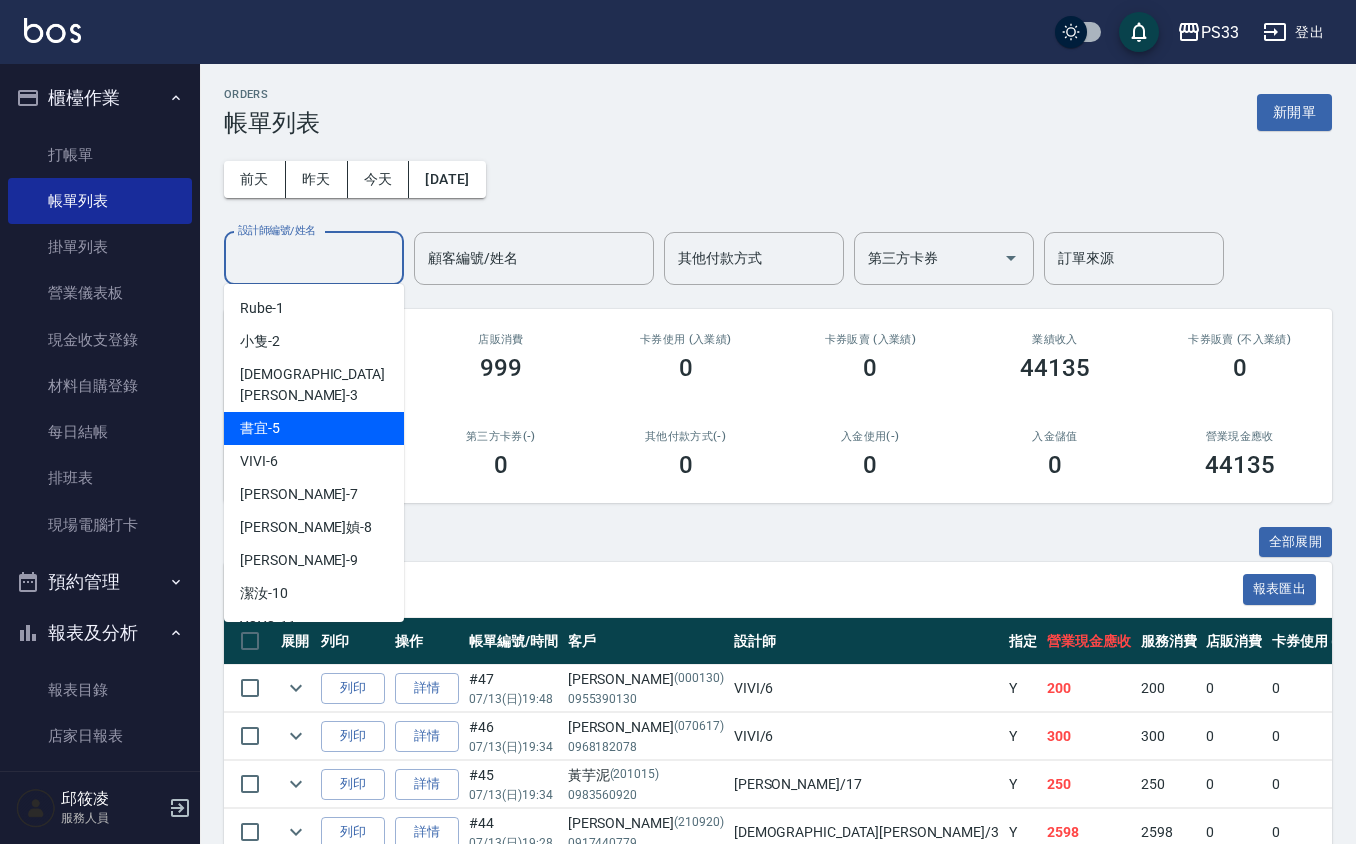 click on "書宜 -5" at bounding box center [314, 428] 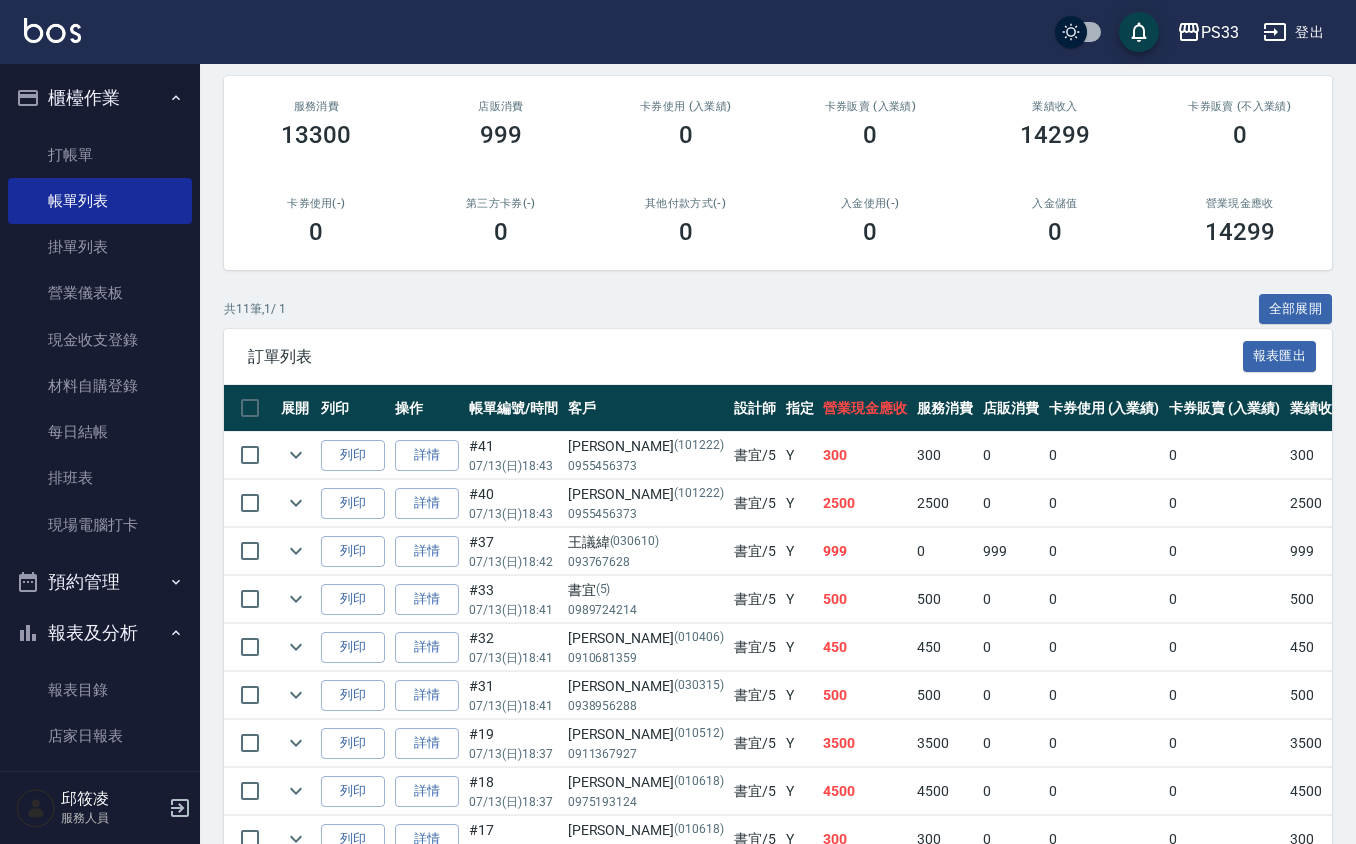 scroll, scrollTop: 0, scrollLeft: 0, axis: both 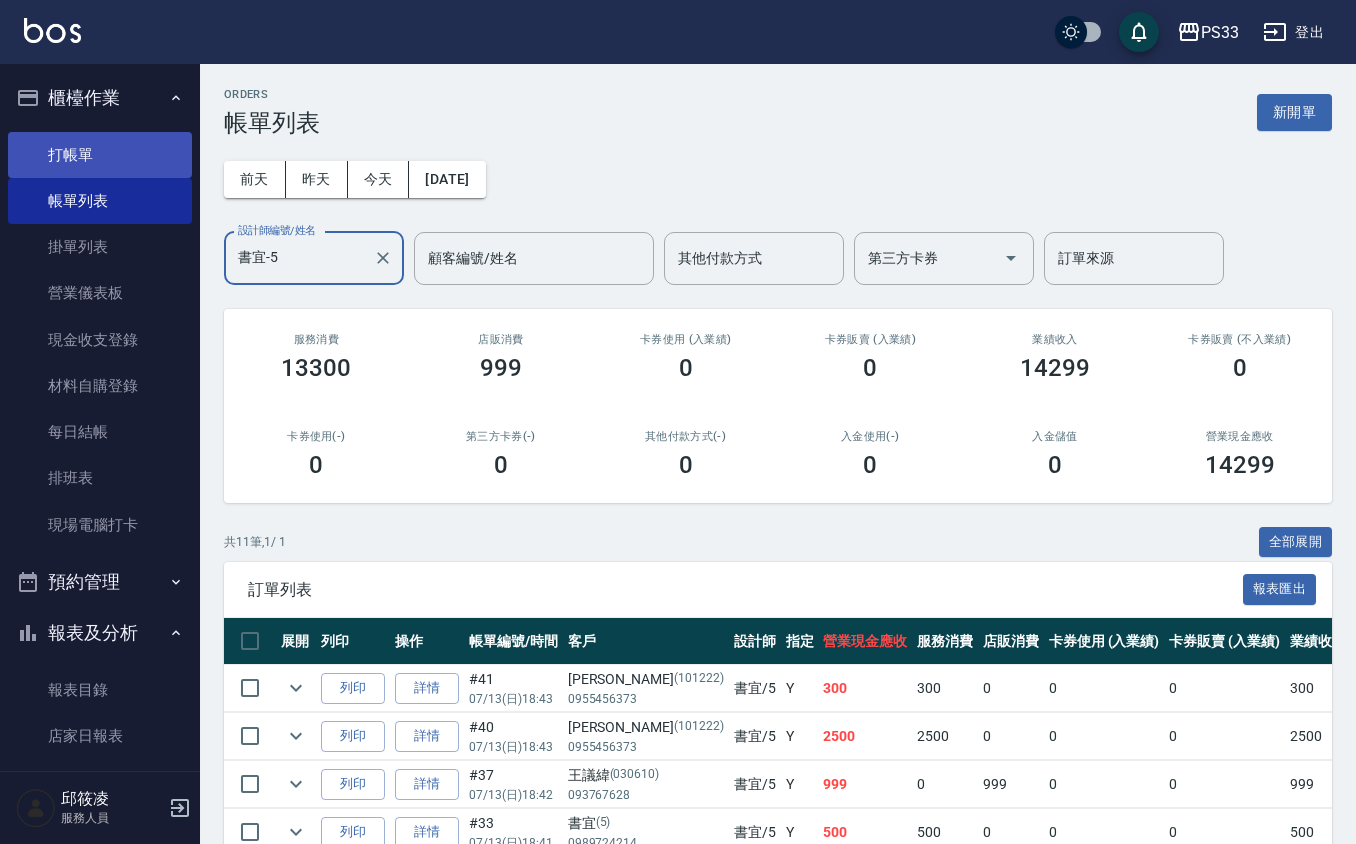 click on "打帳單" at bounding box center [100, 155] 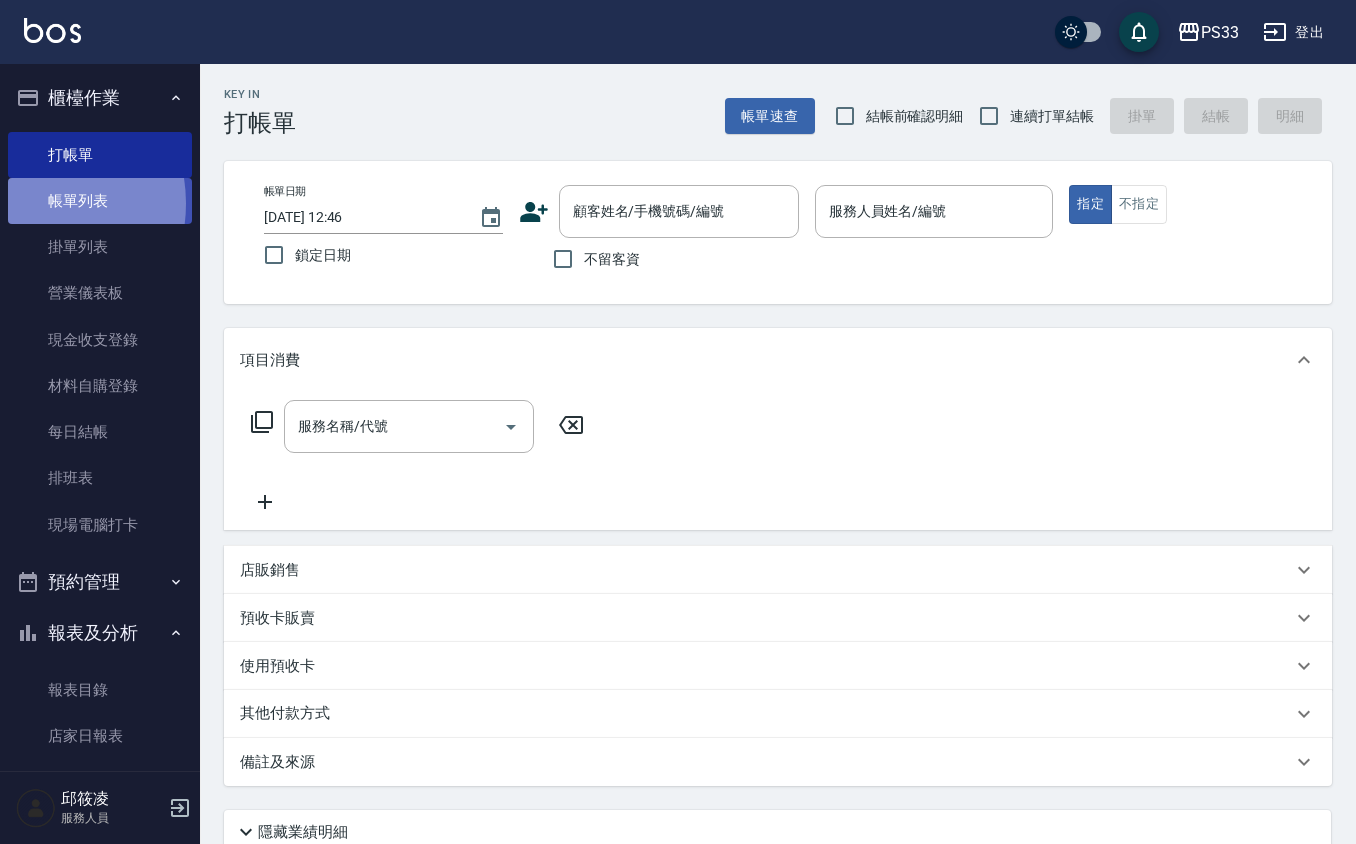 click on "帳單列表" at bounding box center [100, 201] 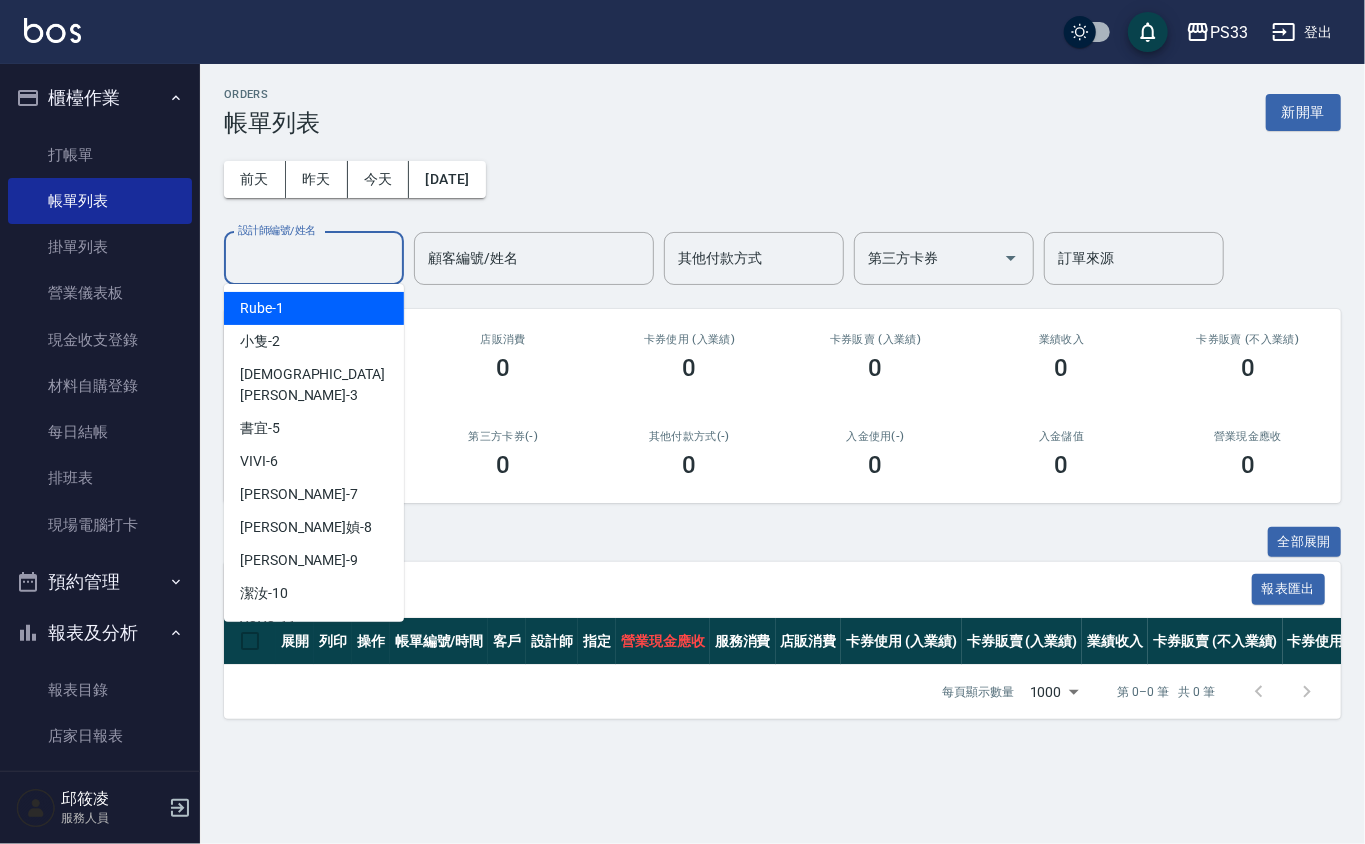 click on "設計師編號/姓名" at bounding box center (314, 258) 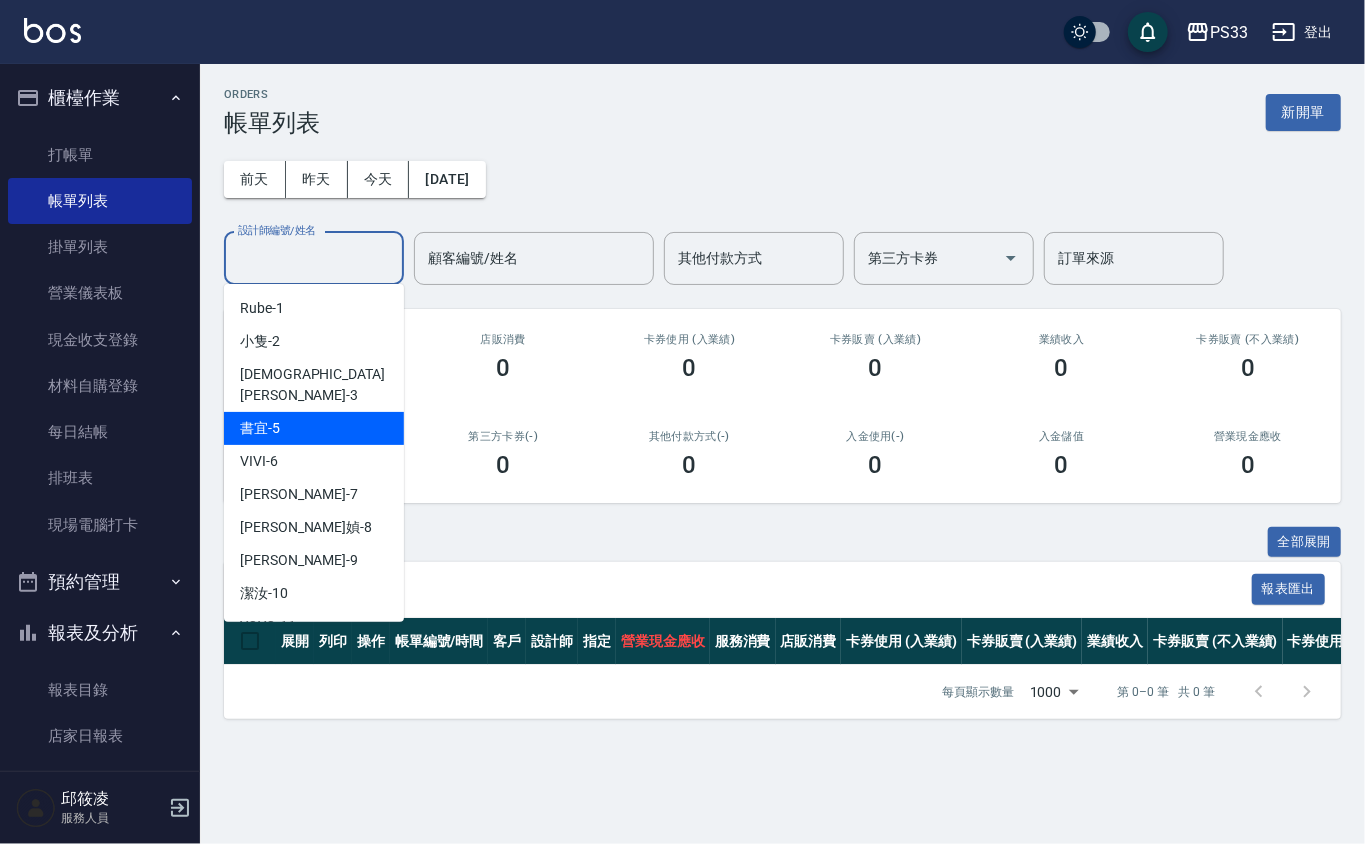 click on "書宜 -5" at bounding box center [314, 428] 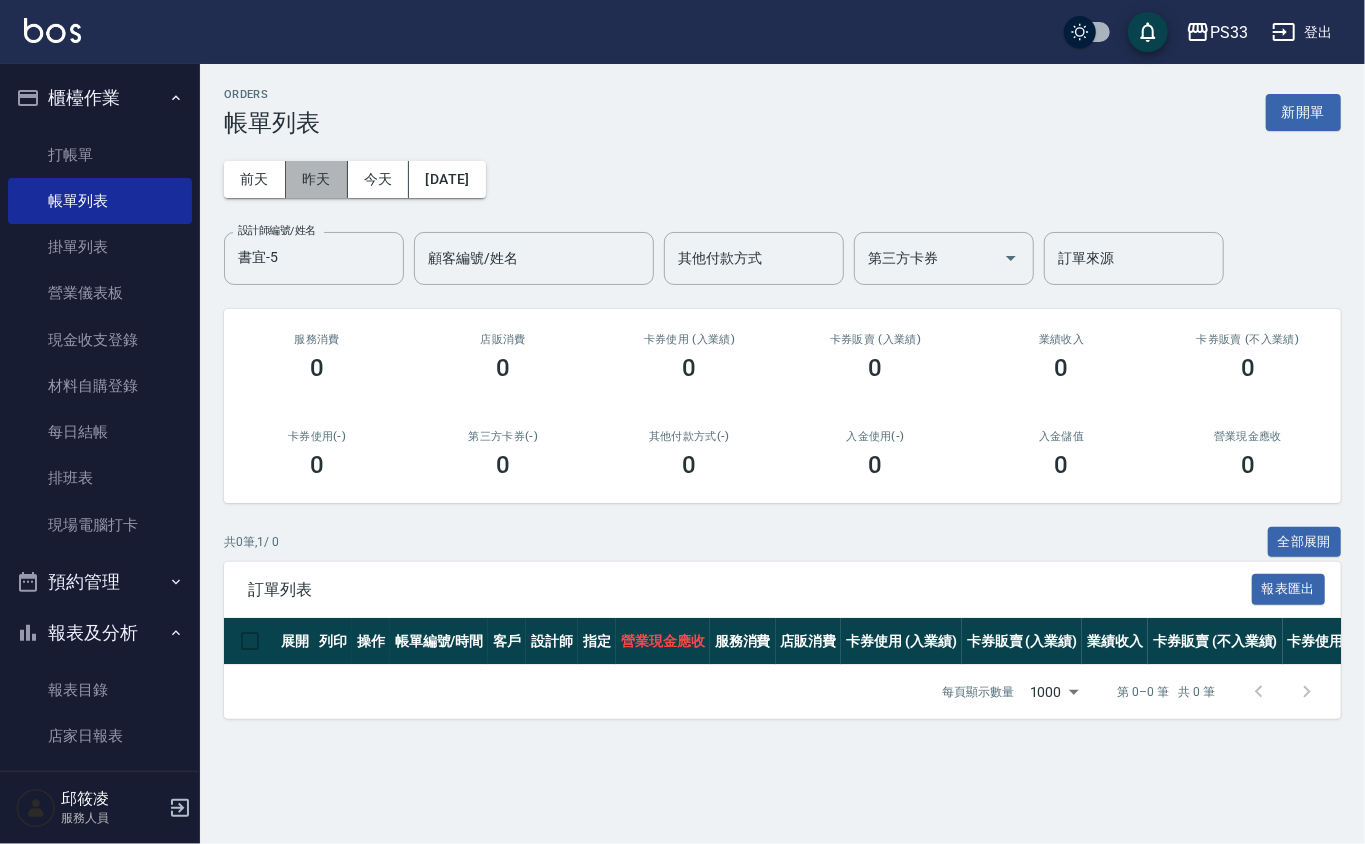 click on "昨天" at bounding box center (317, 179) 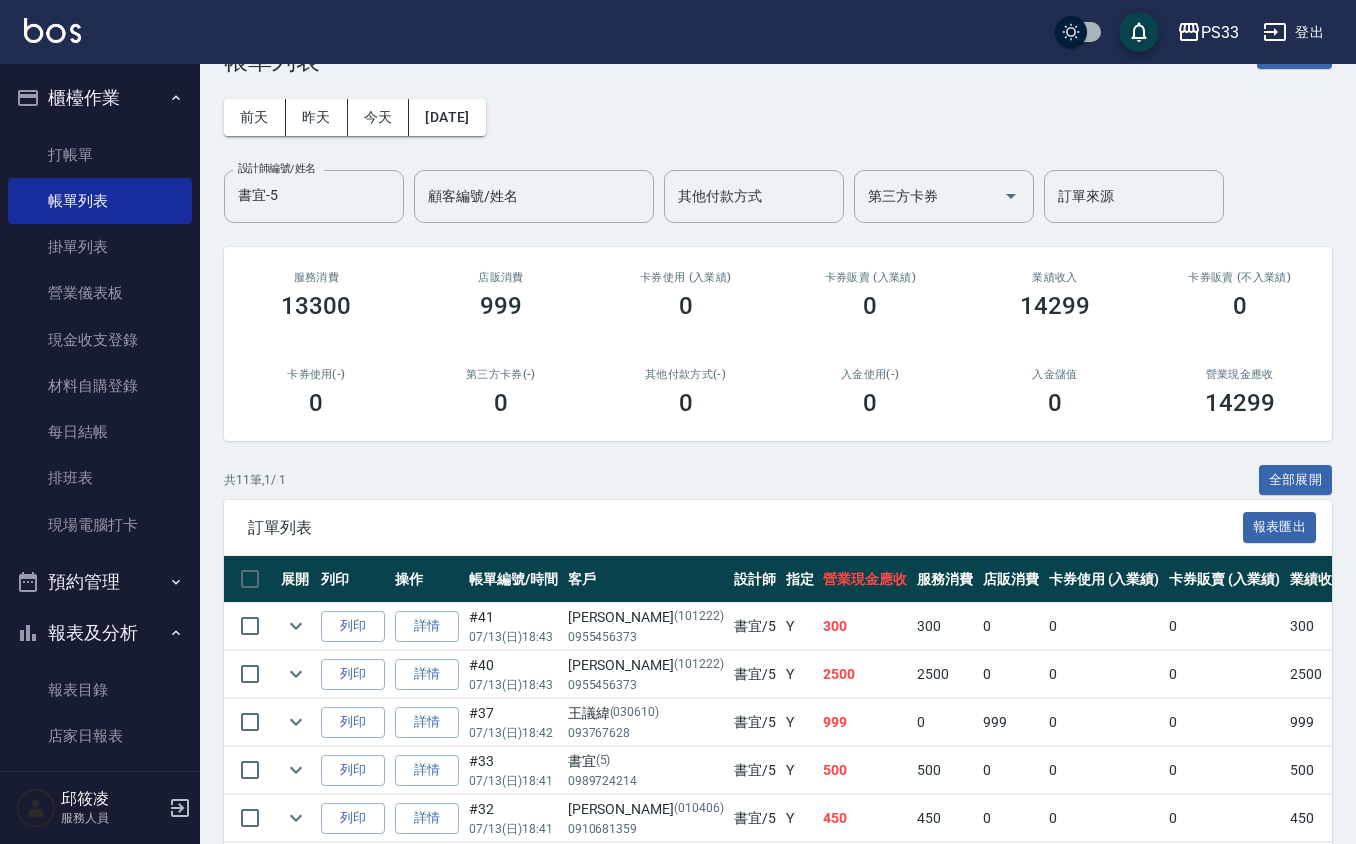 scroll, scrollTop: 0, scrollLeft: 0, axis: both 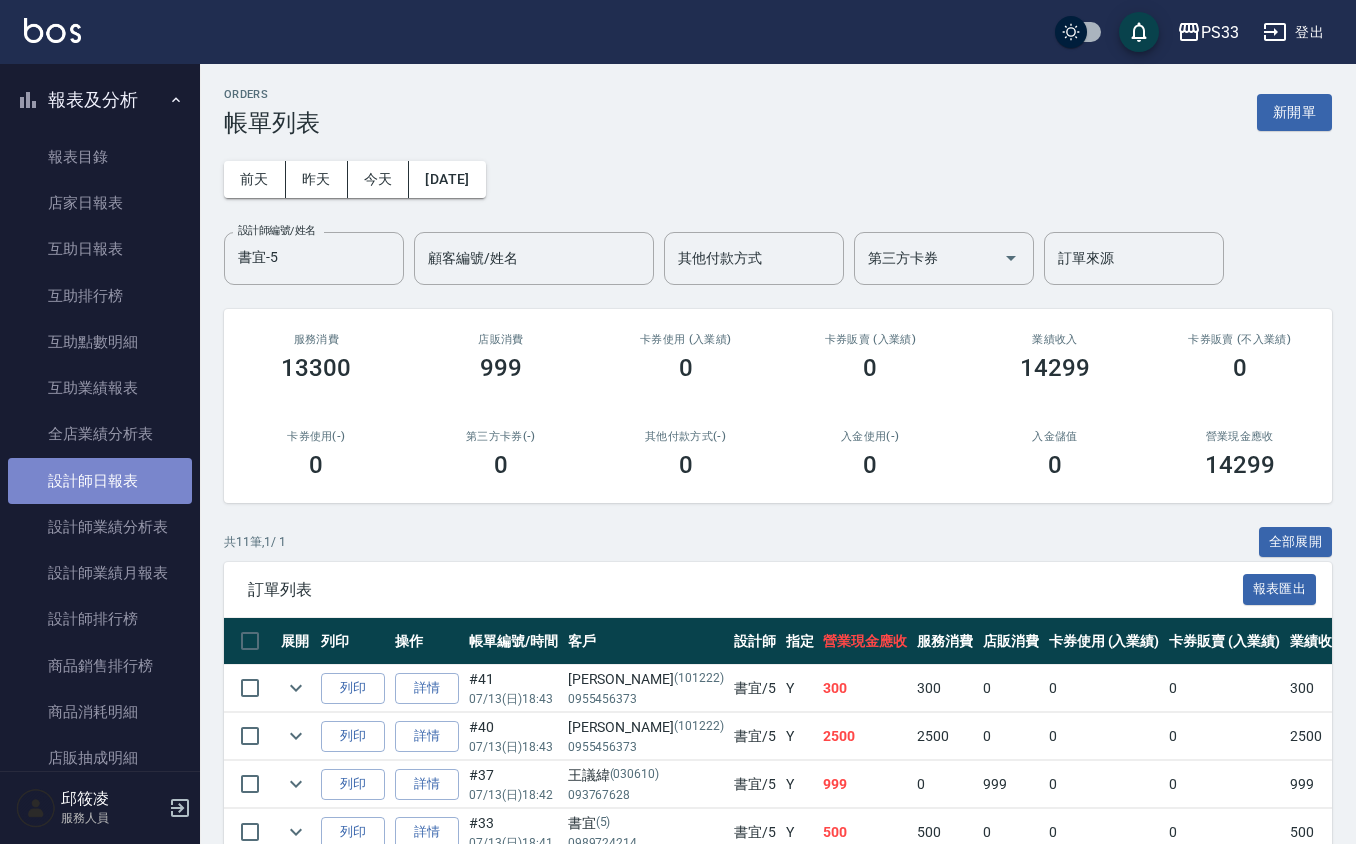 click on "設計師日報表" at bounding box center [100, 481] 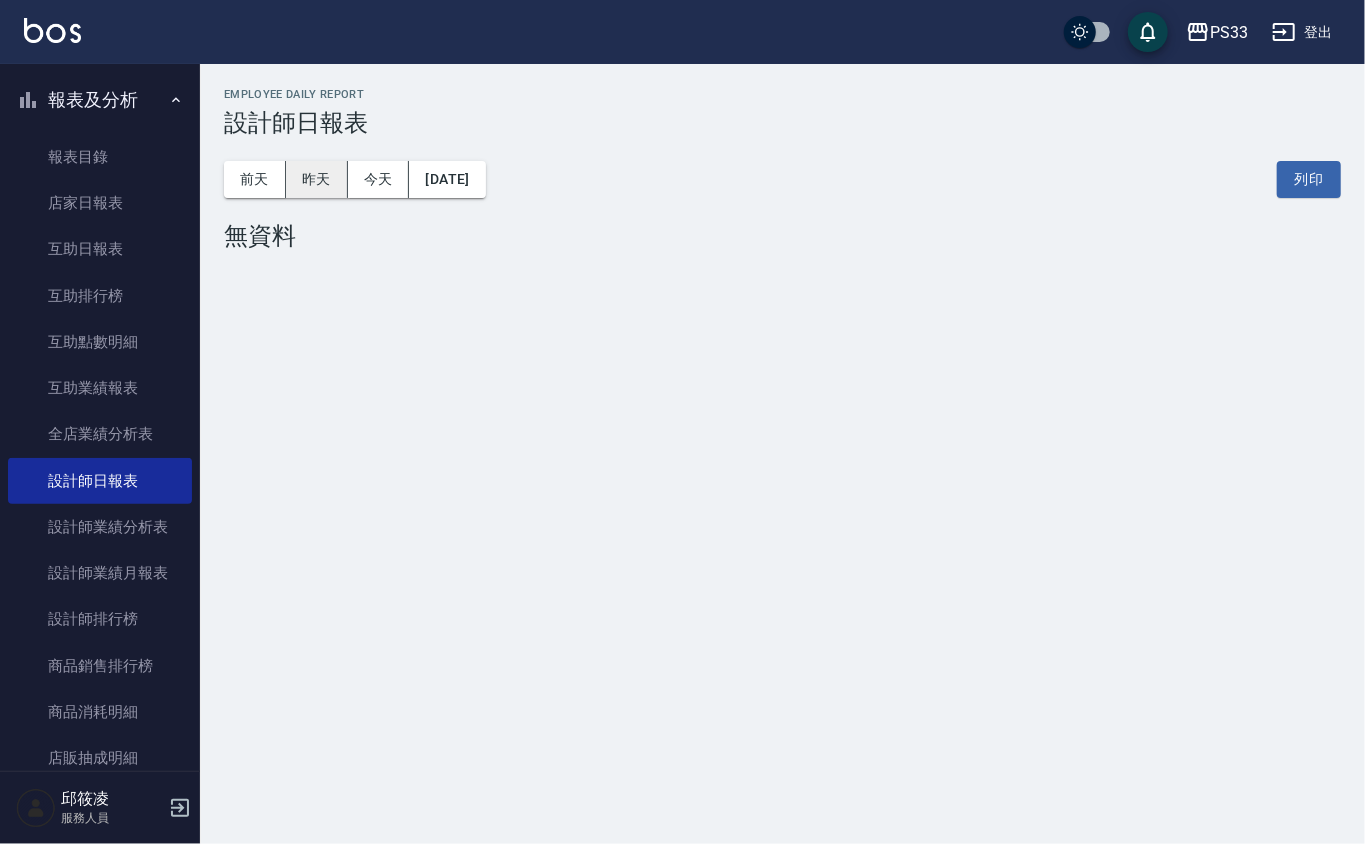 click on "昨天" at bounding box center [317, 179] 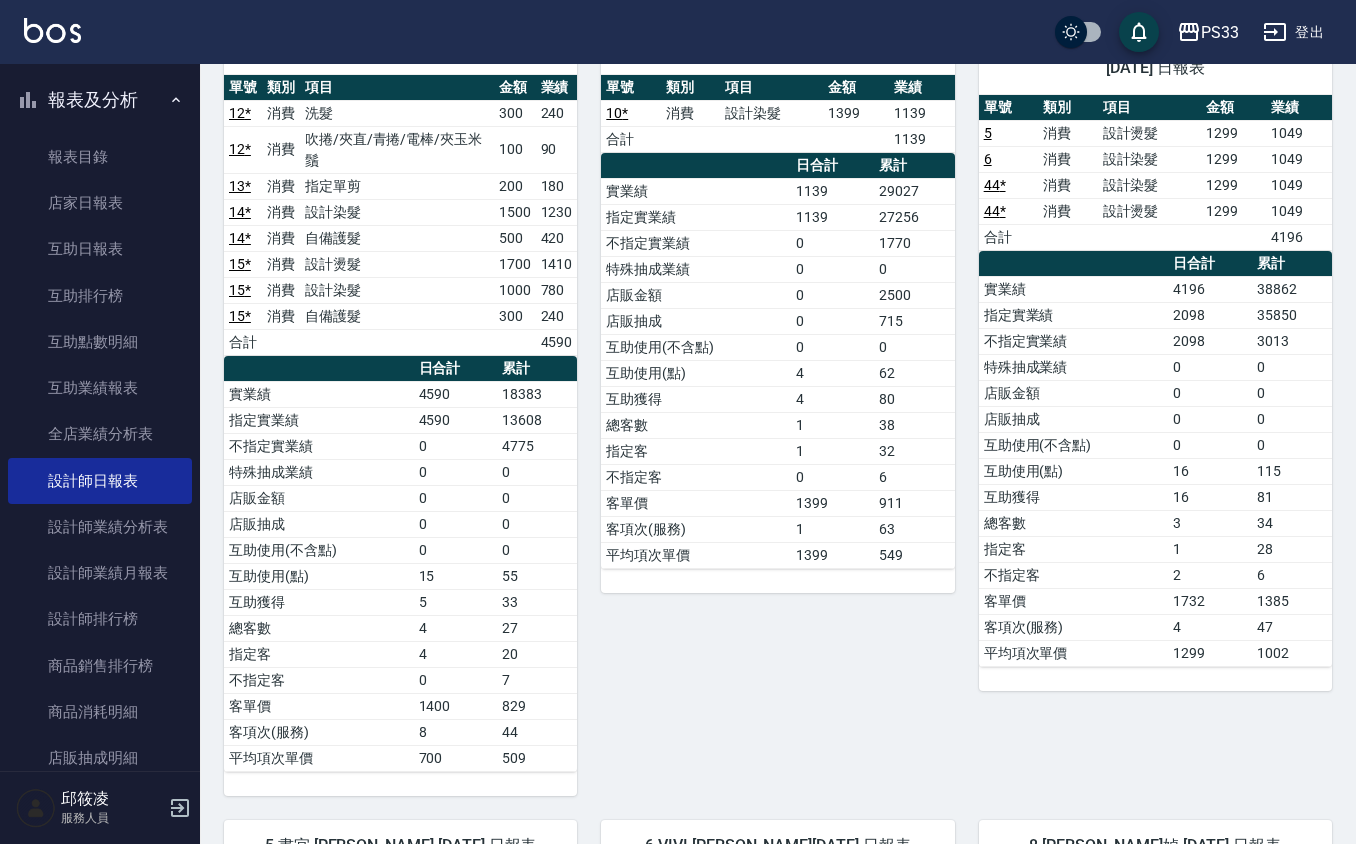 scroll, scrollTop: 0, scrollLeft: 0, axis: both 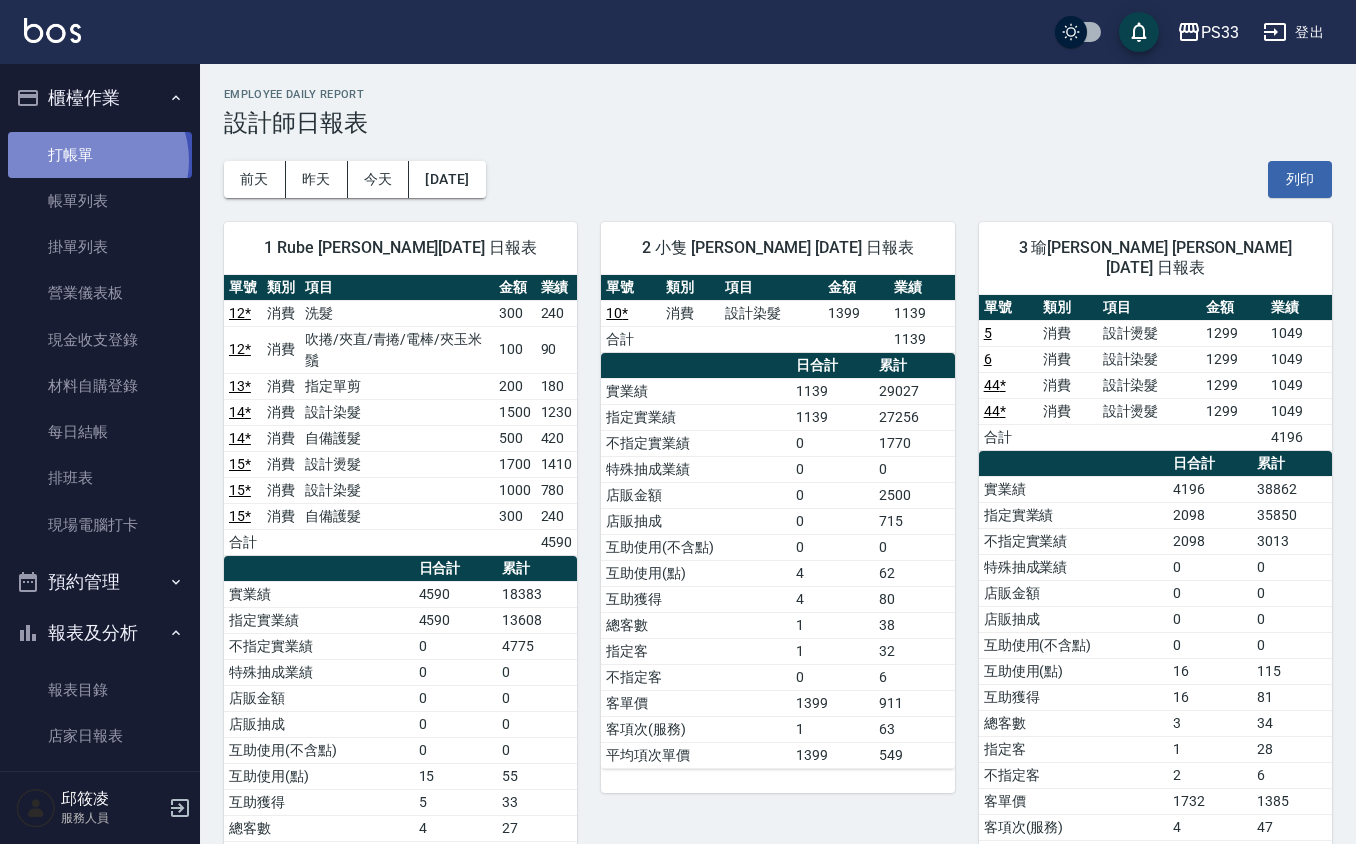 click on "打帳單" at bounding box center [100, 155] 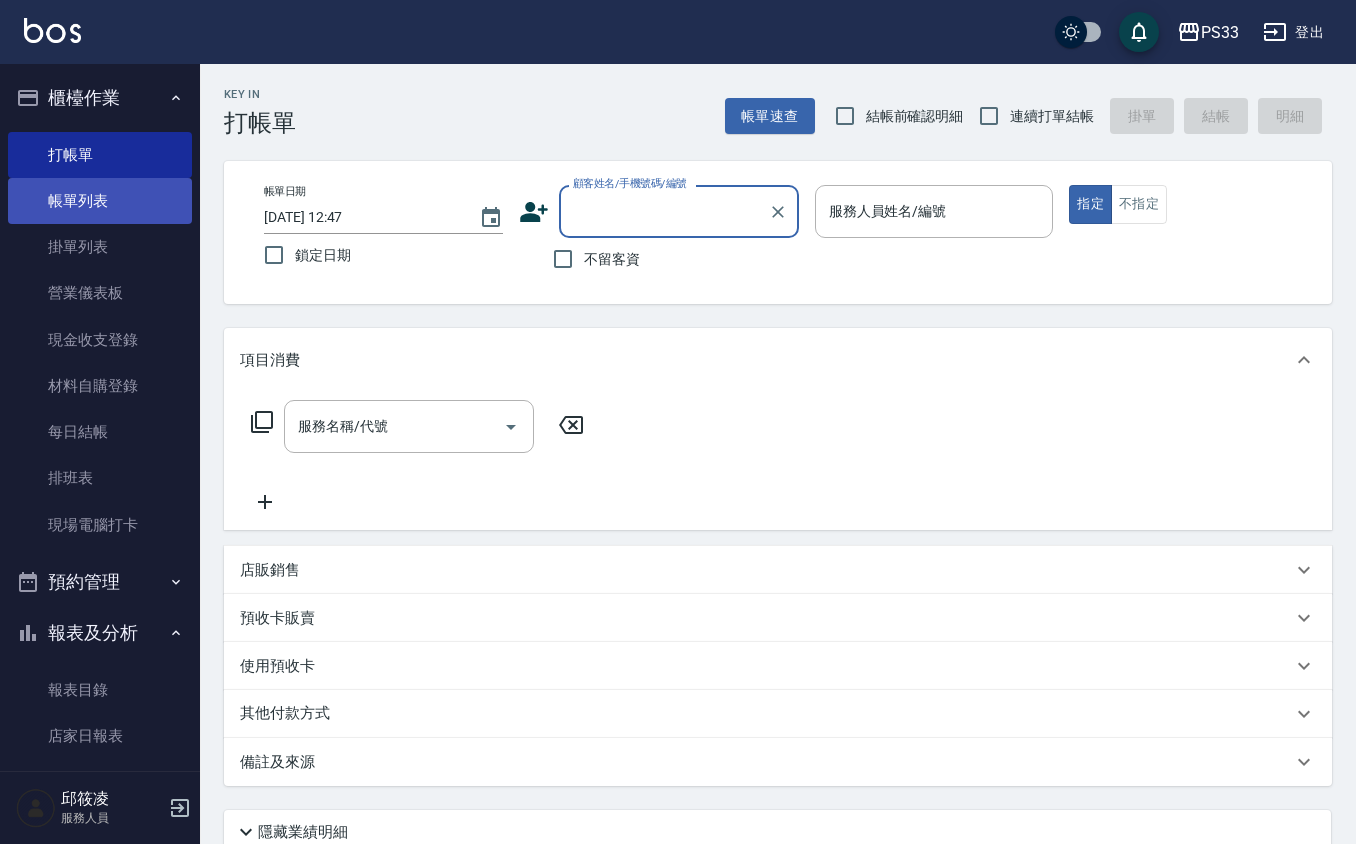 click on "帳單列表" at bounding box center (100, 201) 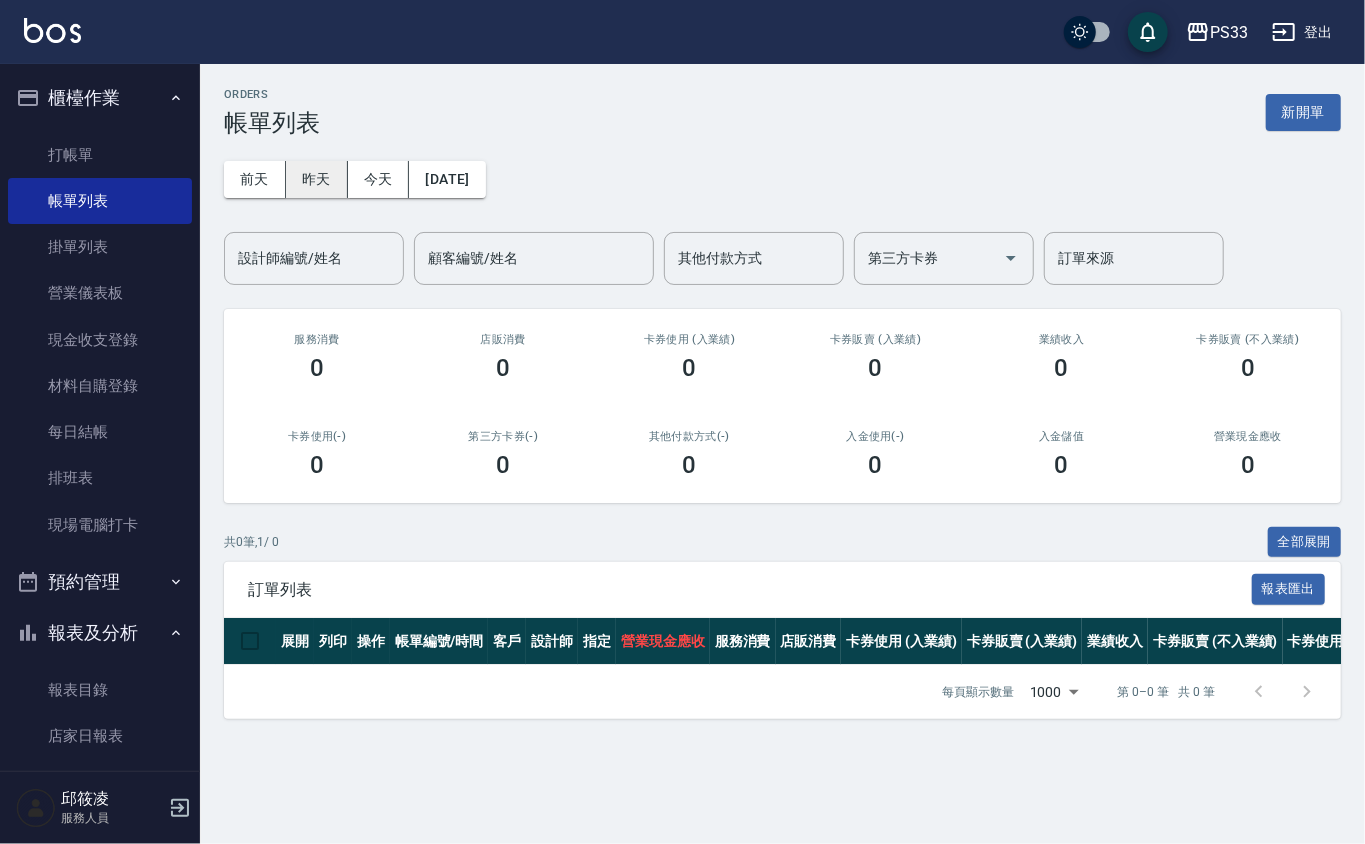 click on "昨天" at bounding box center (317, 179) 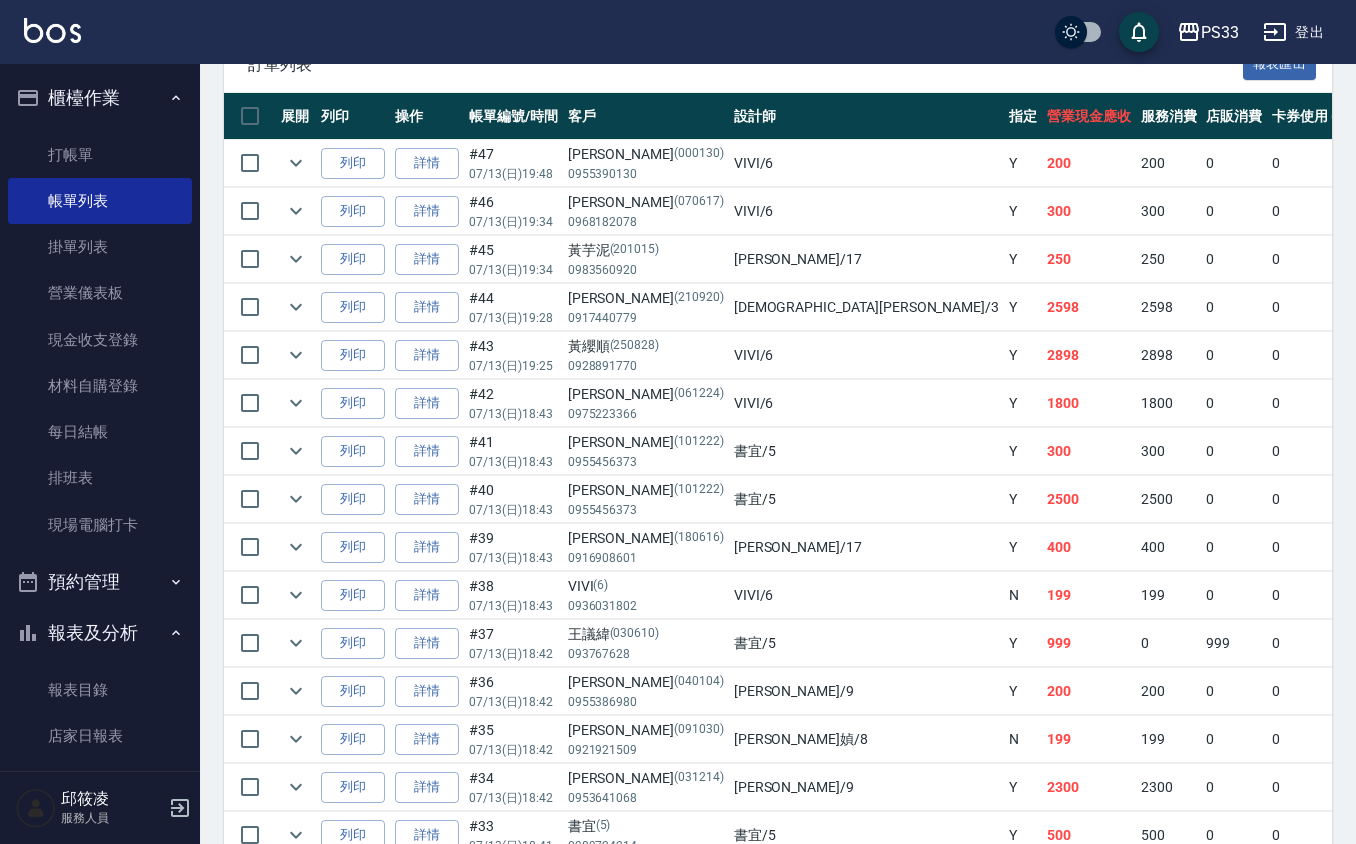scroll, scrollTop: 0, scrollLeft: 0, axis: both 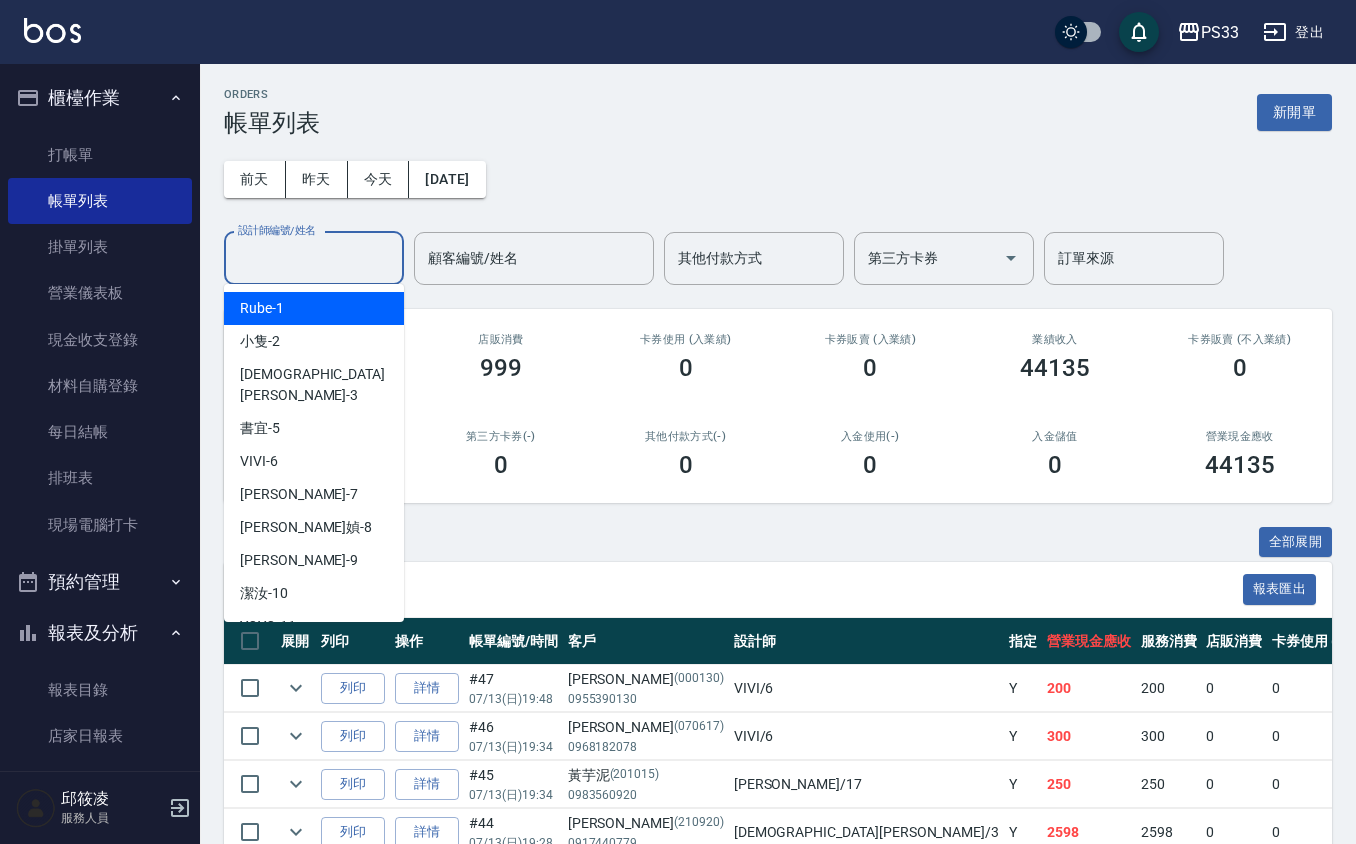click on "設計師編號/姓名" at bounding box center [314, 258] 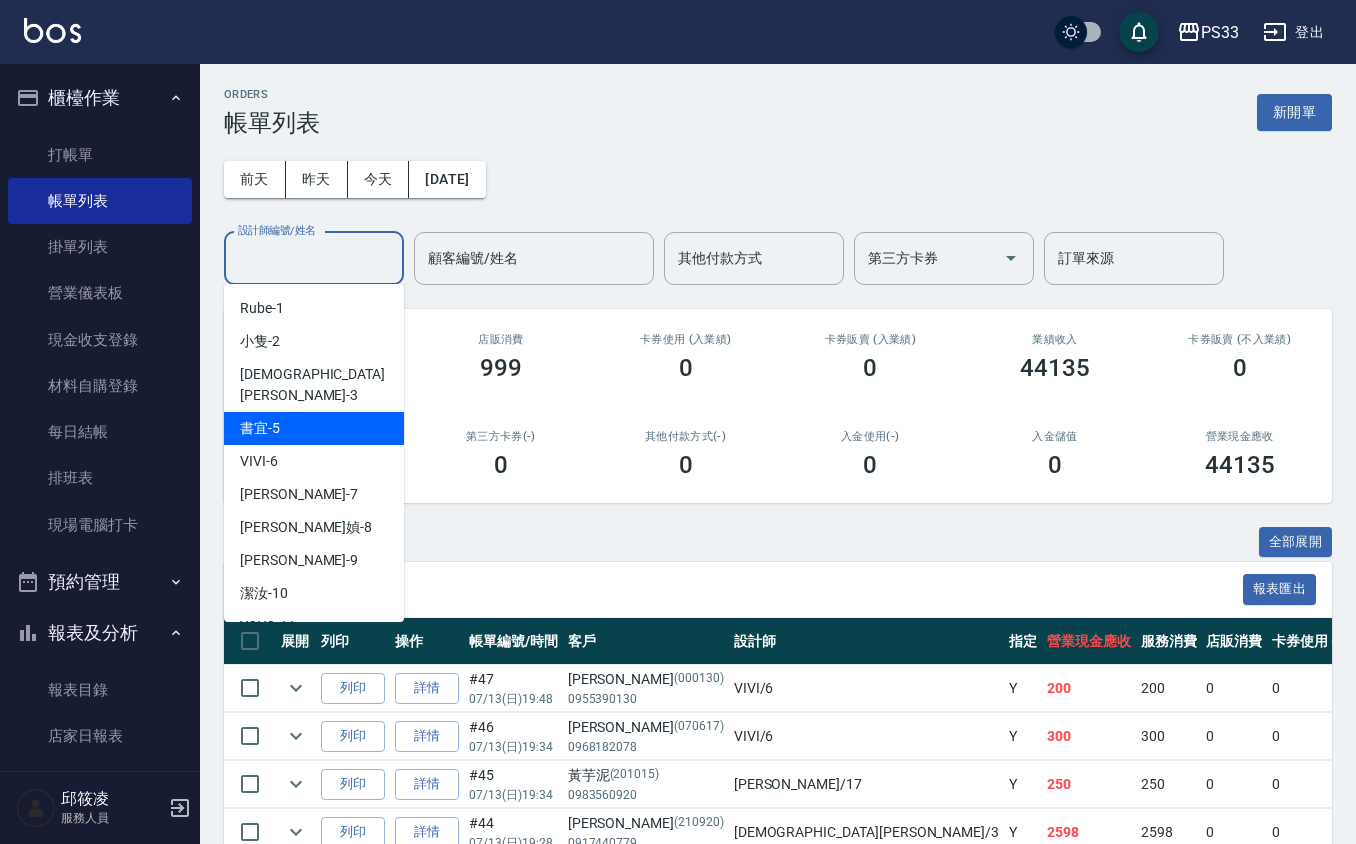 click on "書宜 -5" at bounding box center (314, 428) 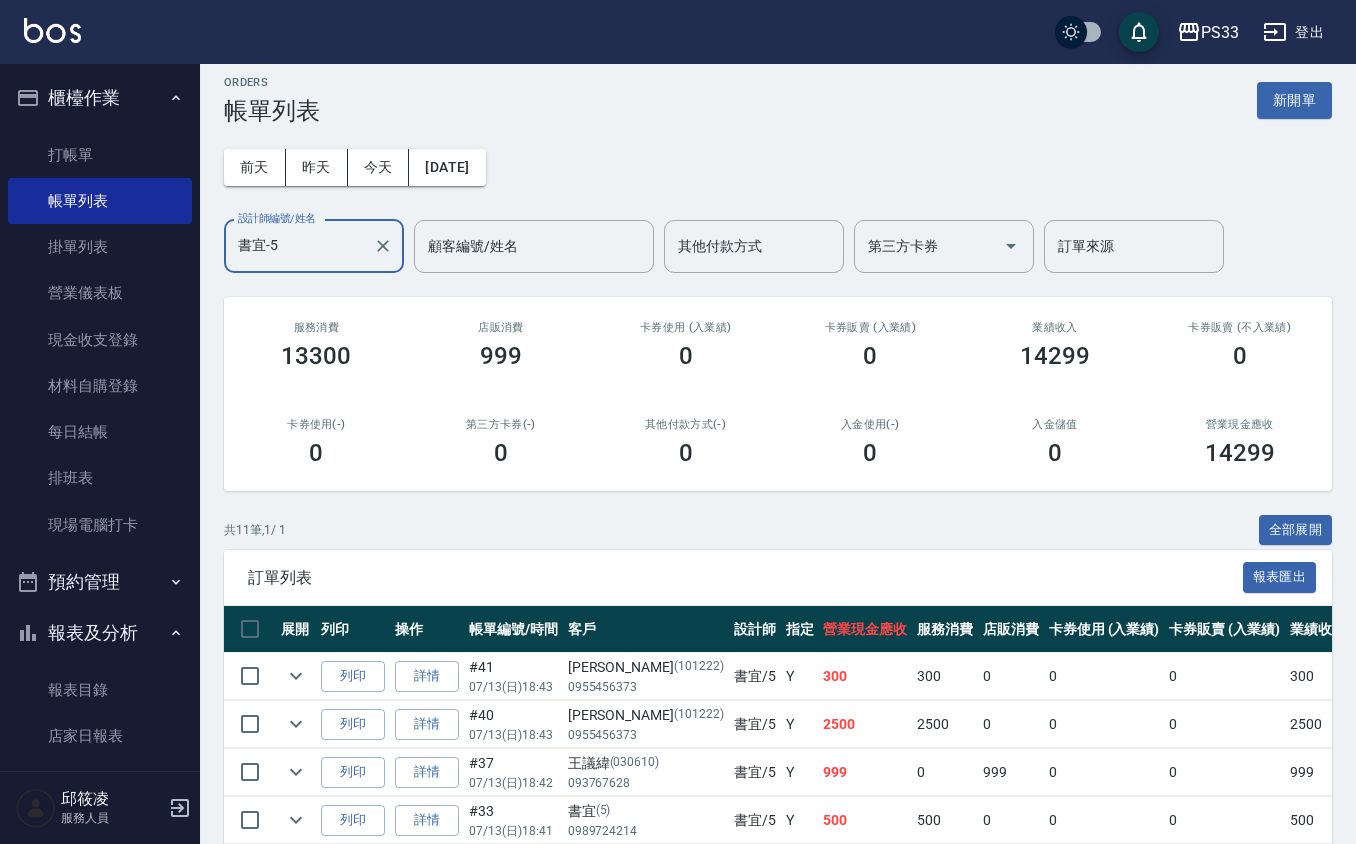 scroll, scrollTop: 0, scrollLeft: 0, axis: both 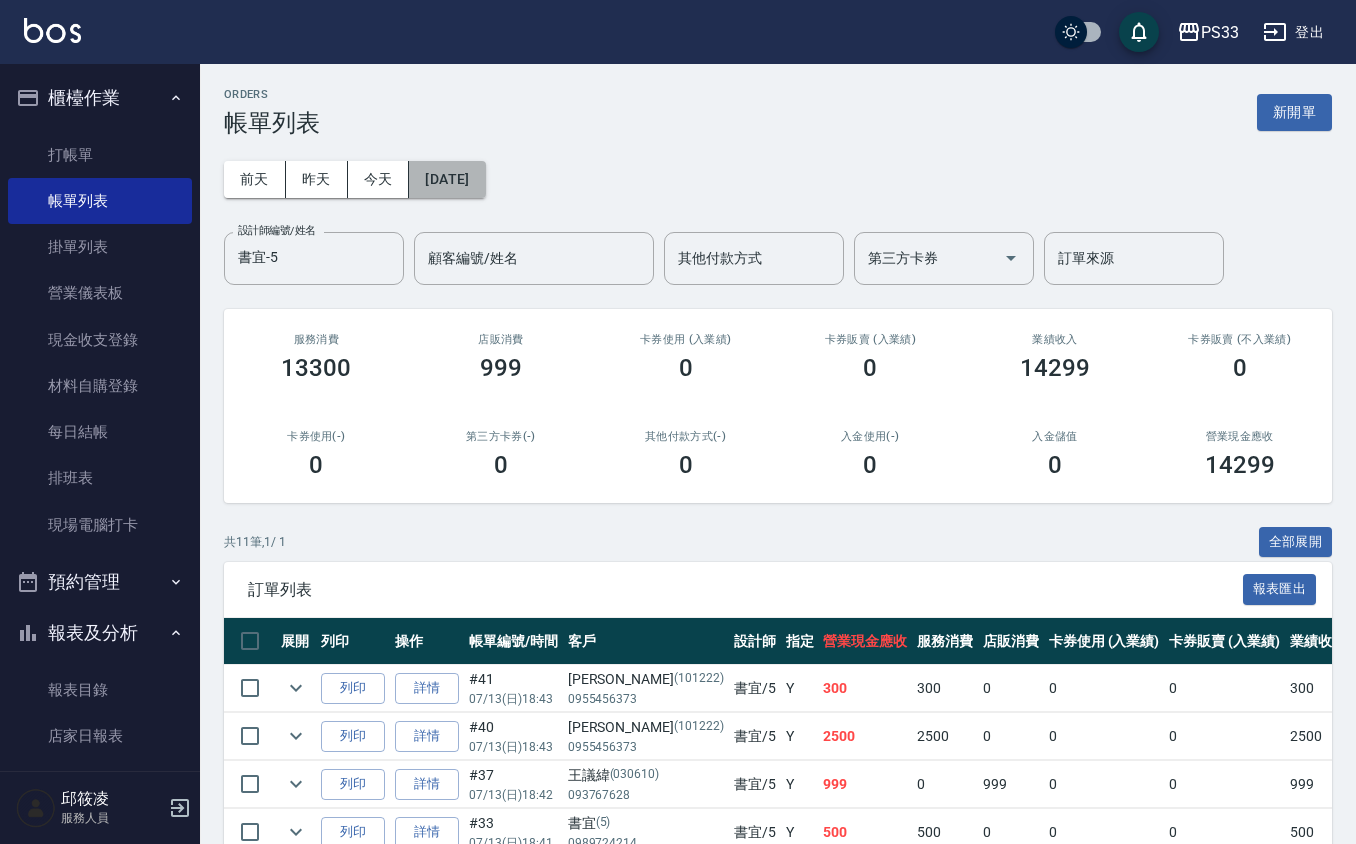 click on "[DATE]" at bounding box center (447, 179) 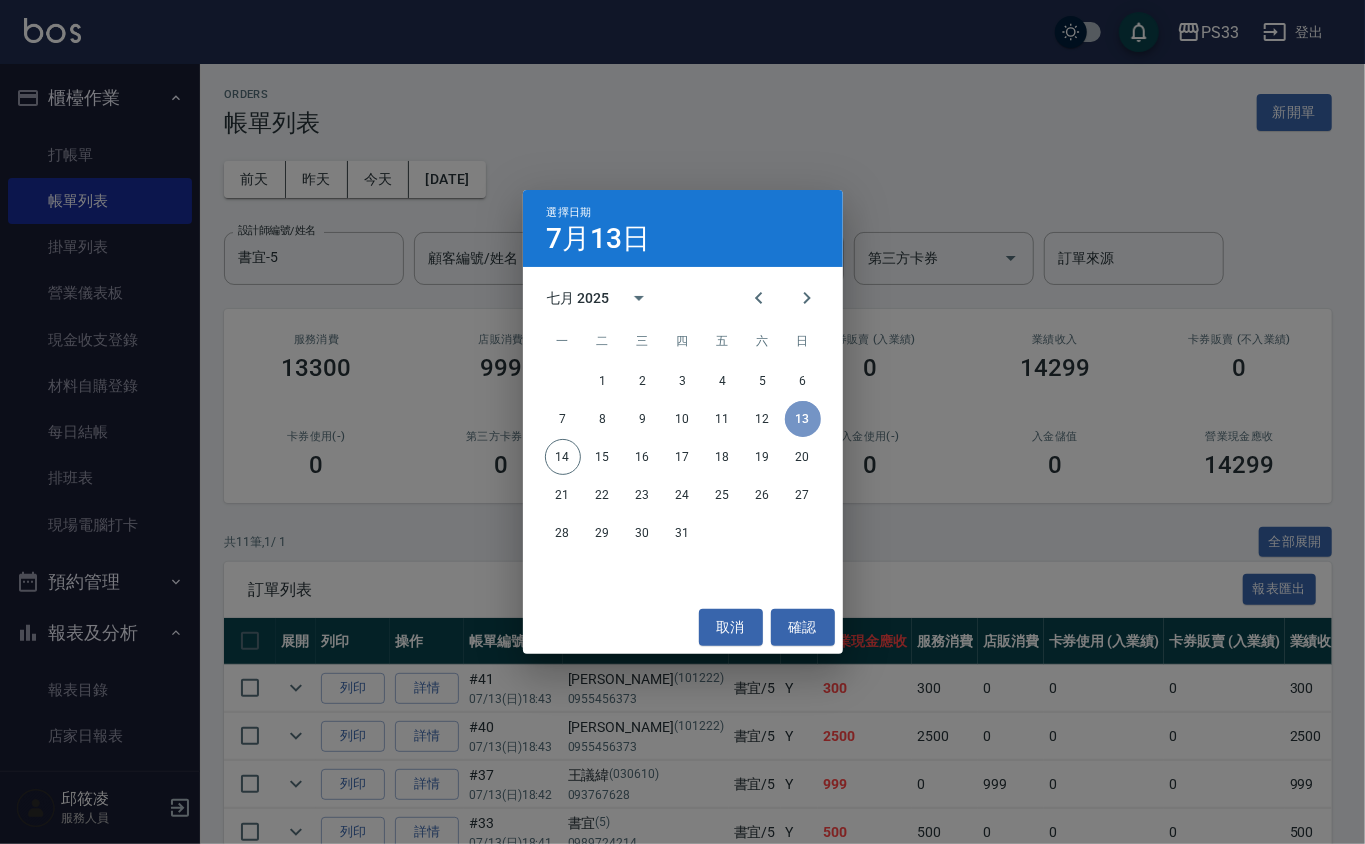 click on "13" at bounding box center (803, 419) 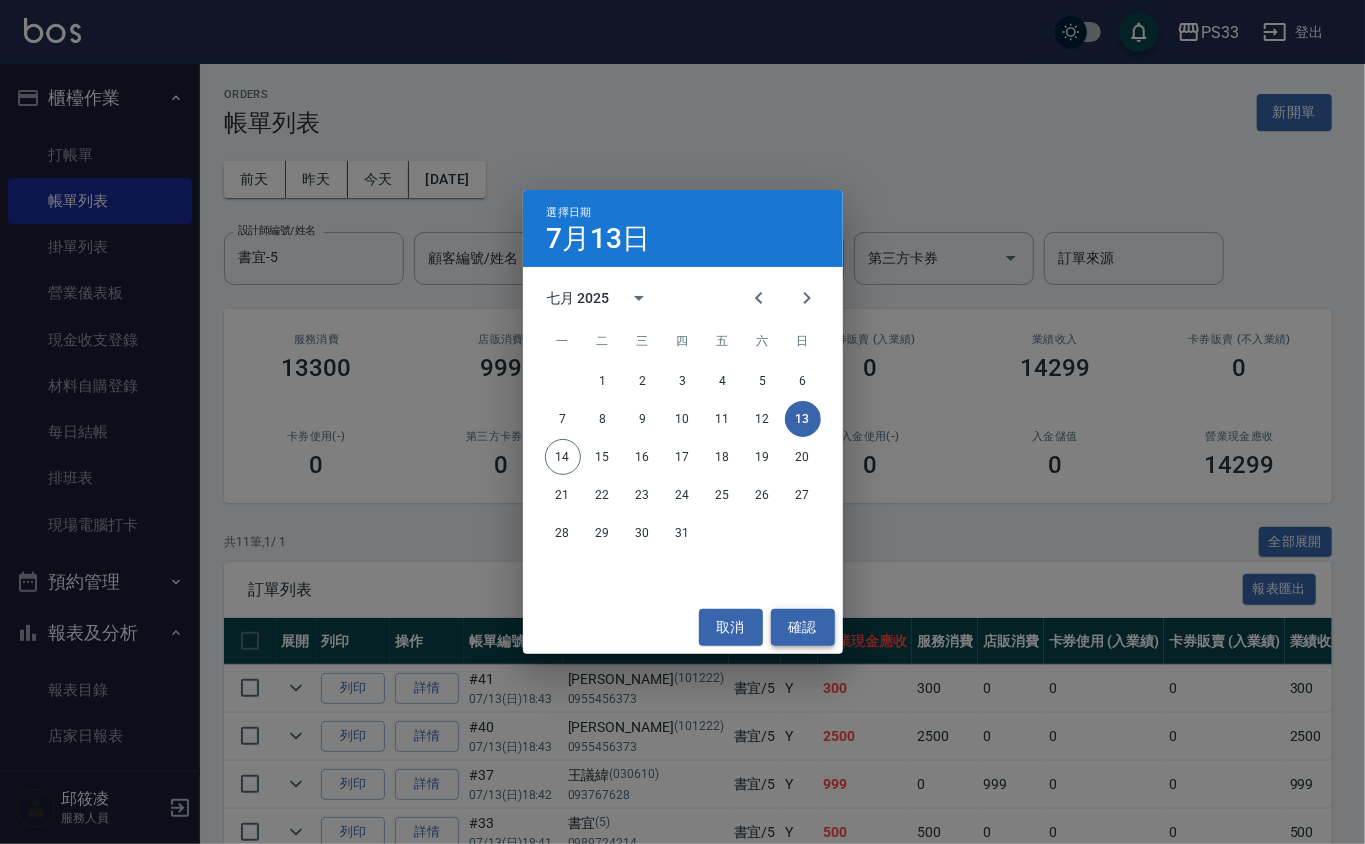 click on "確認" at bounding box center (803, 627) 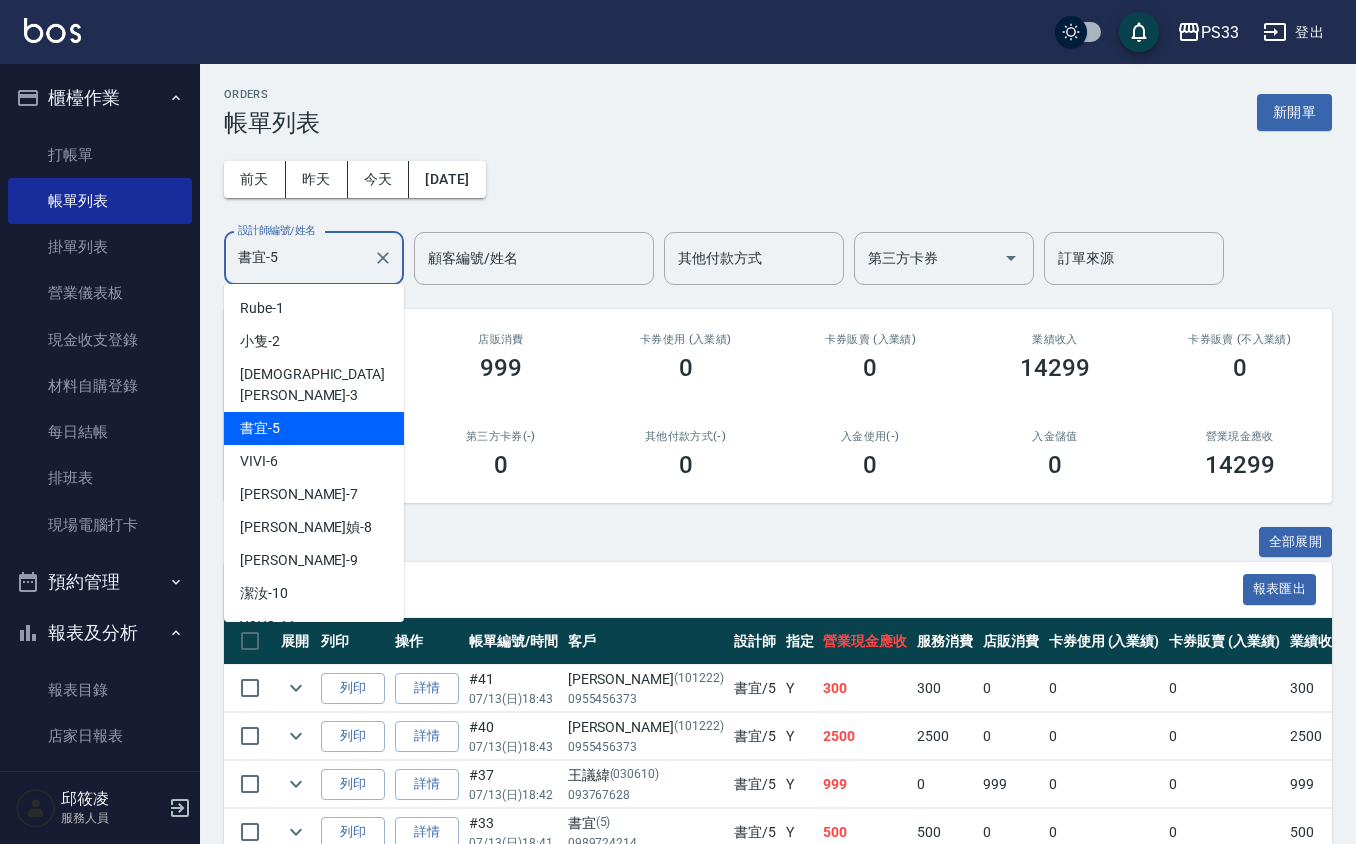 click on "書宜-5" at bounding box center (299, 258) 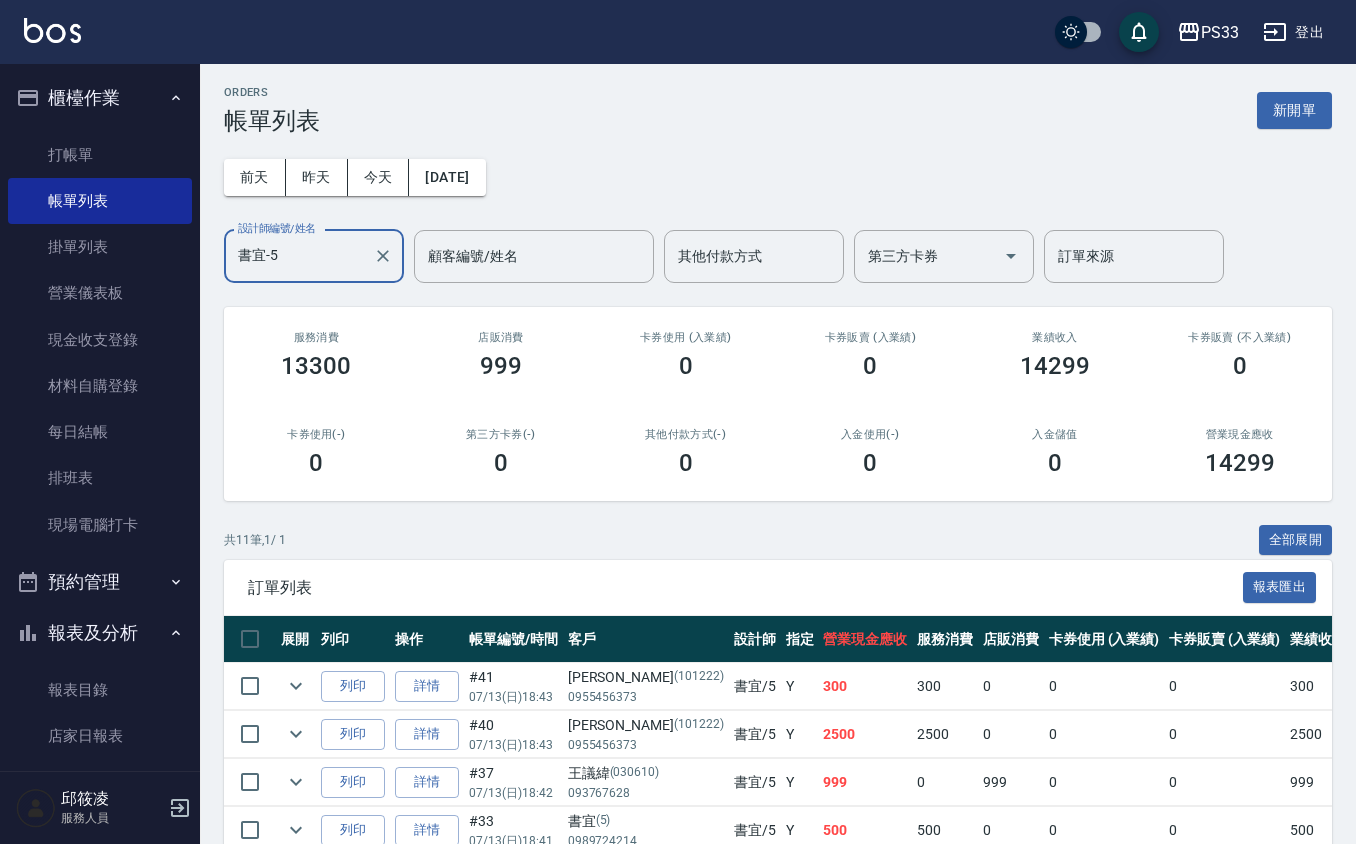 scroll, scrollTop: 0, scrollLeft: 0, axis: both 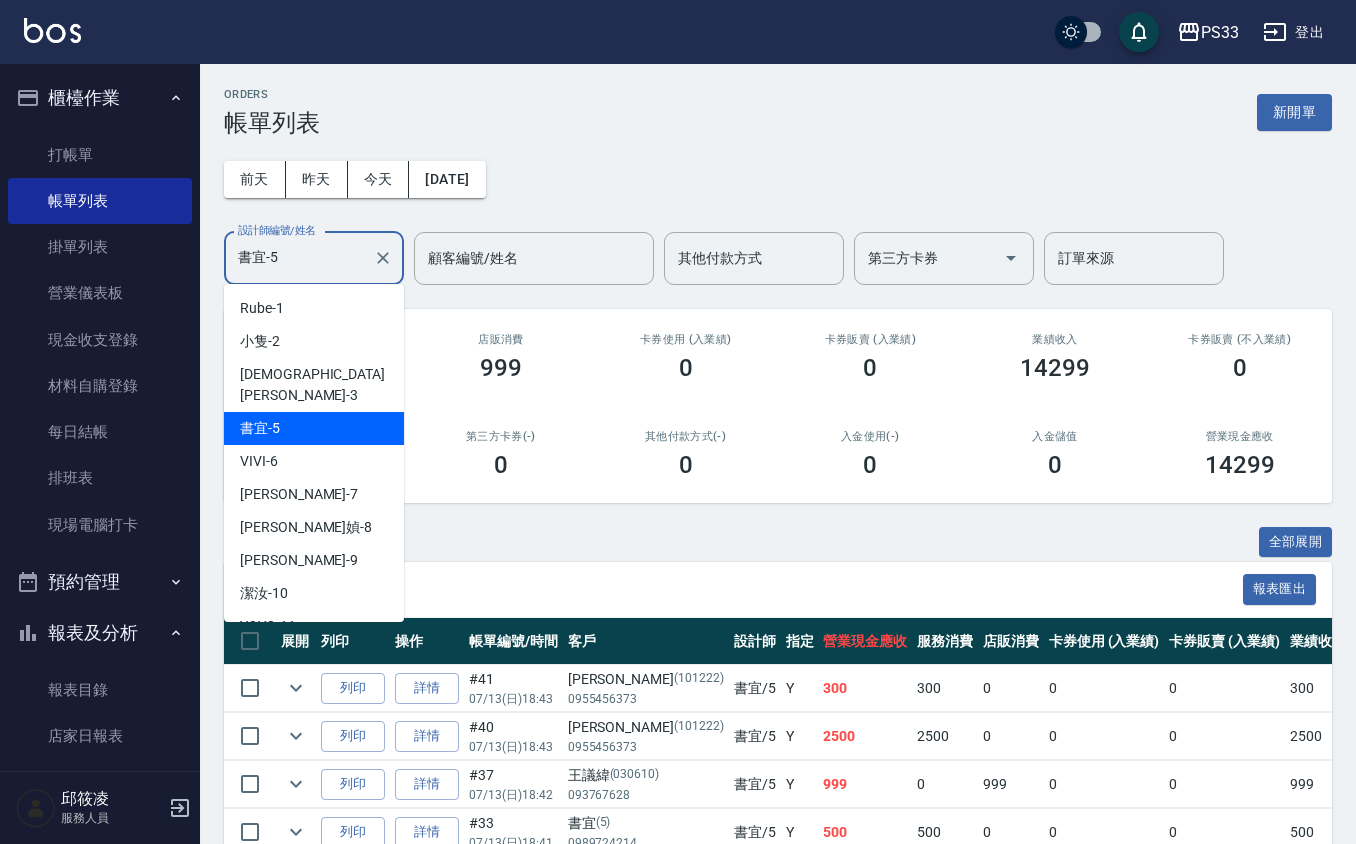 click on "書宜-5" at bounding box center [299, 258] 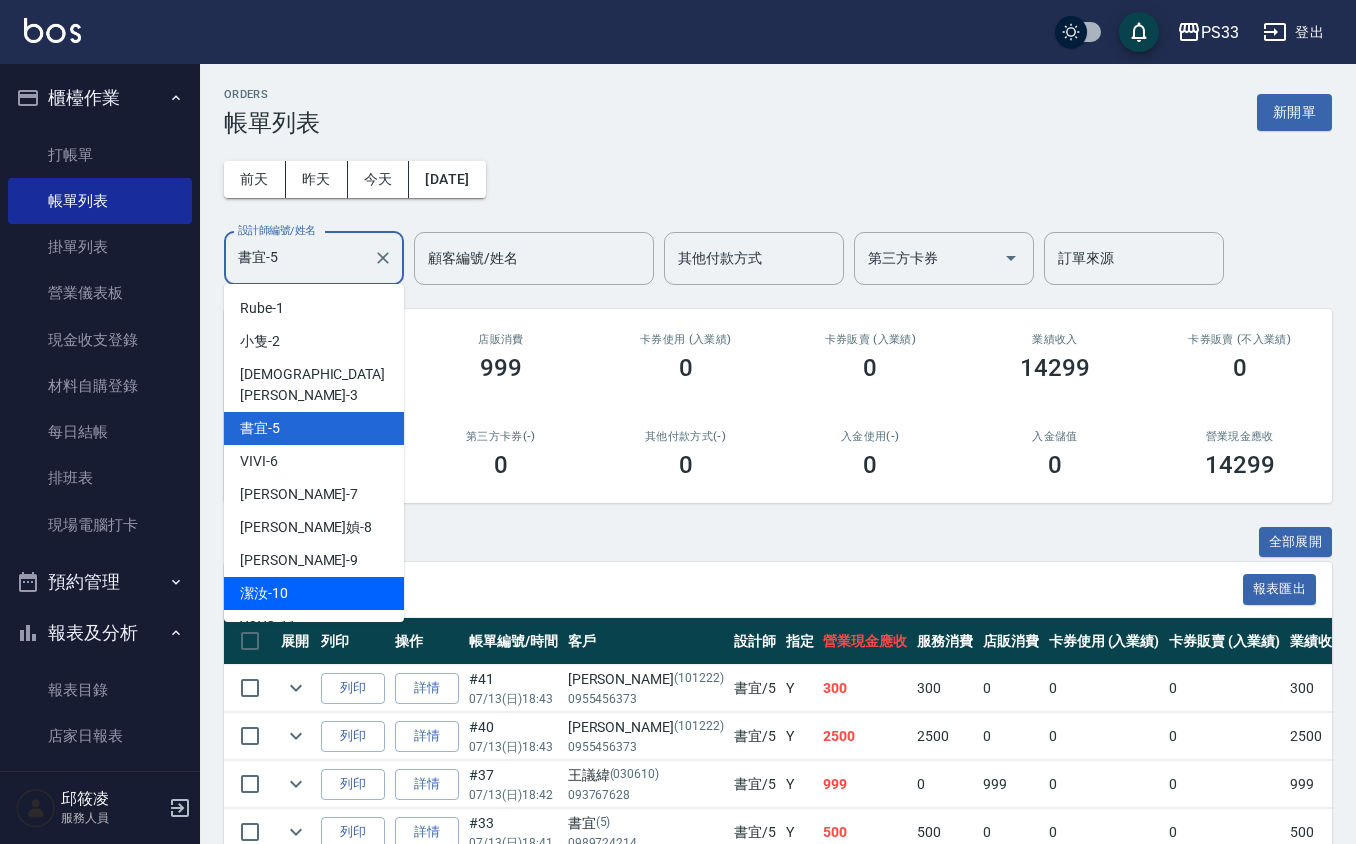click on "潔汝 -10" at bounding box center [314, 593] 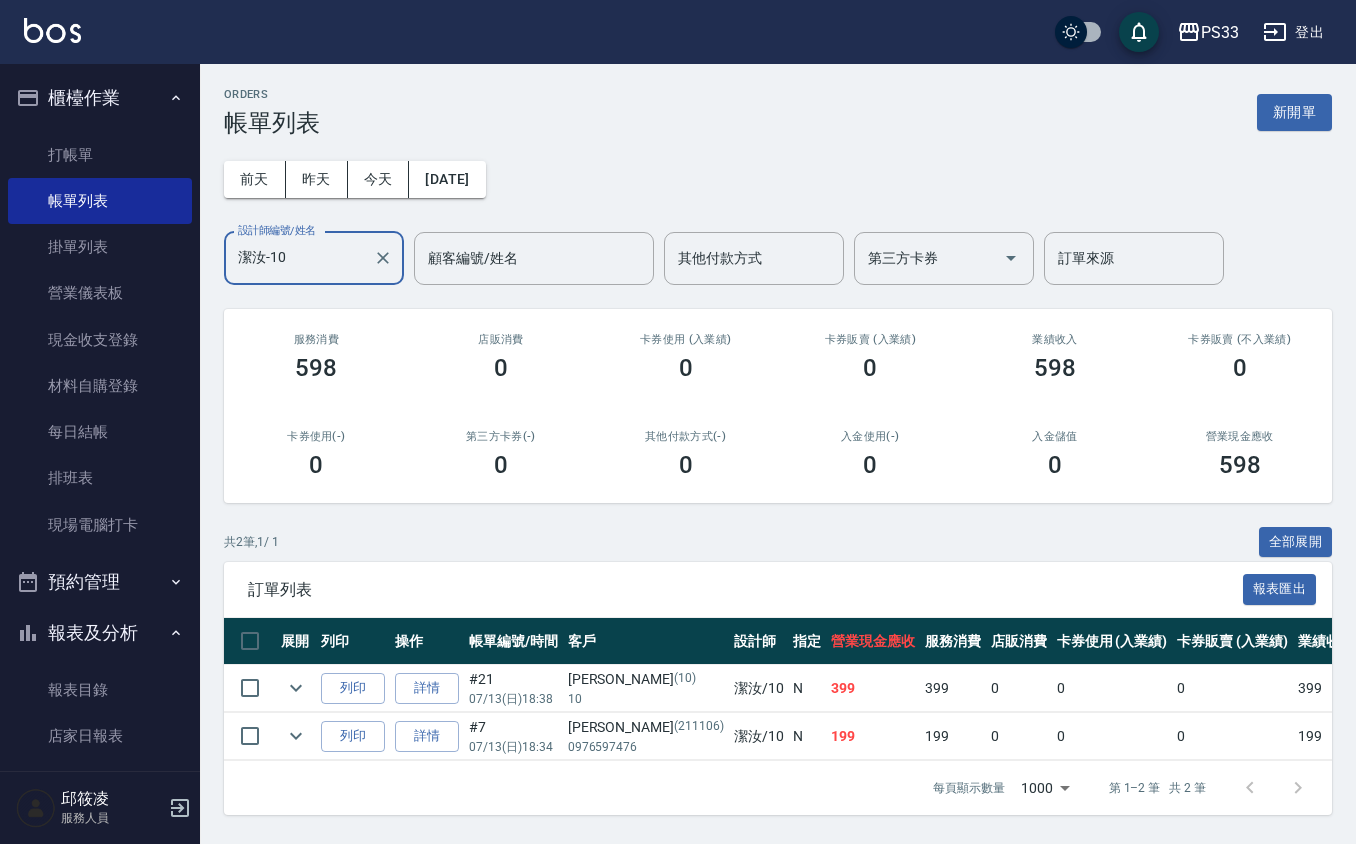 scroll, scrollTop: 17, scrollLeft: 0, axis: vertical 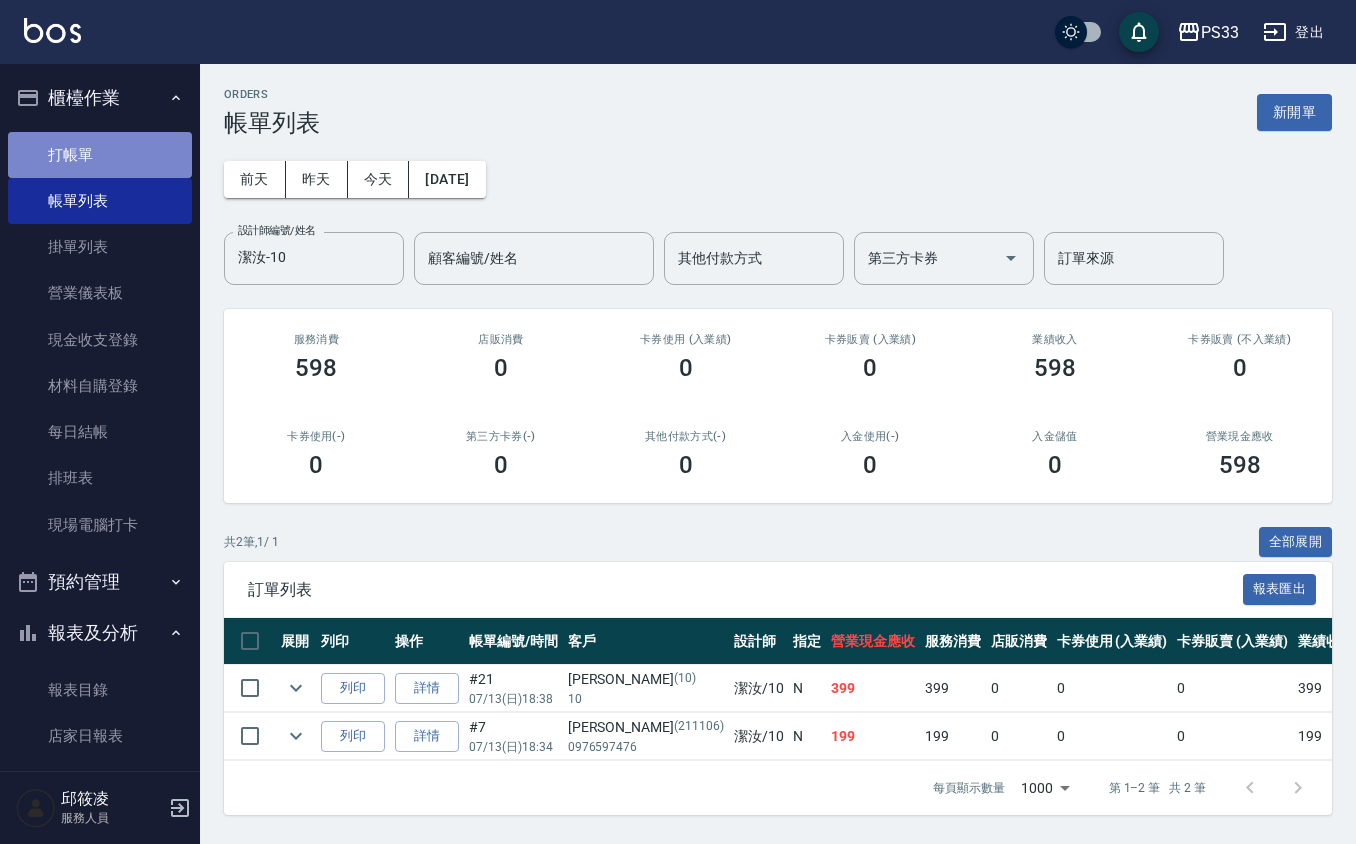 click on "打帳單" at bounding box center (100, 155) 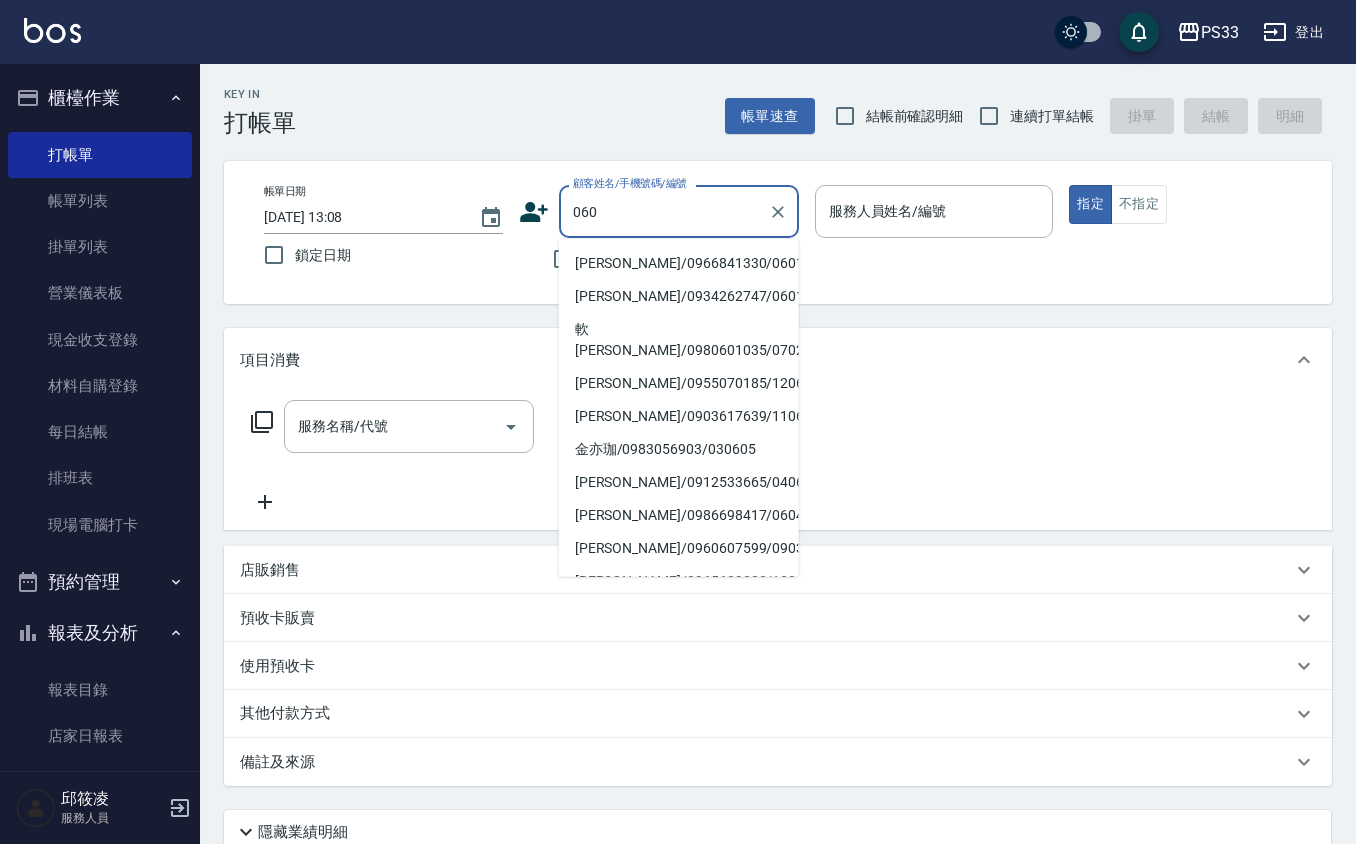 drag, startPoint x: 773, startPoint y: 218, endPoint x: 649, endPoint y: 201, distance: 125.1599 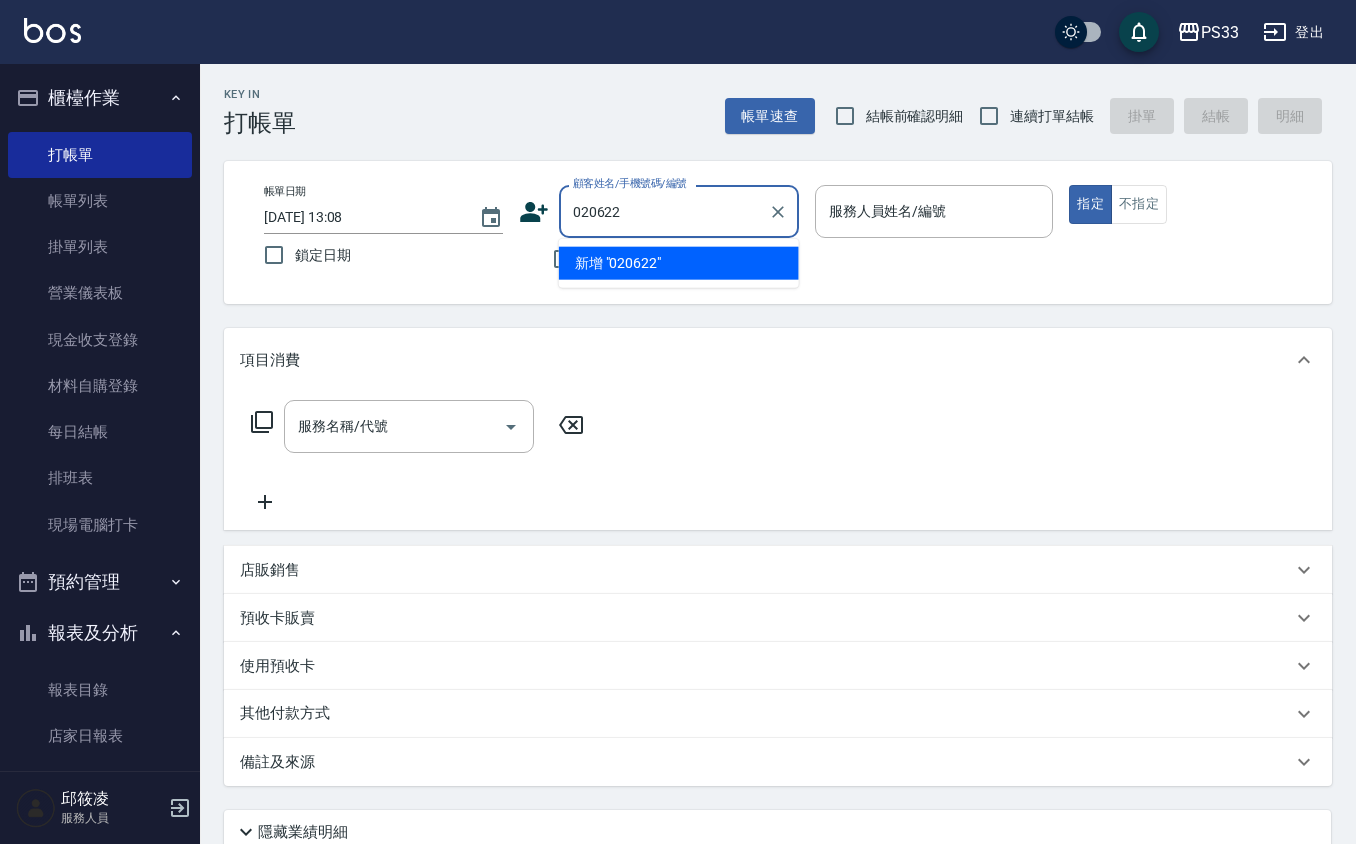 type on "020622" 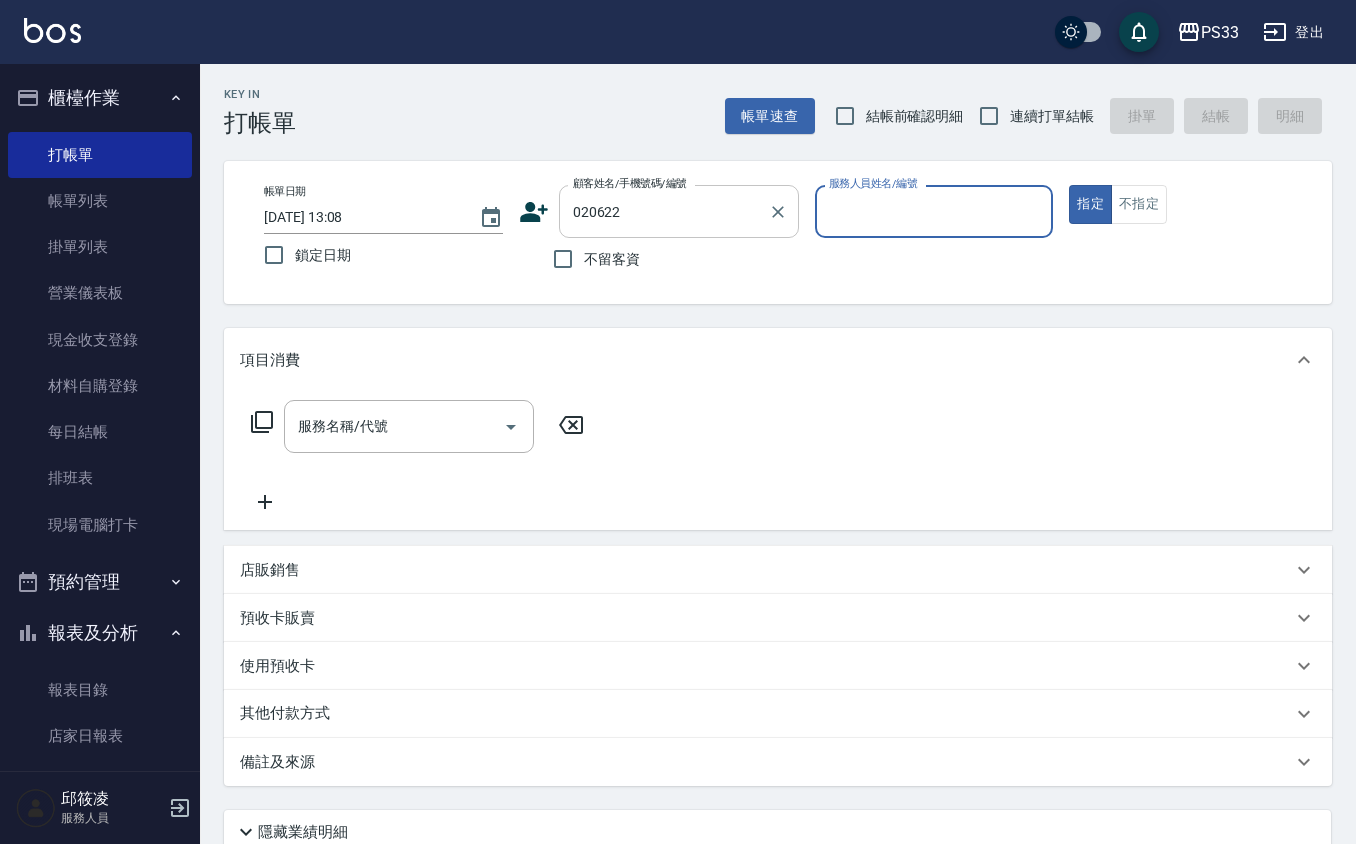 type on "5" 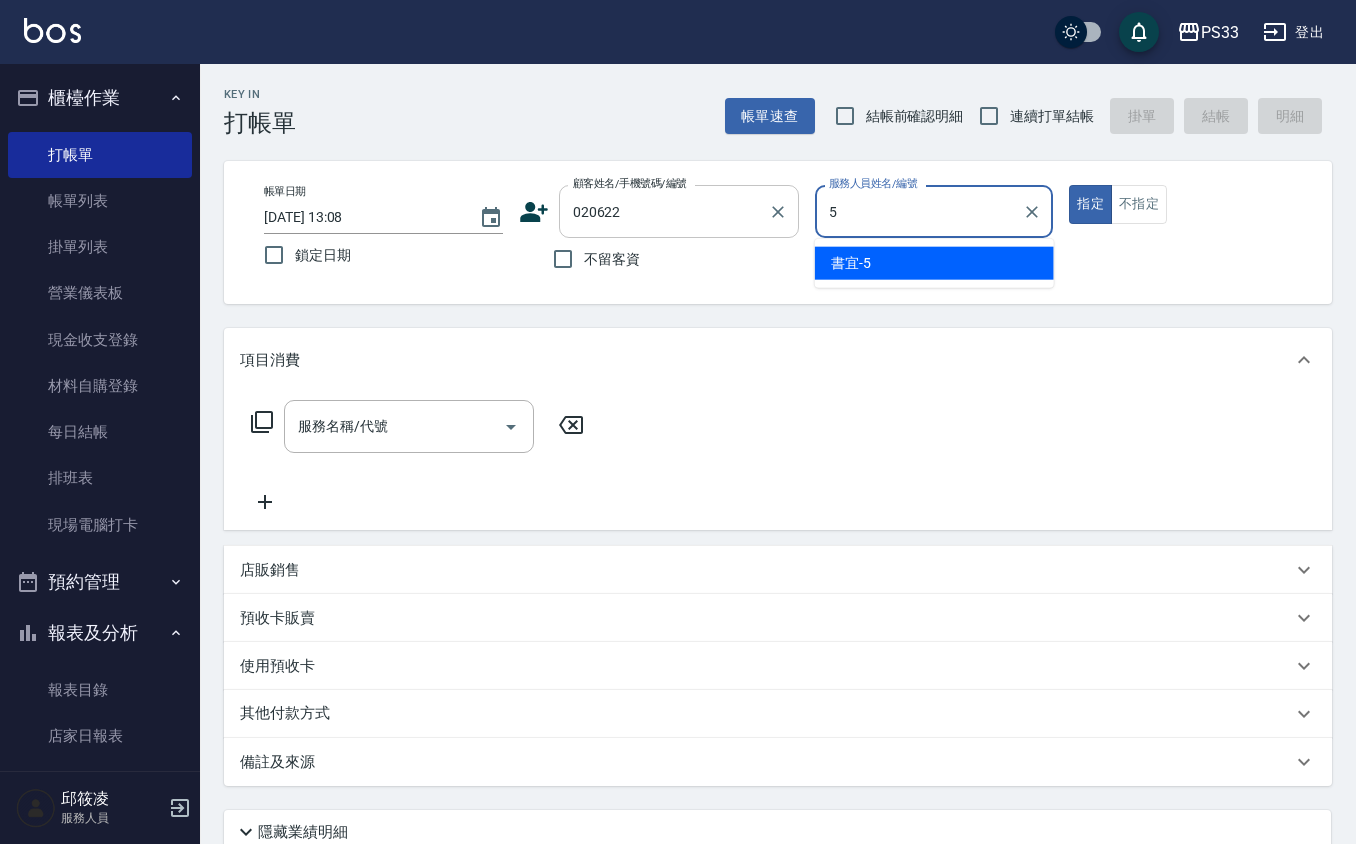 type on "[PERSON_NAME]/0981923733/020622" 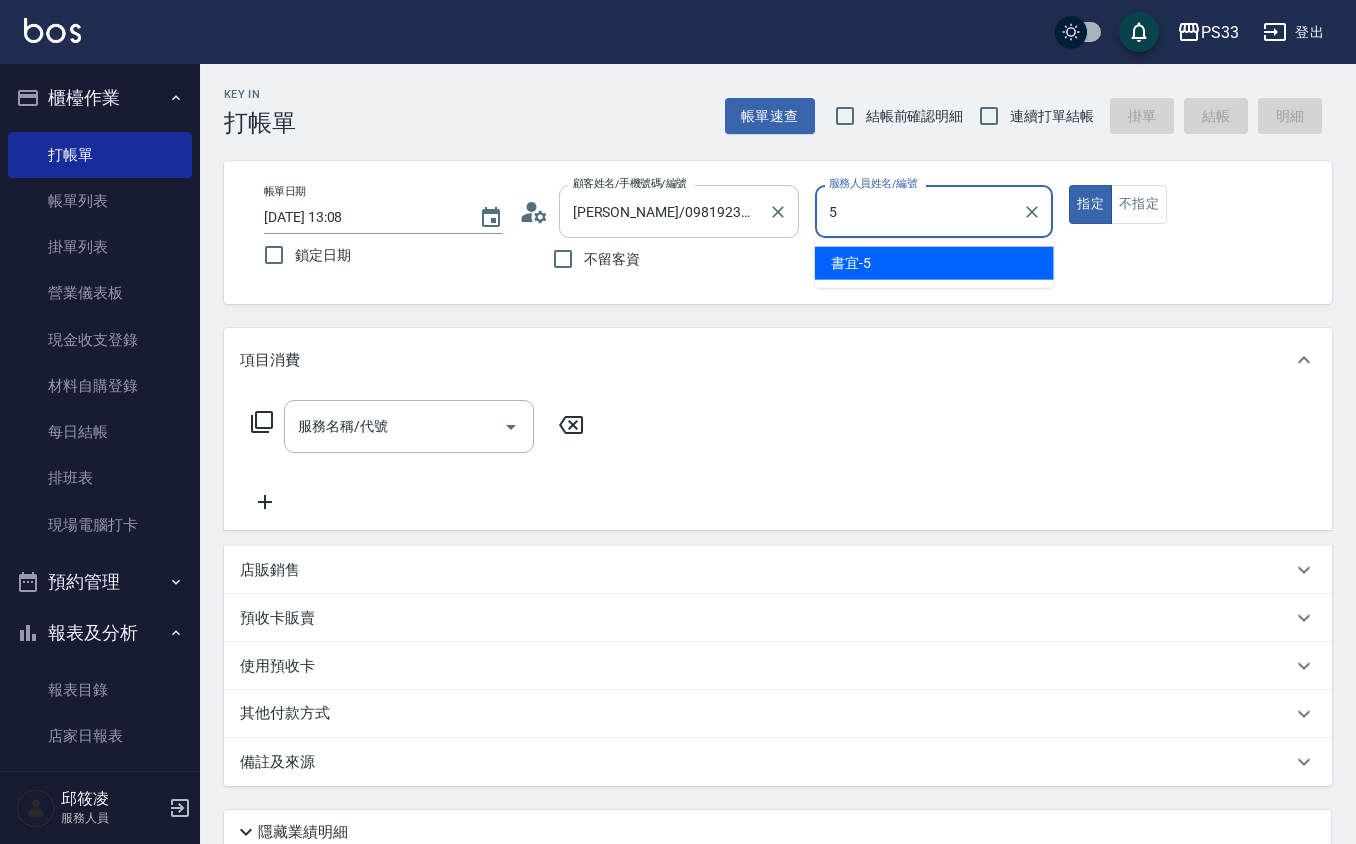 type on "書宜-5" 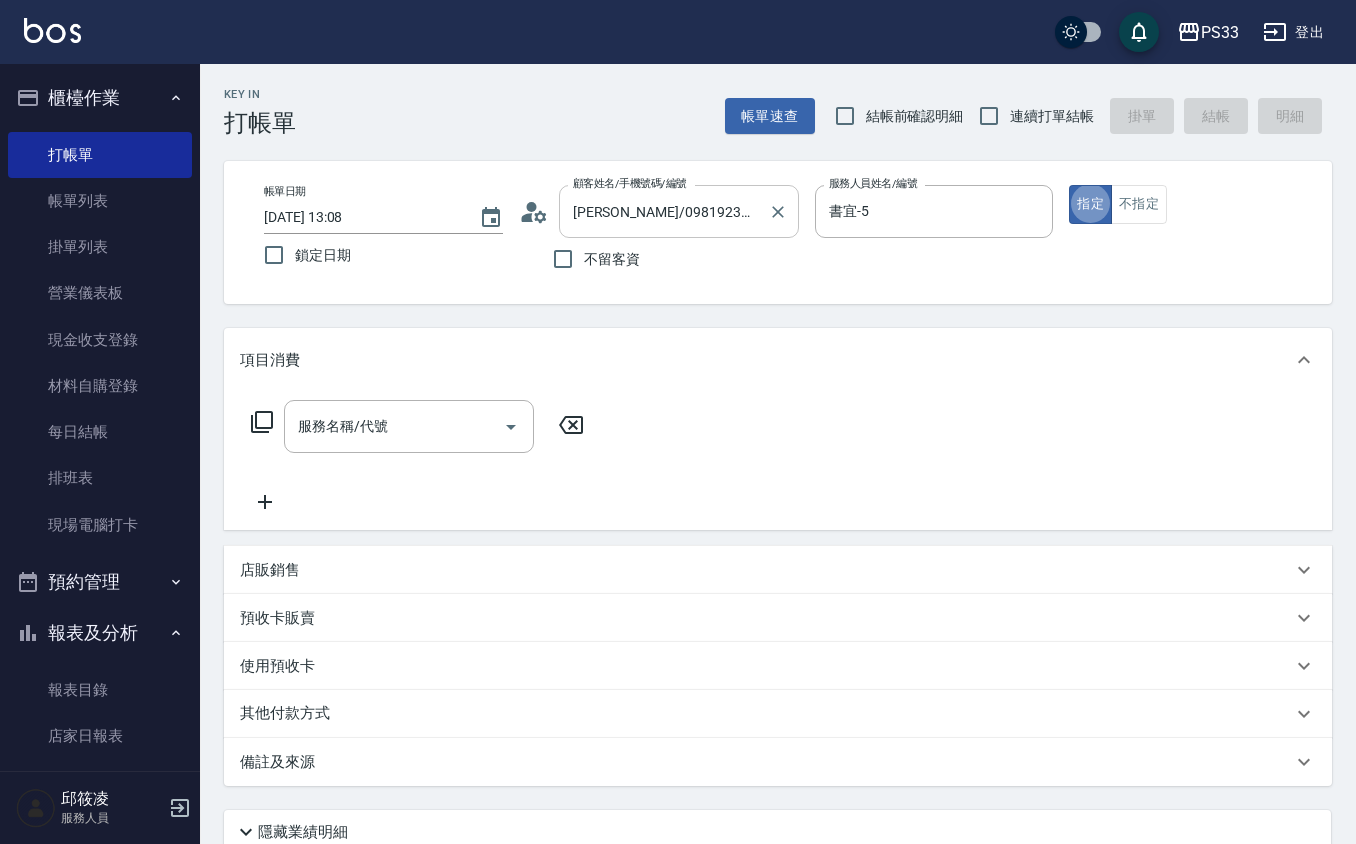 type on "true" 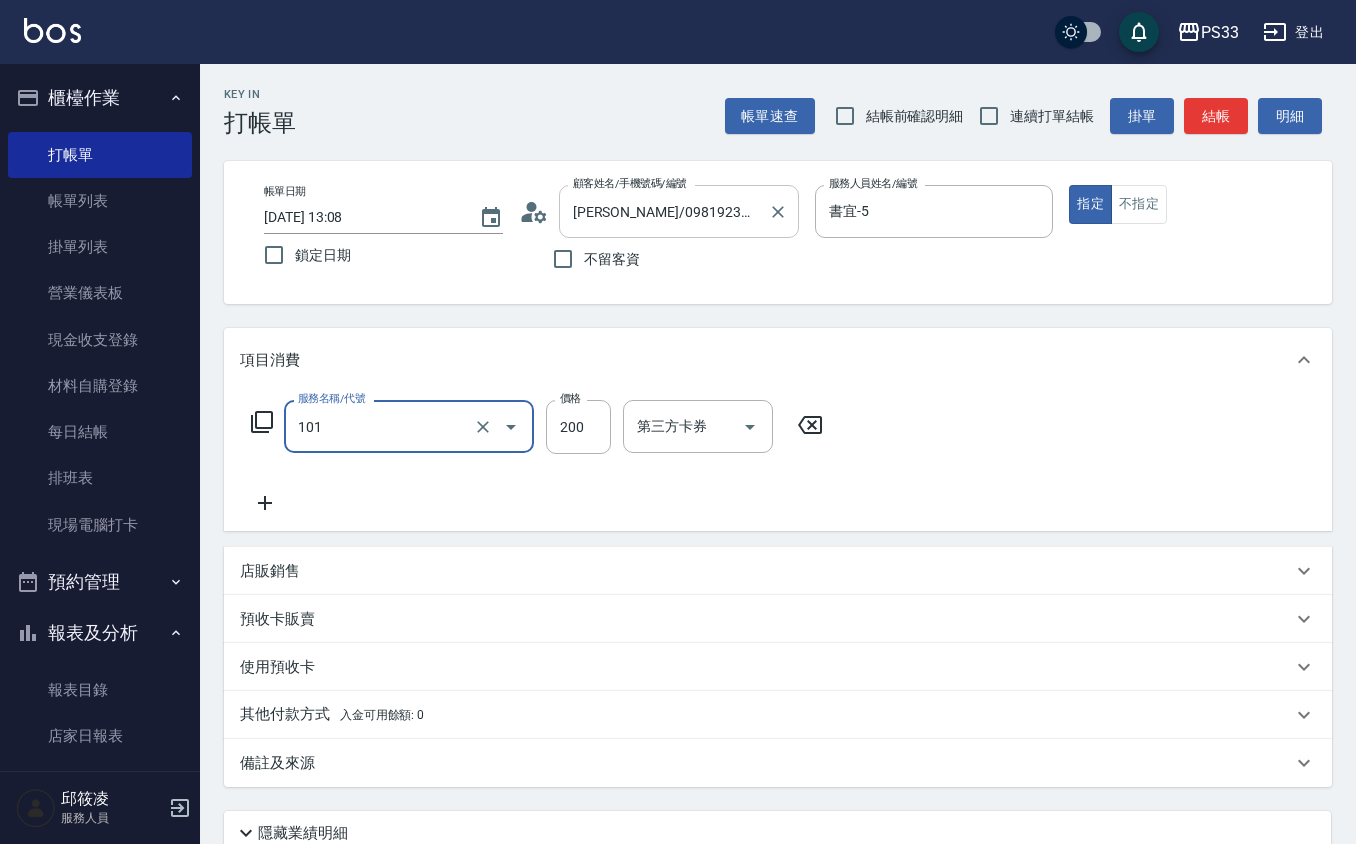 type on "洗髮(101)" 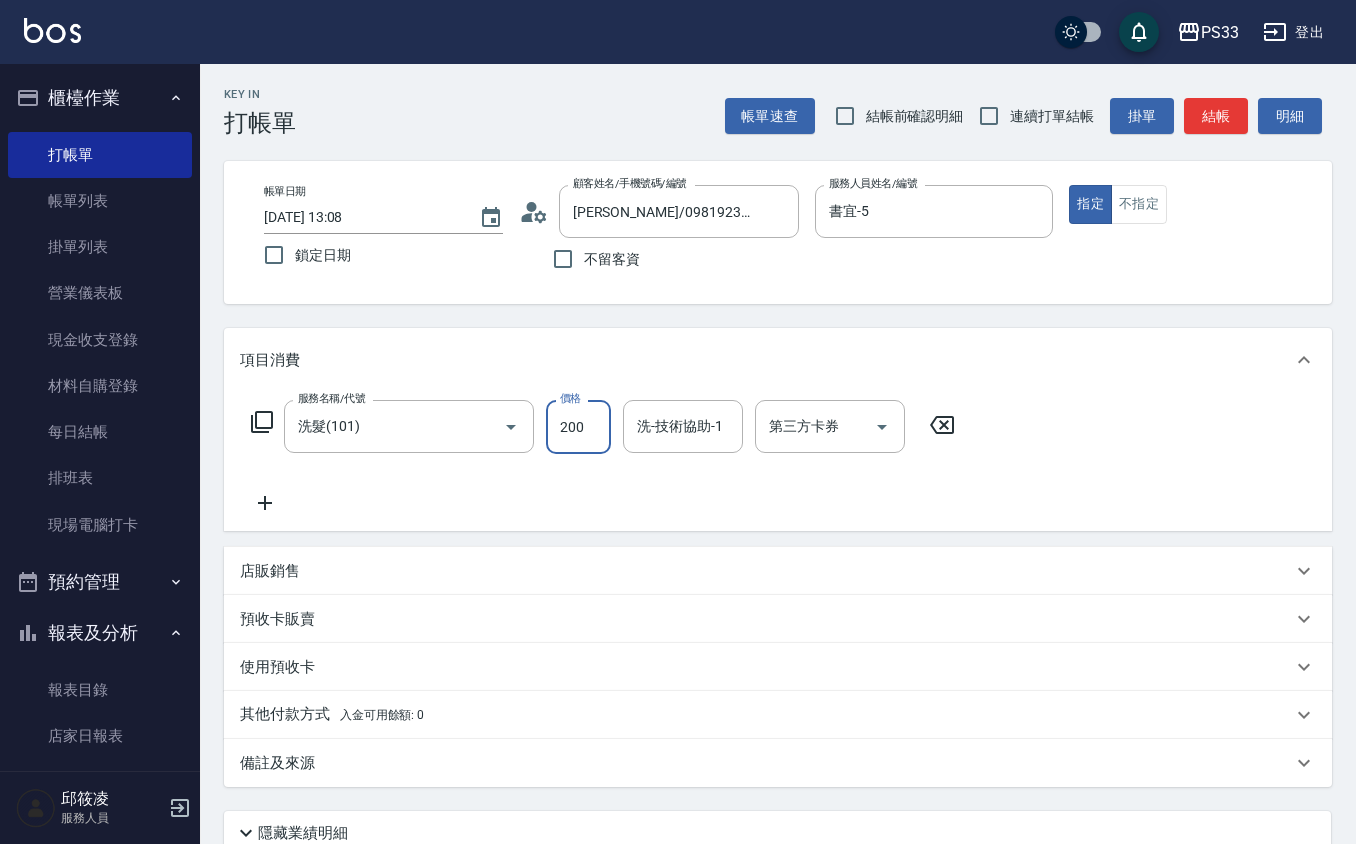 click on "200" at bounding box center [578, 427] 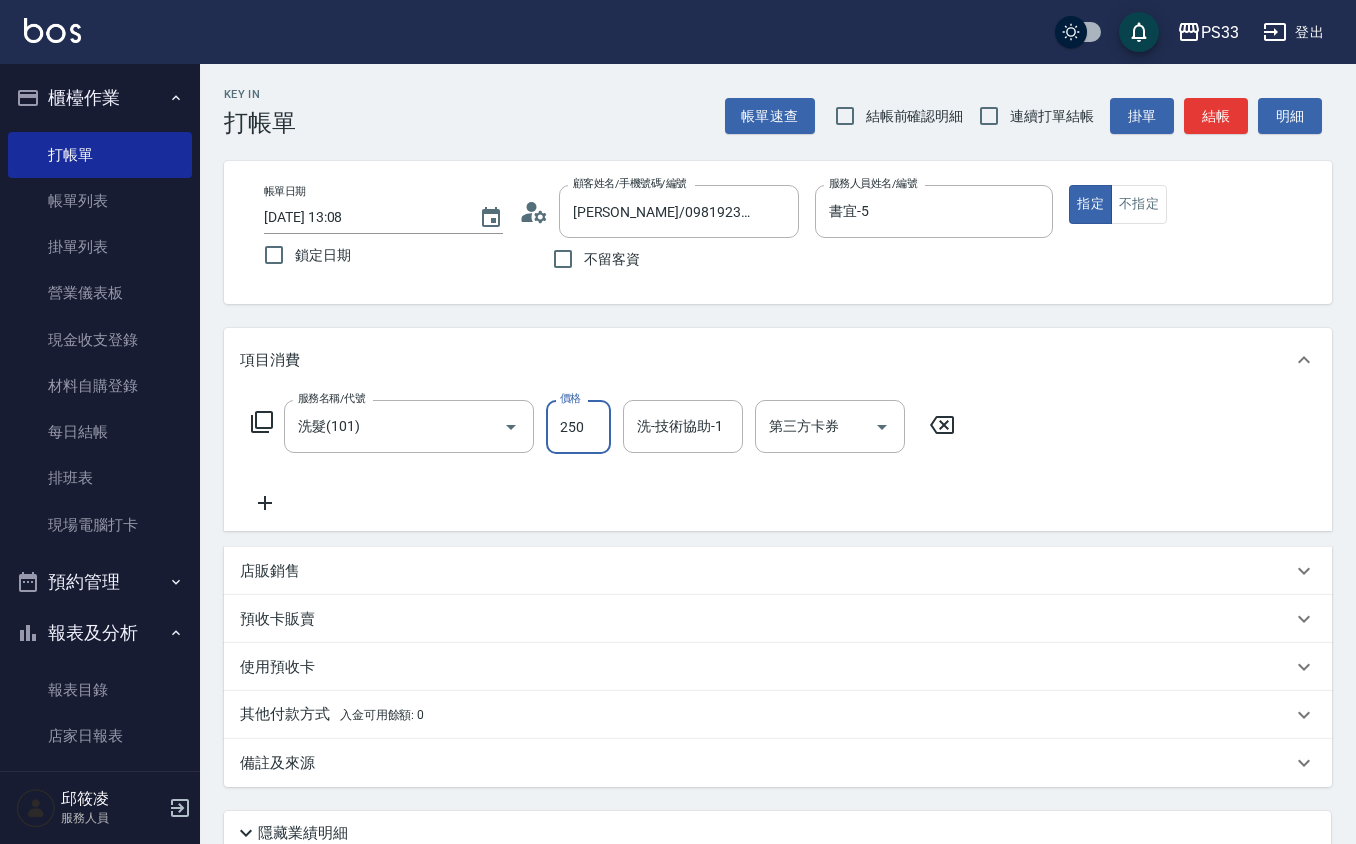 type on "250" 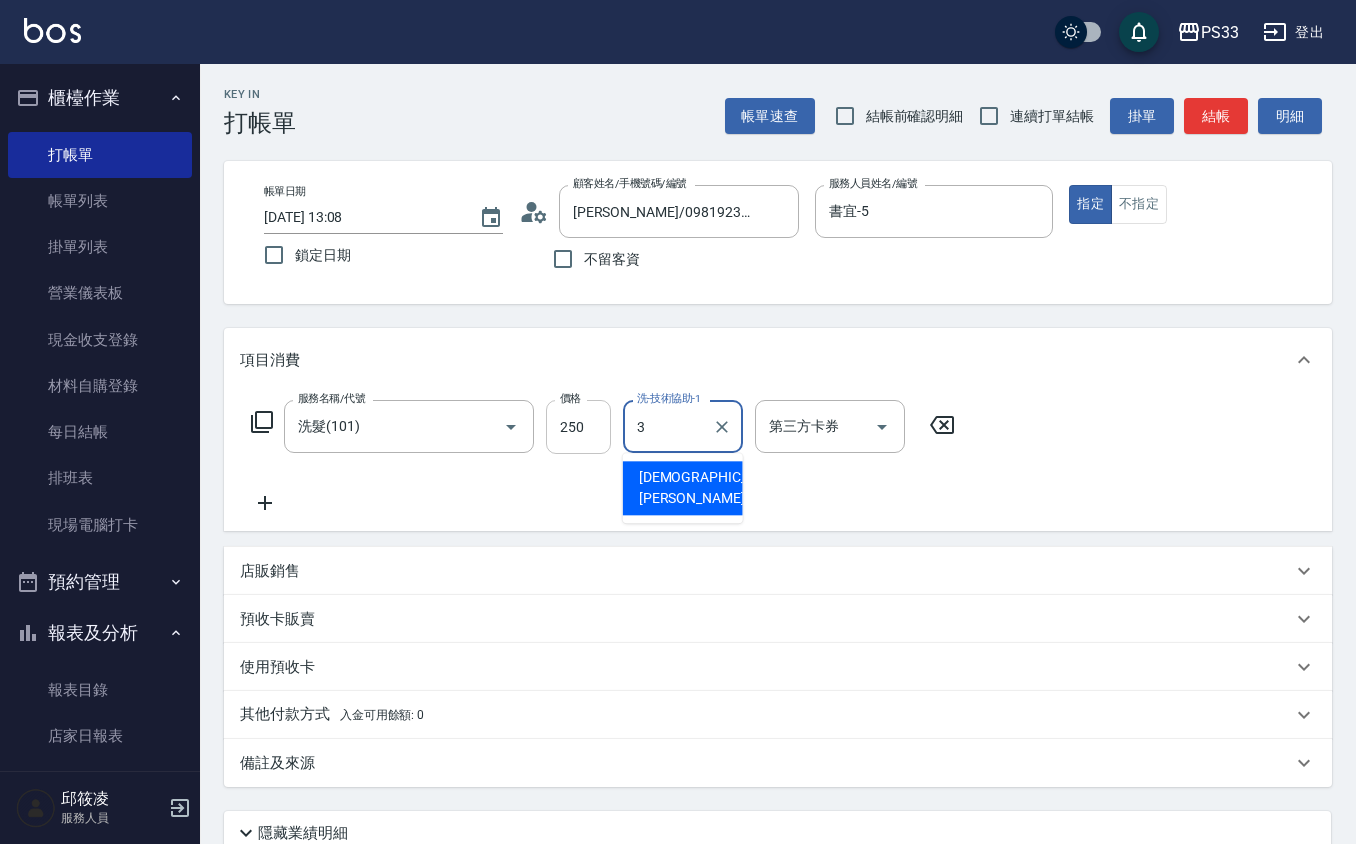 type on "[PERSON_NAME]-3" 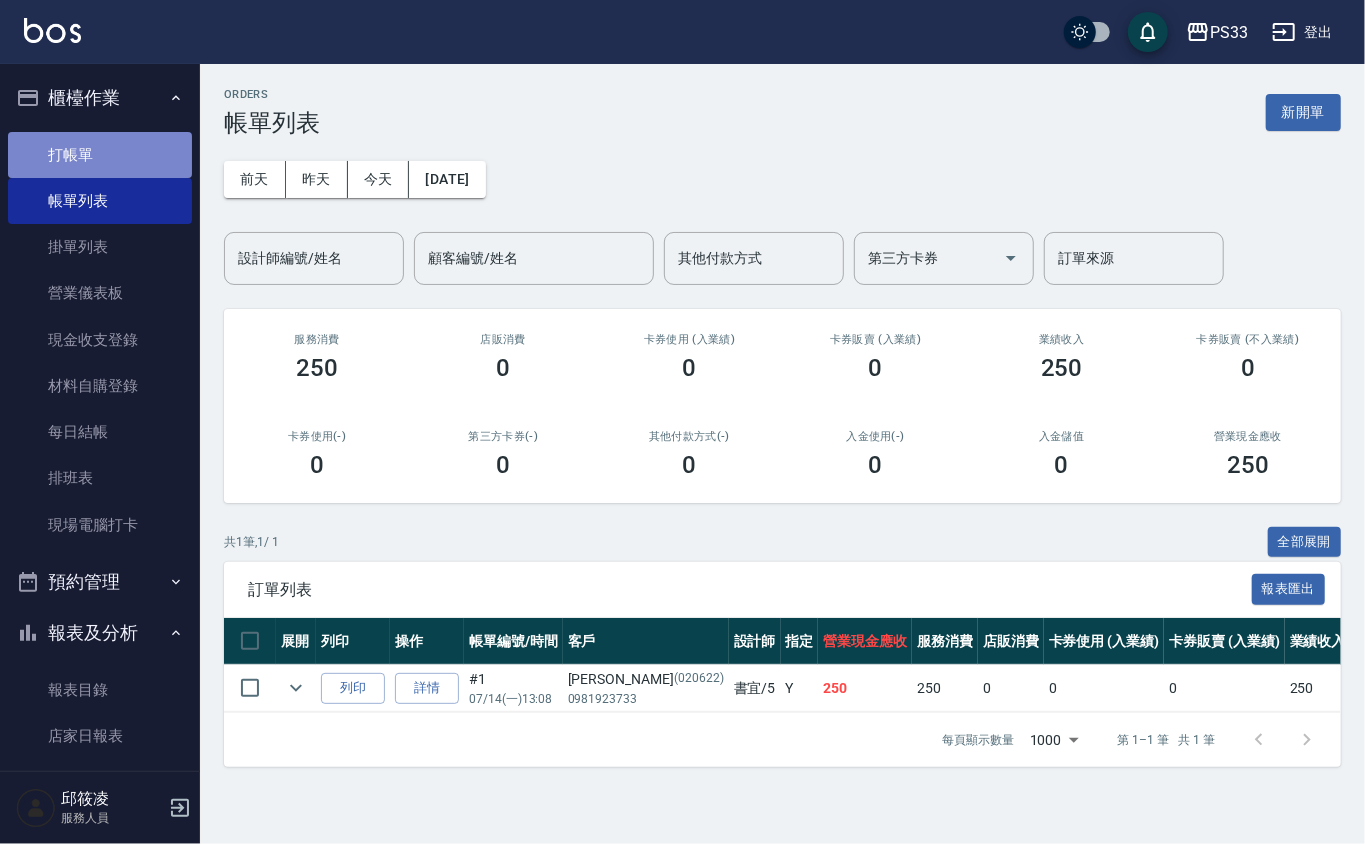click on "打帳單" at bounding box center (100, 155) 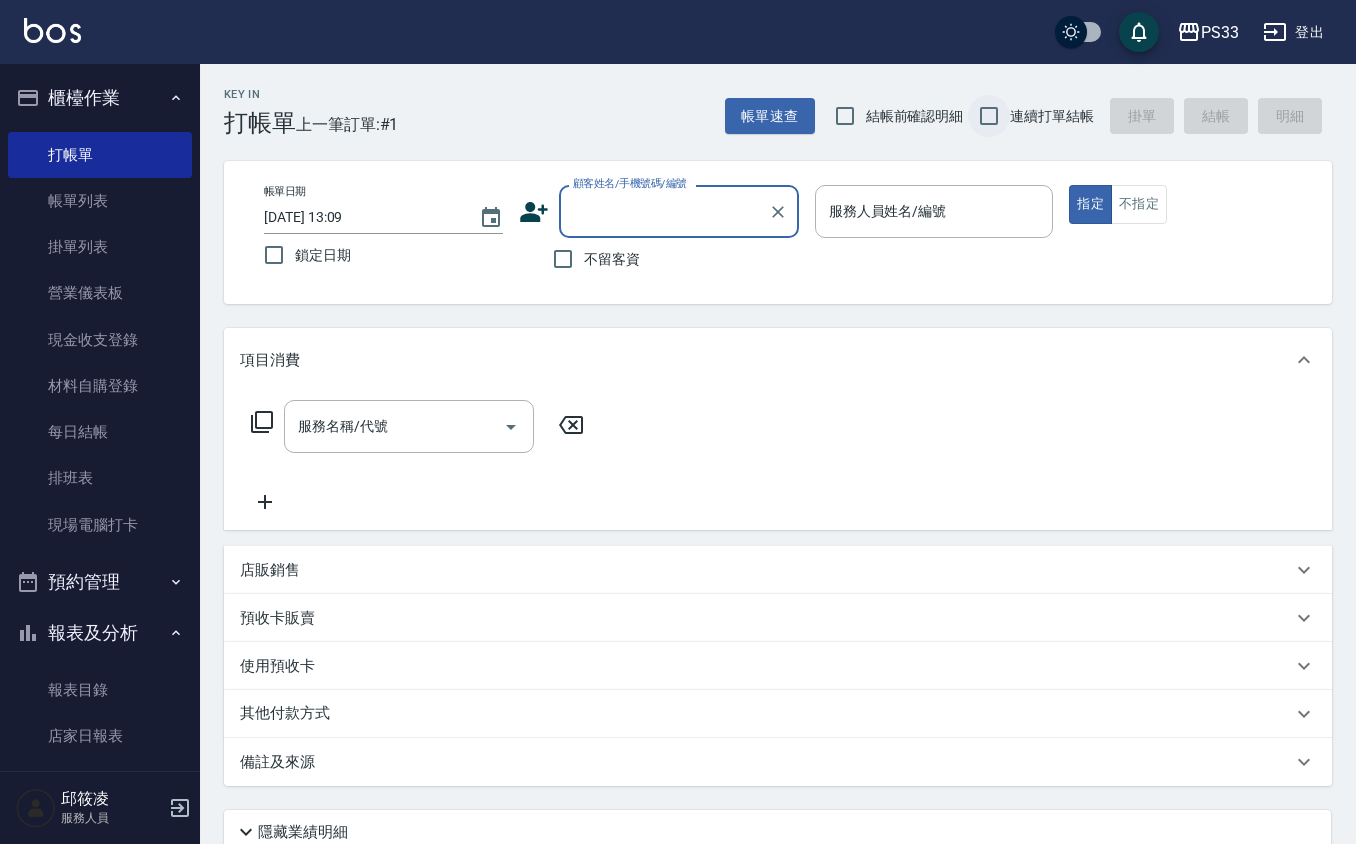 click on "連續打單結帳" at bounding box center (989, 116) 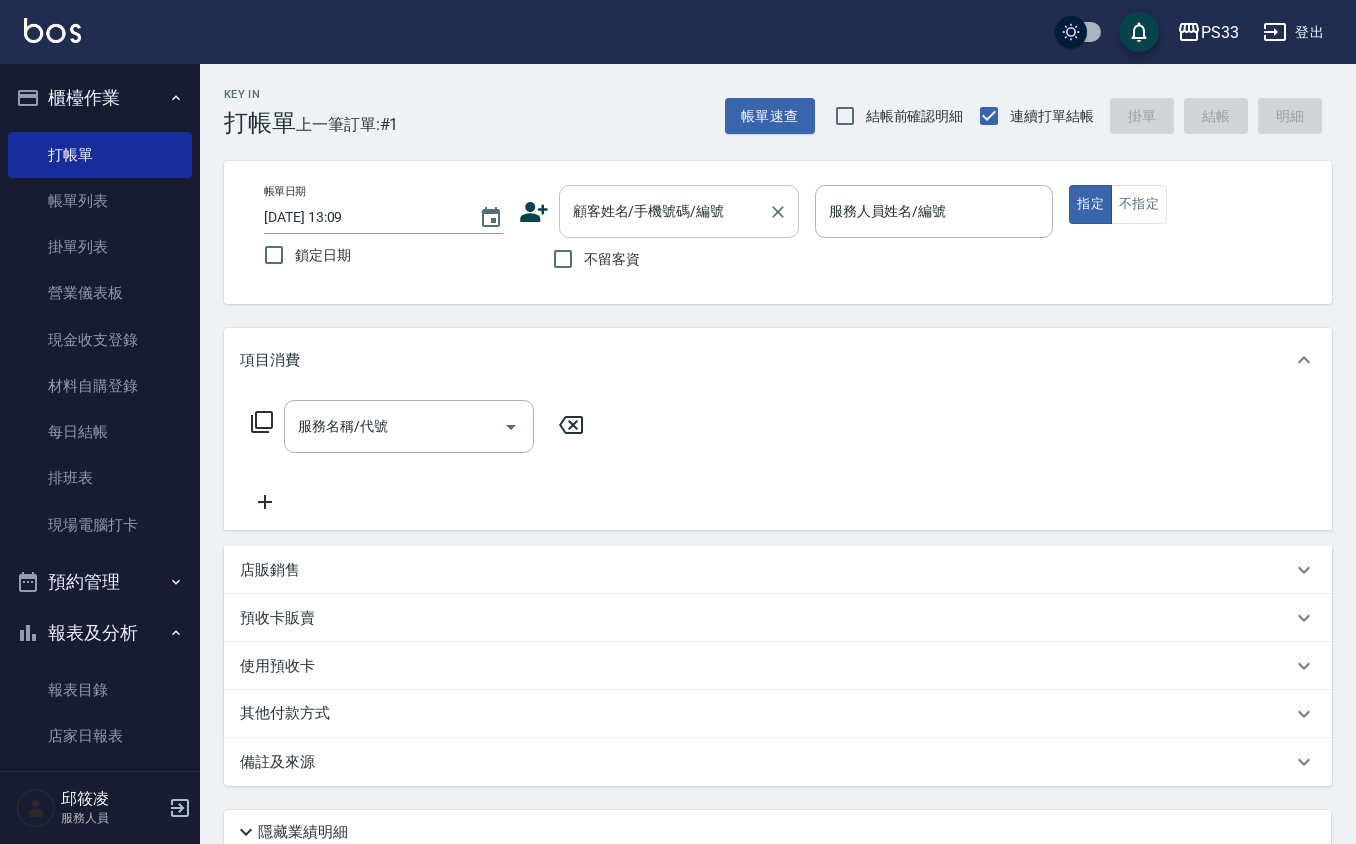 click on "顧客姓名/手機號碼/編號" at bounding box center [664, 211] 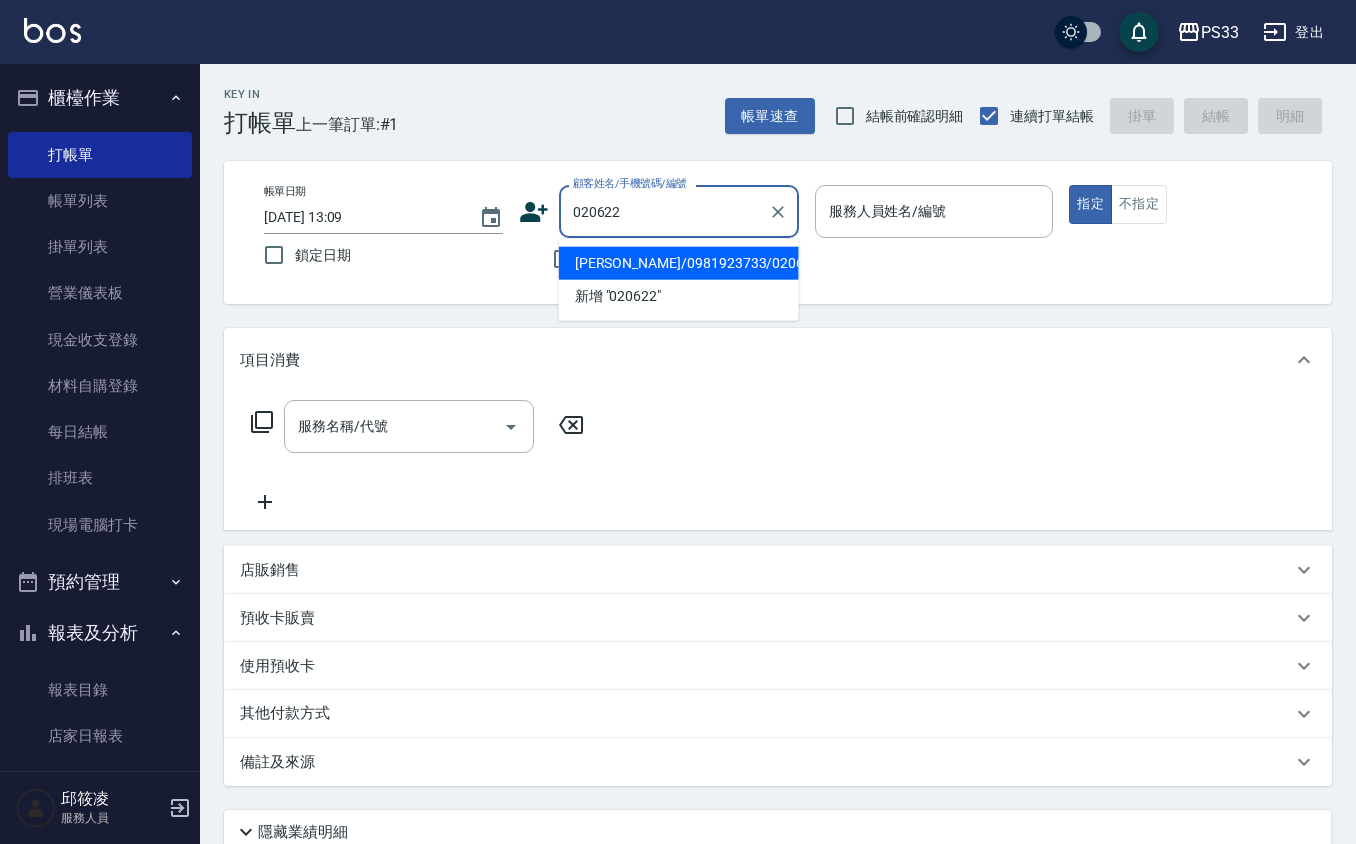 type on "[PERSON_NAME]/0981923733/020622" 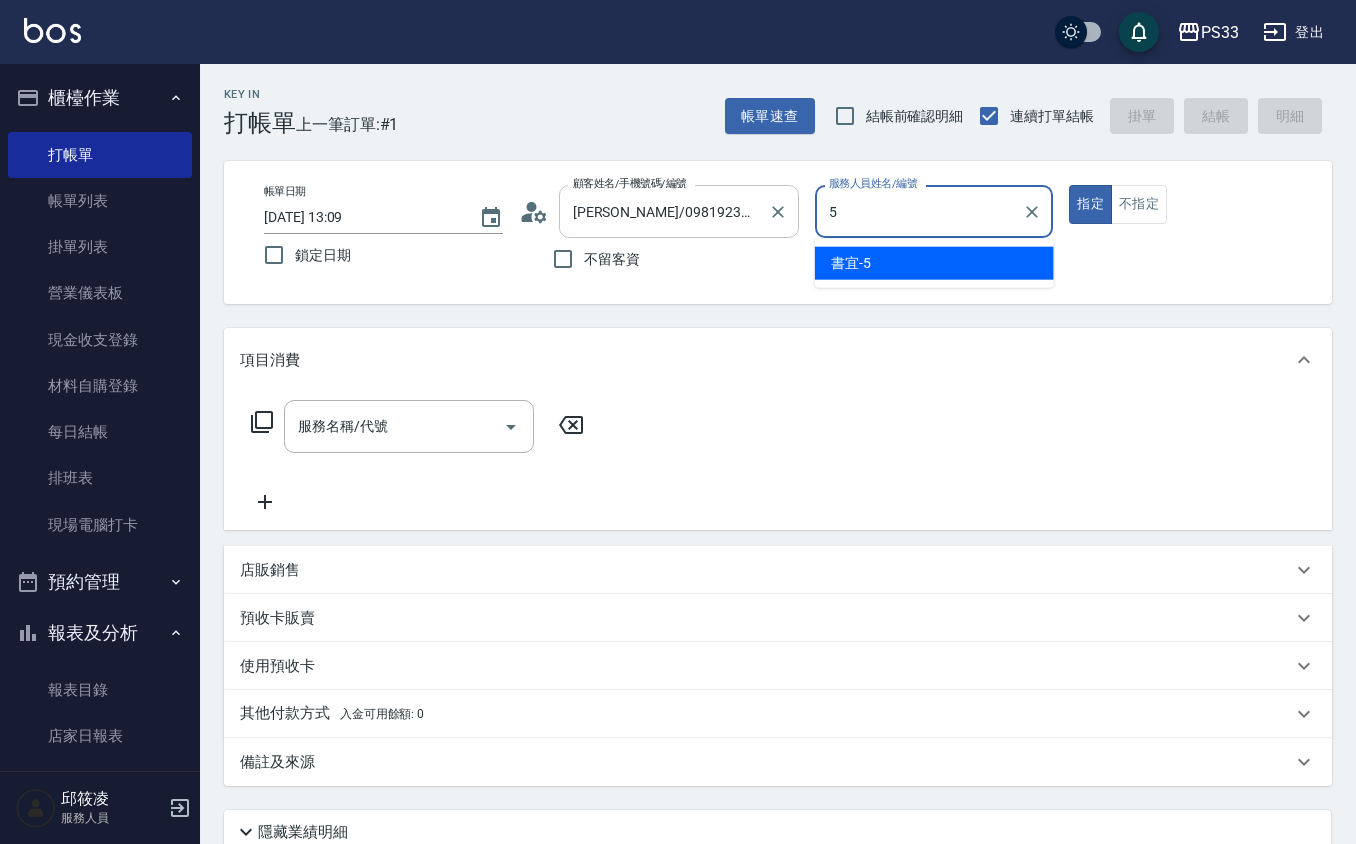 type on "書宜-5" 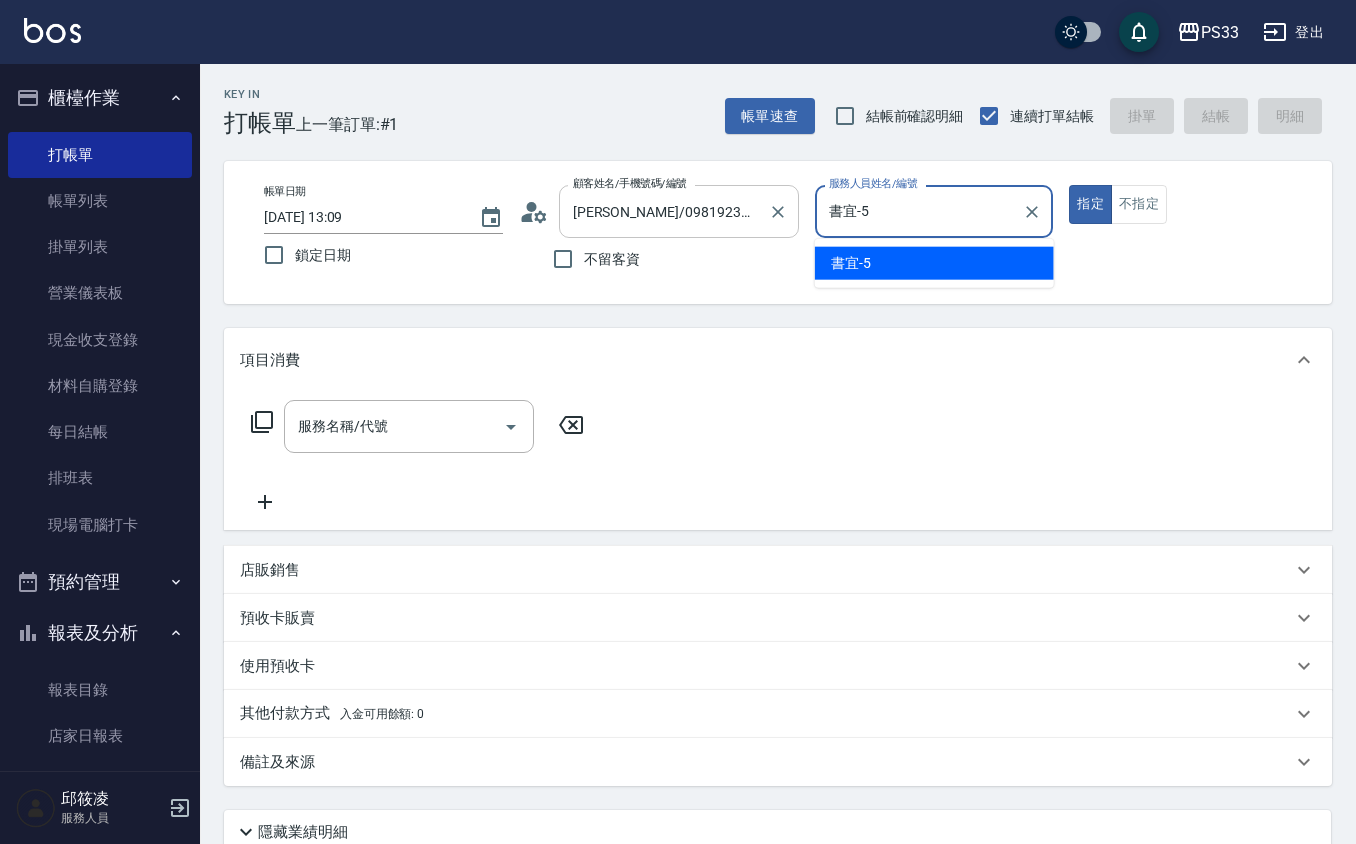 type on "true" 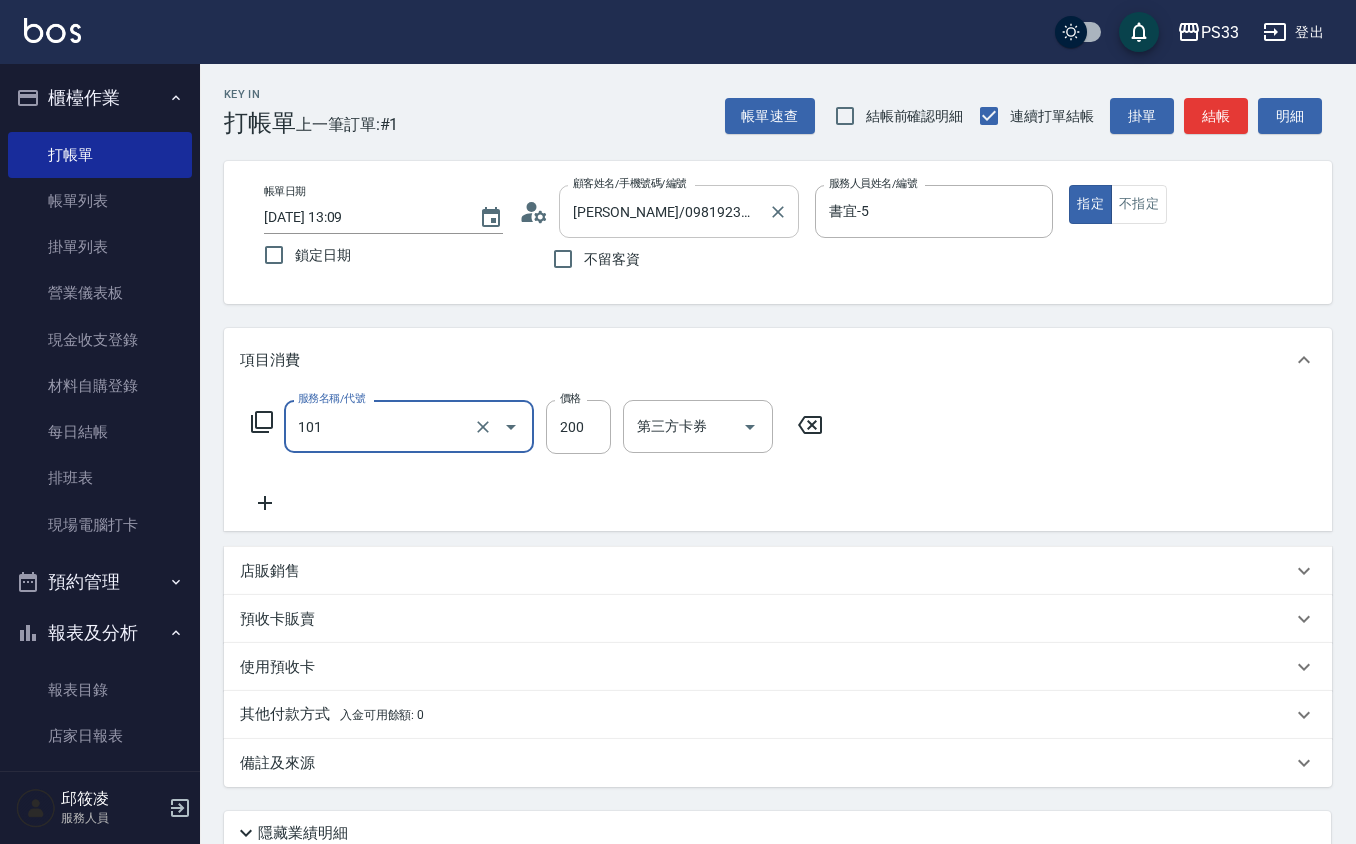 type on "洗髮(101)" 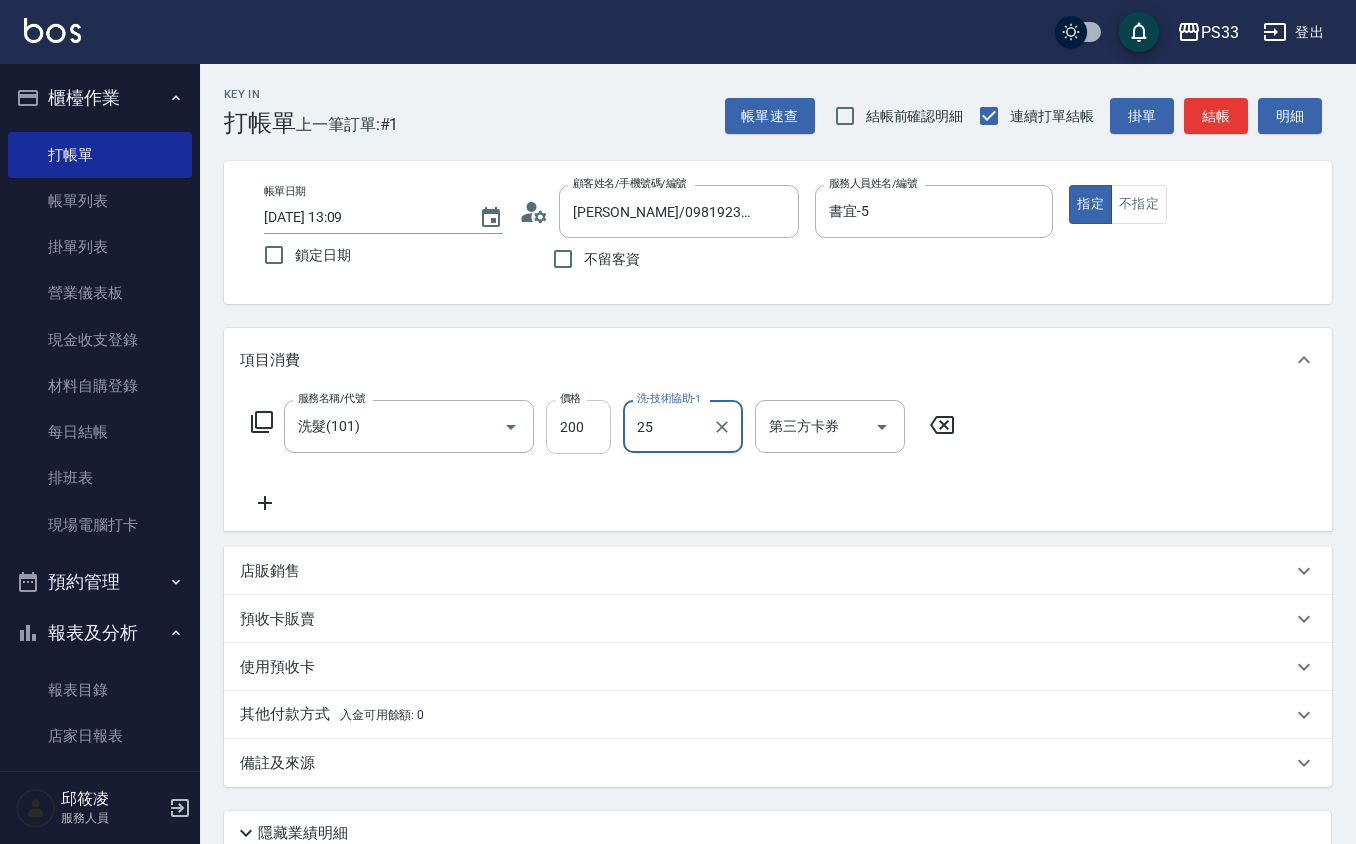 type on "25" 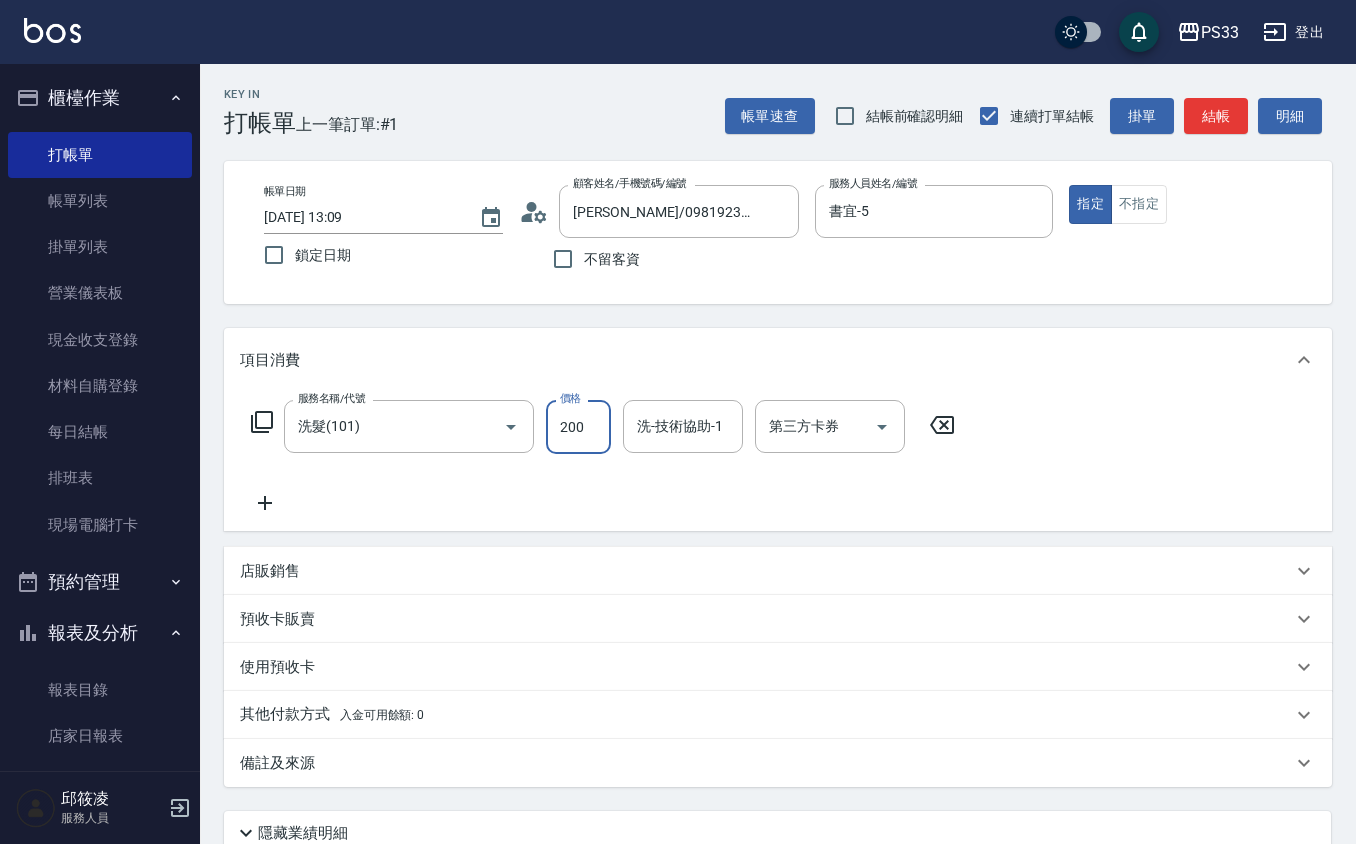 click on "200" at bounding box center (578, 427) 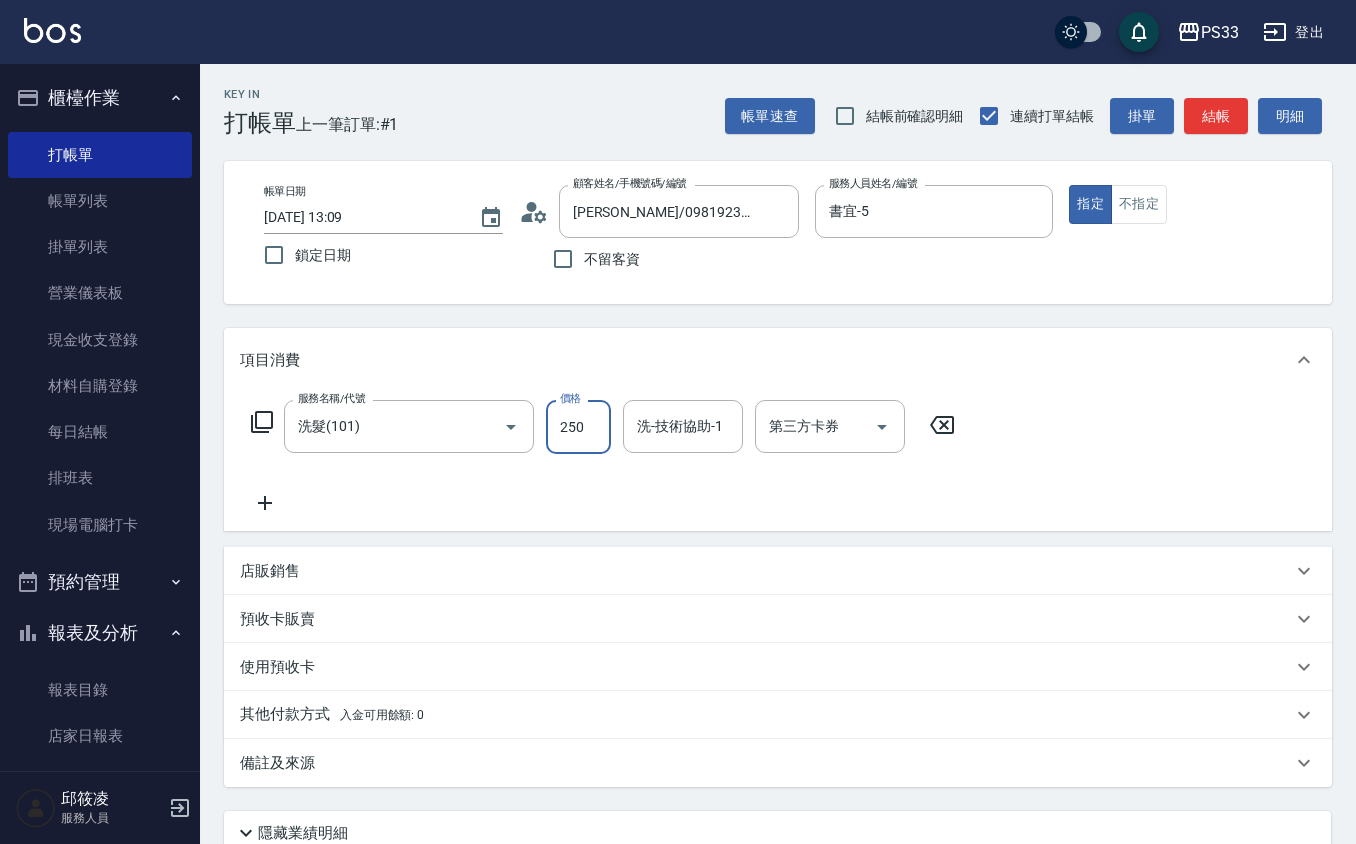 type on "250" 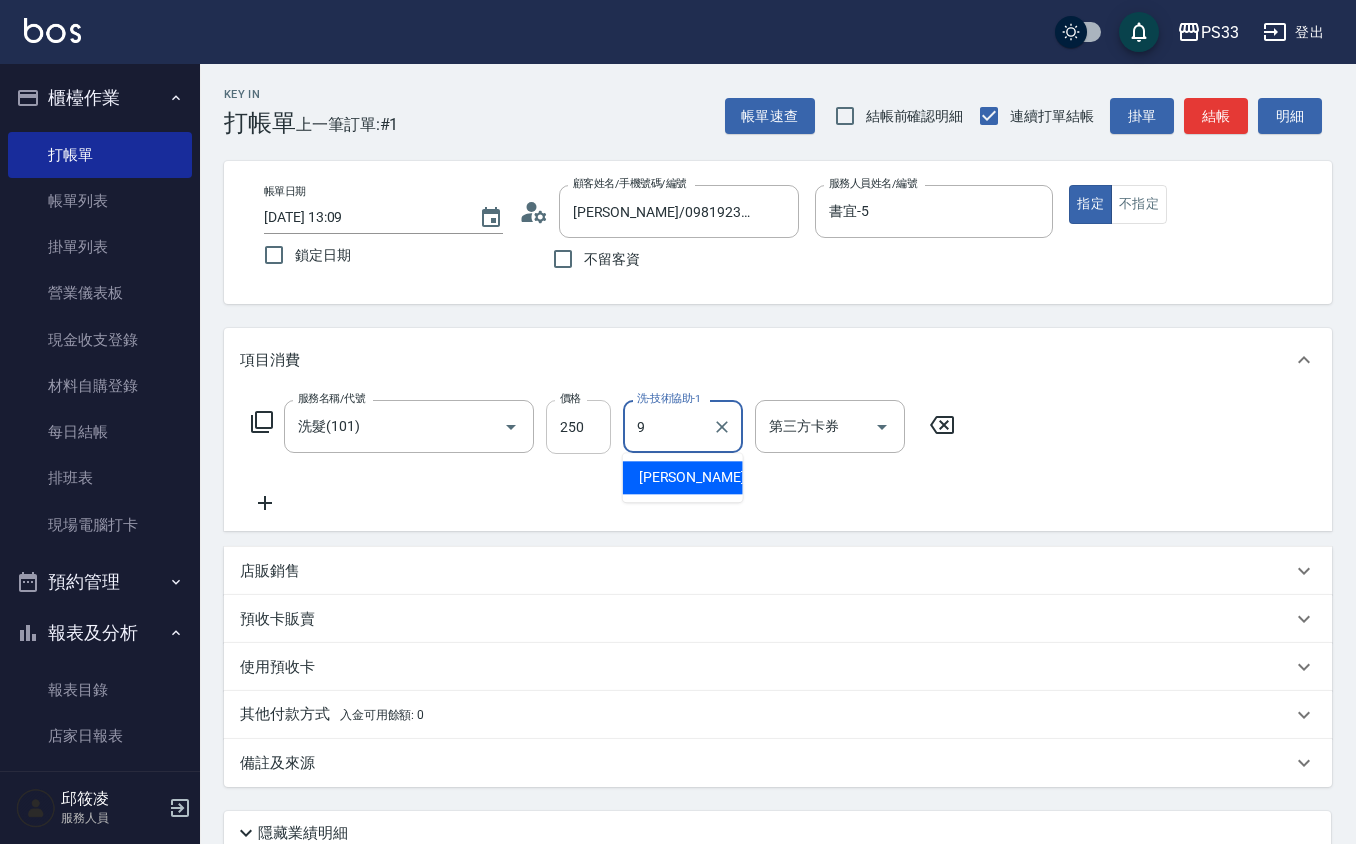 type on "苡軒-9" 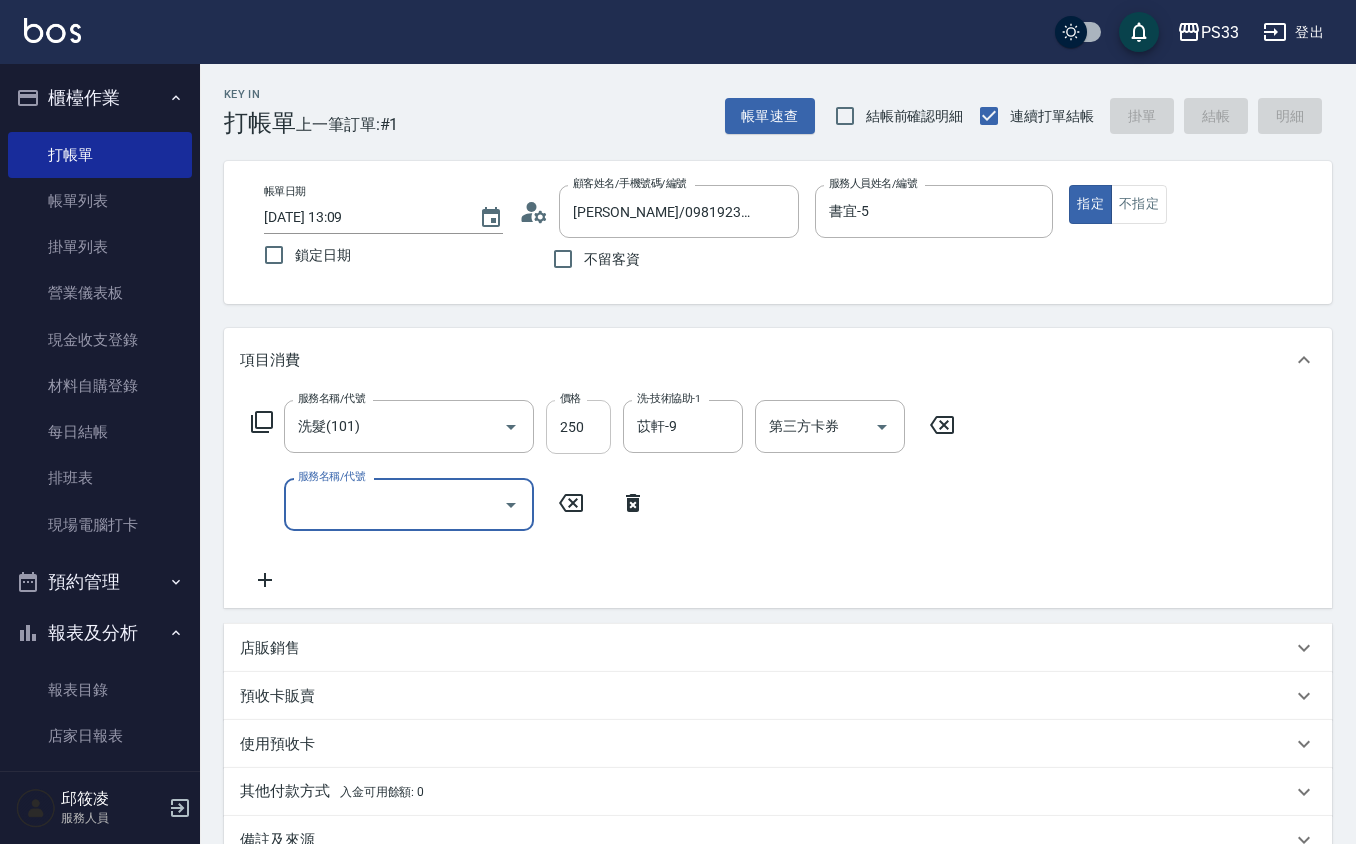 type 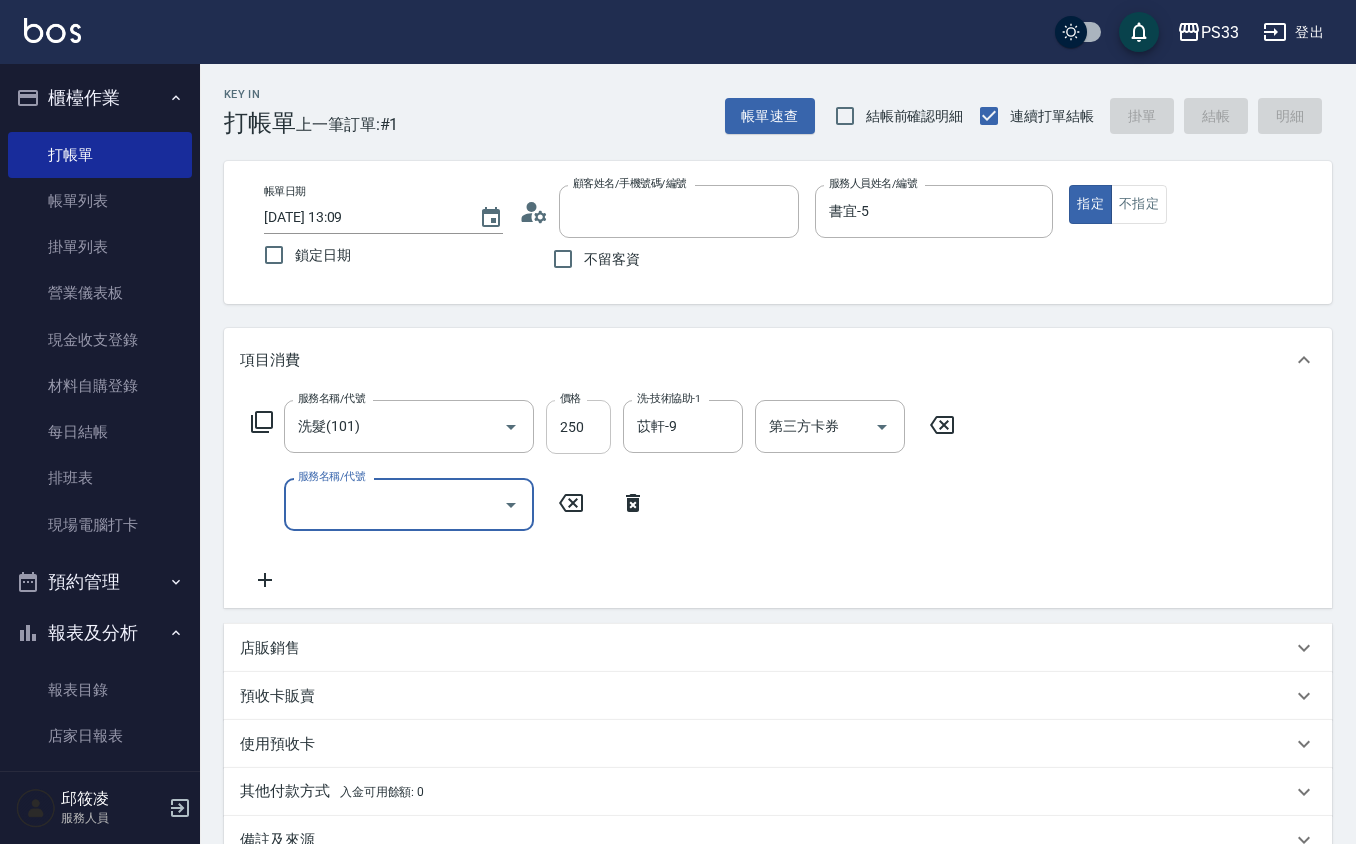 type 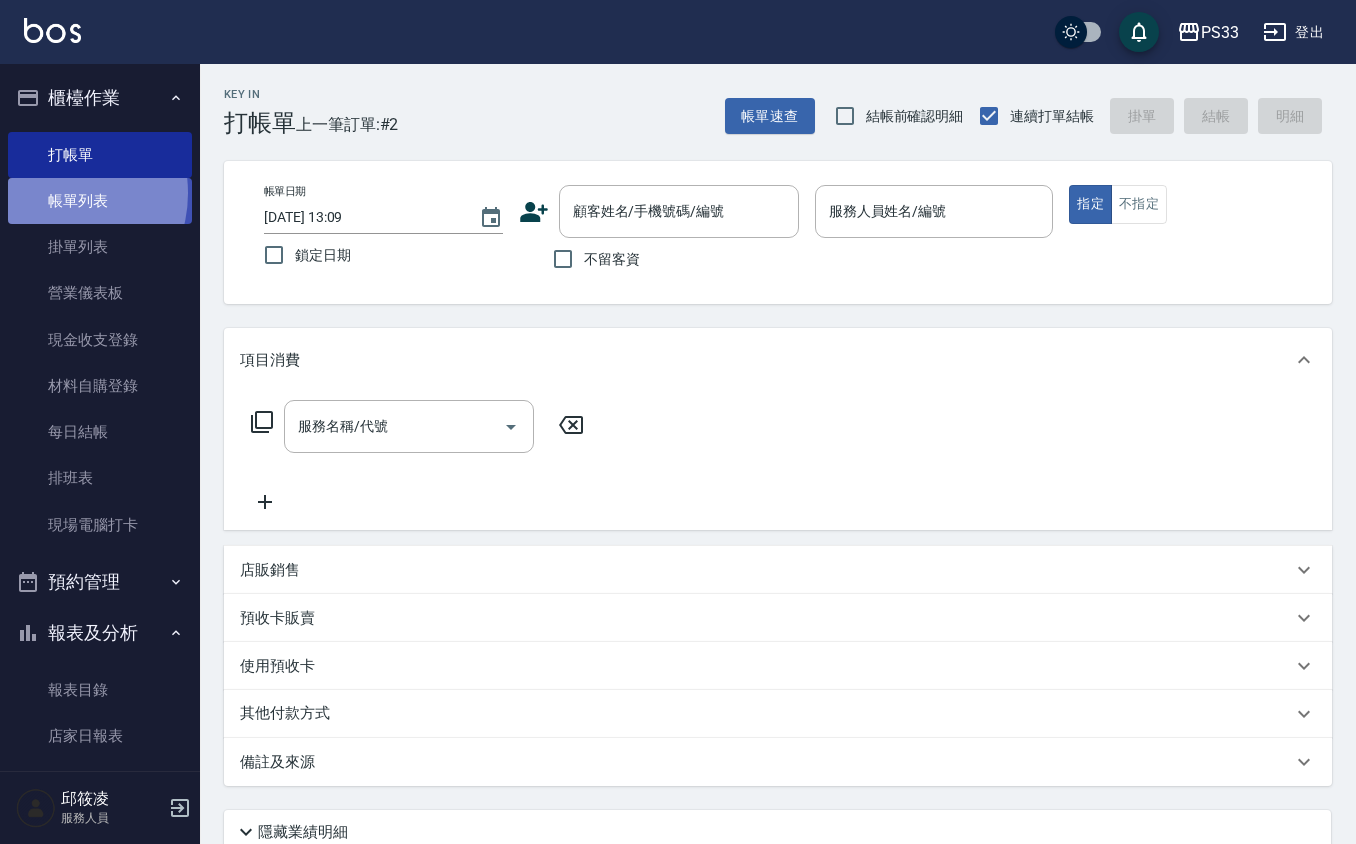 click on "帳單列表" at bounding box center [100, 201] 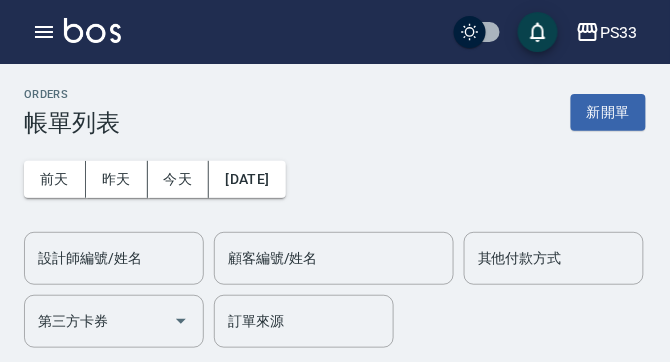 click on "PS33 登出" at bounding box center (335, 32) 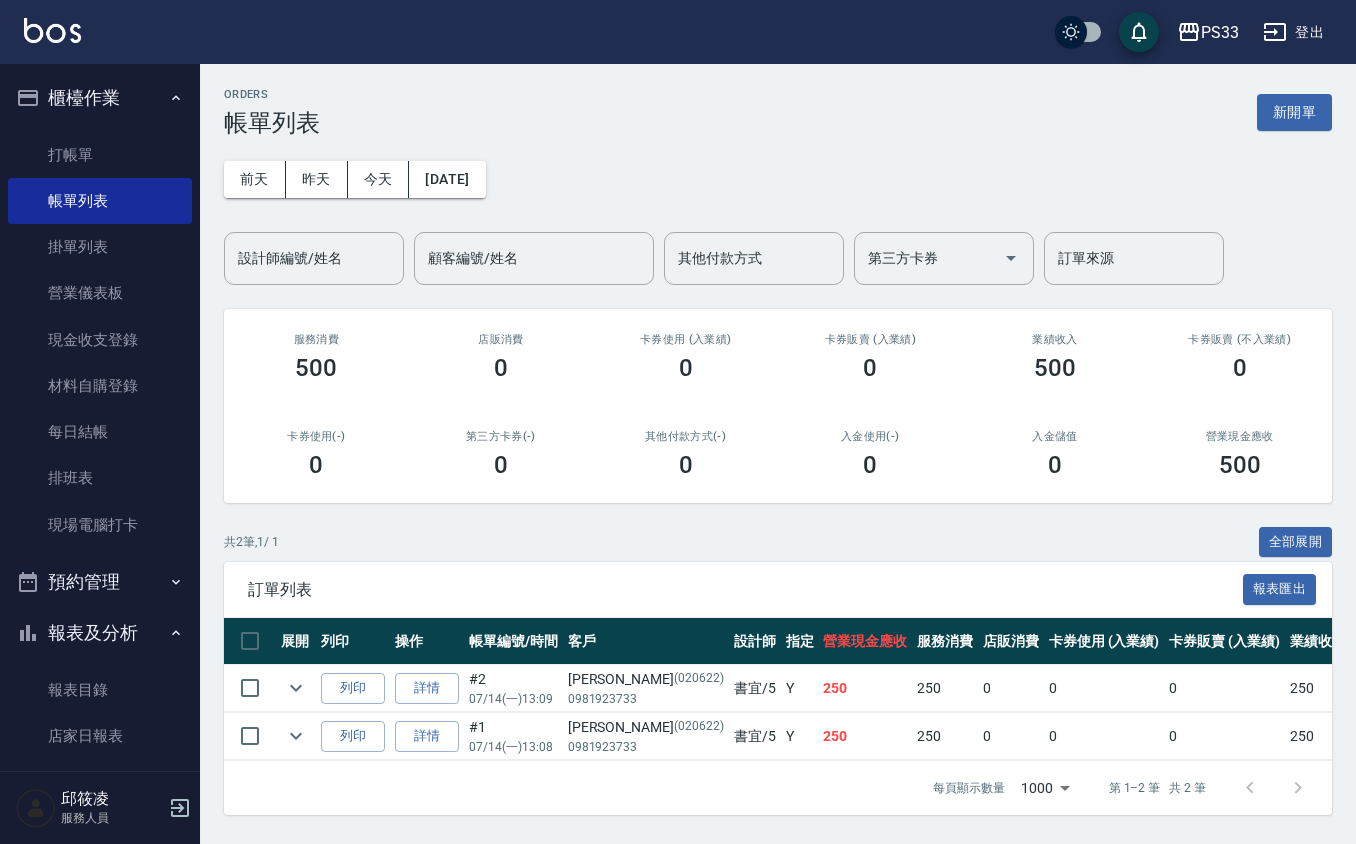 scroll, scrollTop: 17, scrollLeft: 0, axis: vertical 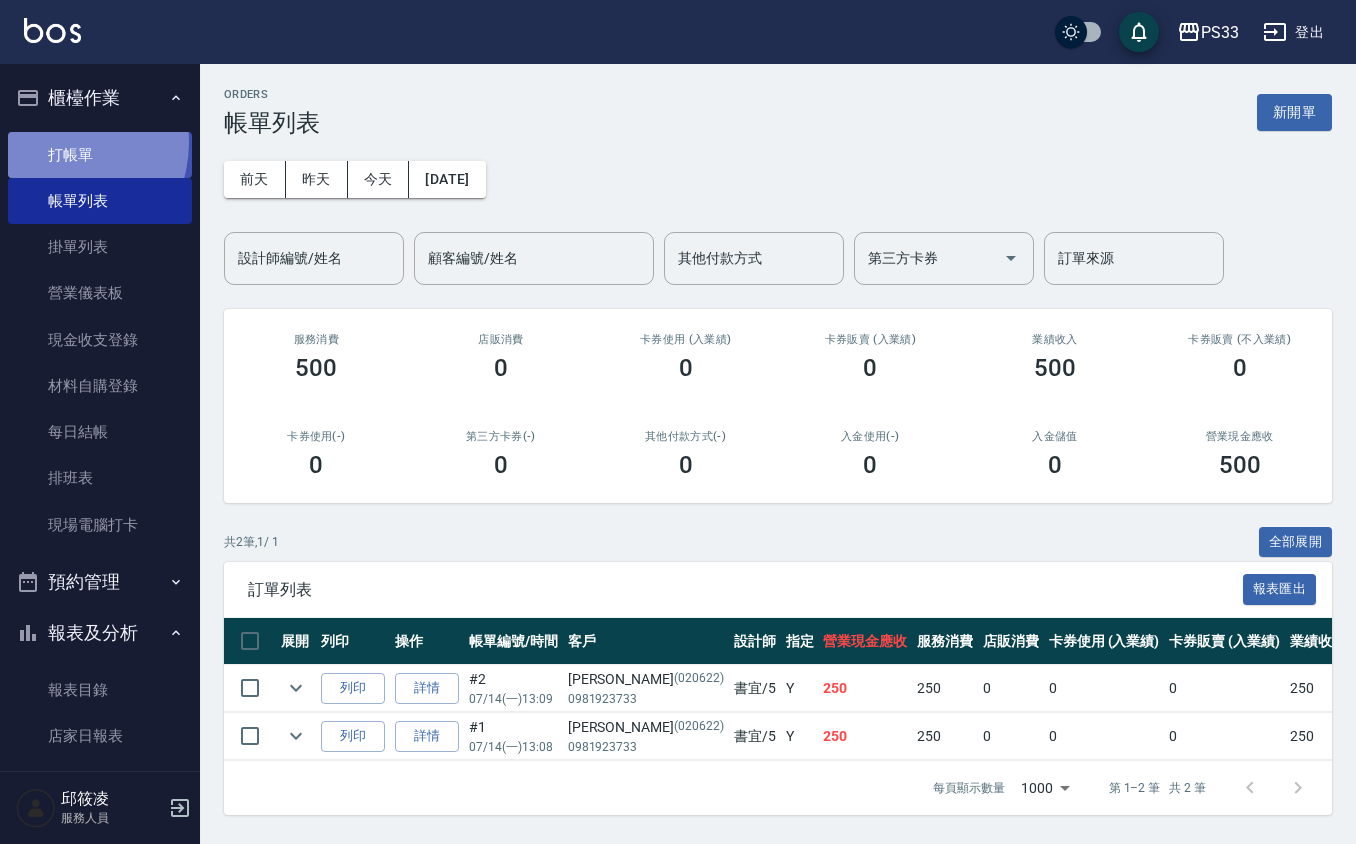 click on "打帳單" at bounding box center [100, 155] 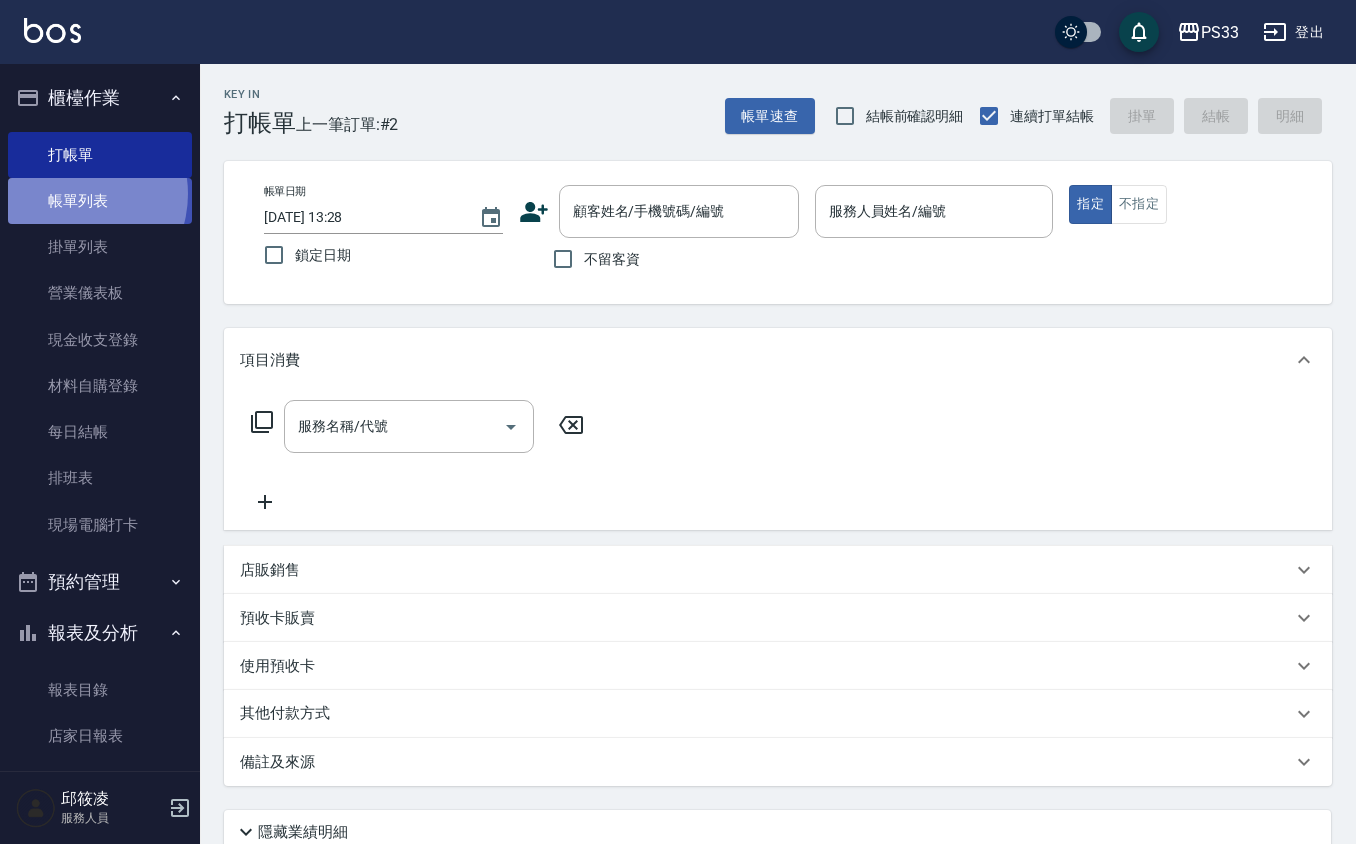 click on "帳單列表" at bounding box center [100, 201] 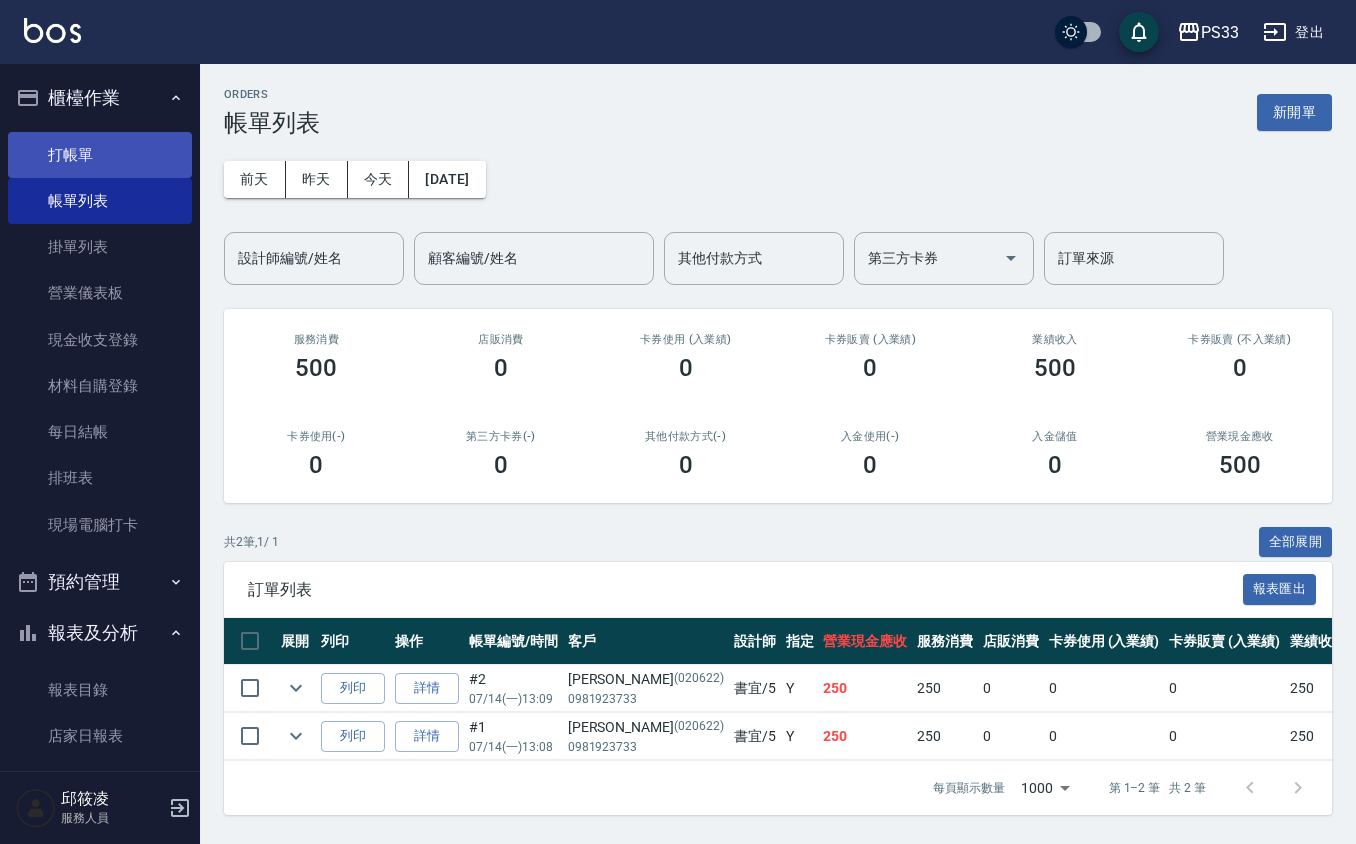 click on "打帳單" at bounding box center (100, 155) 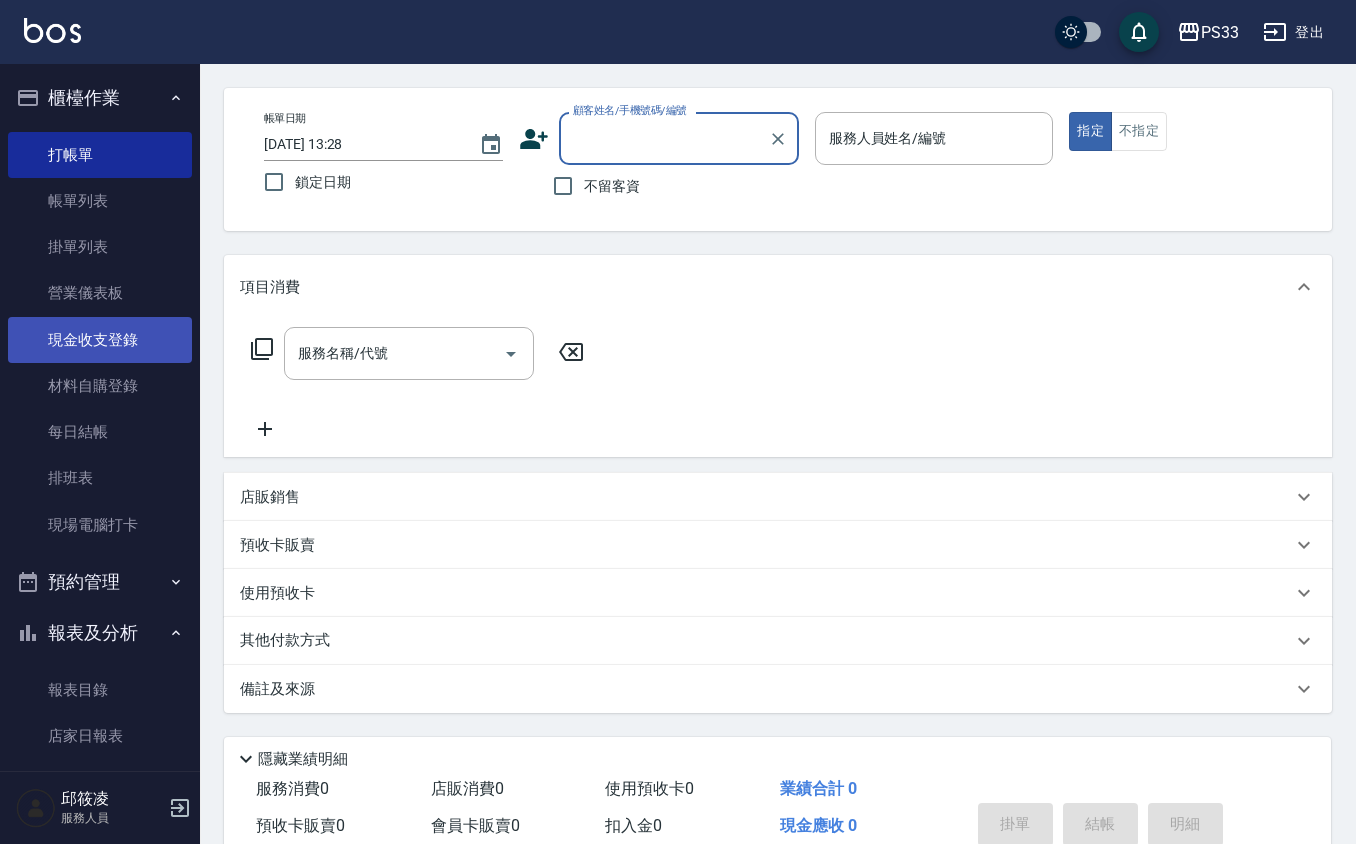 scroll, scrollTop: 133, scrollLeft: 0, axis: vertical 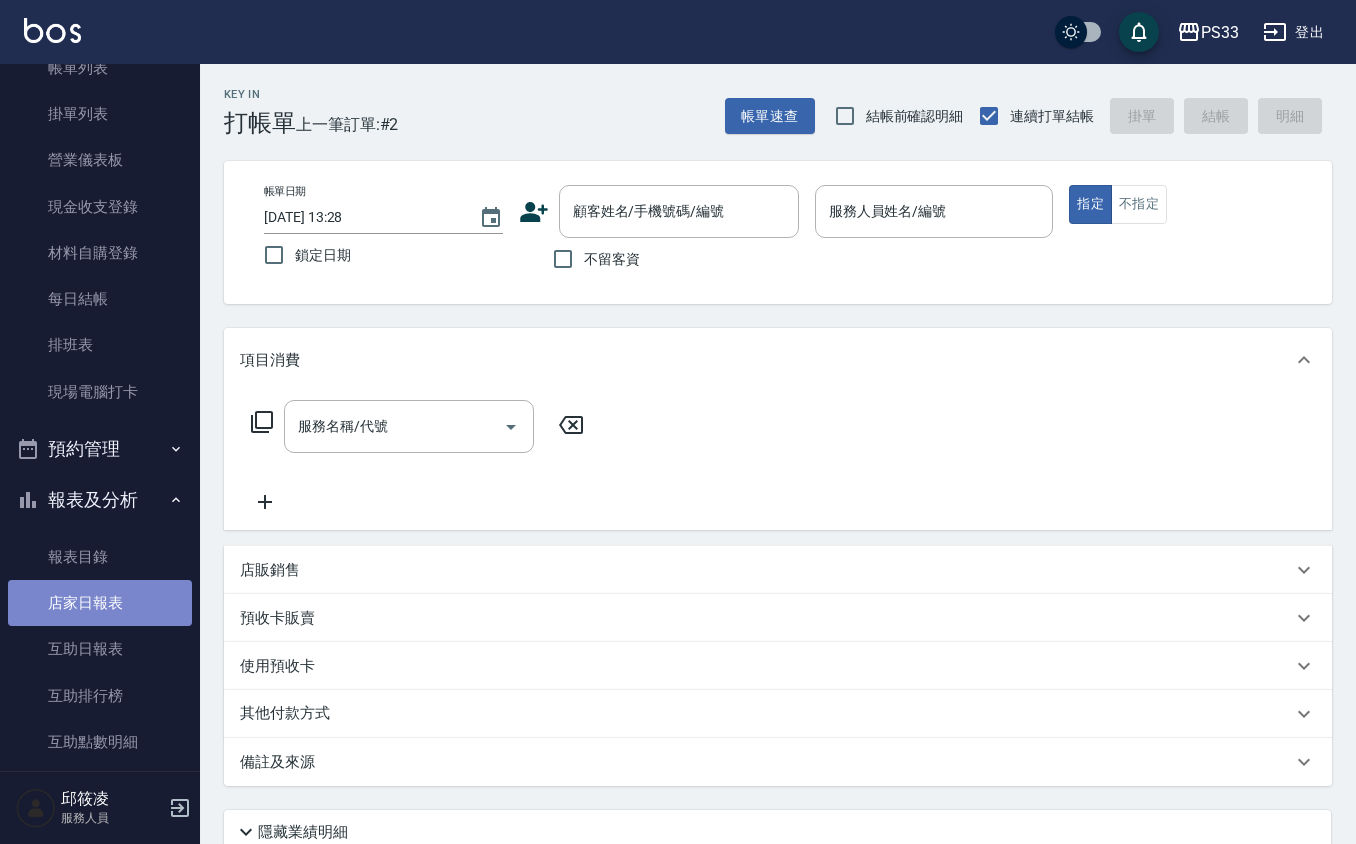 click on "店家日報表" at bounding box center [100, 603] 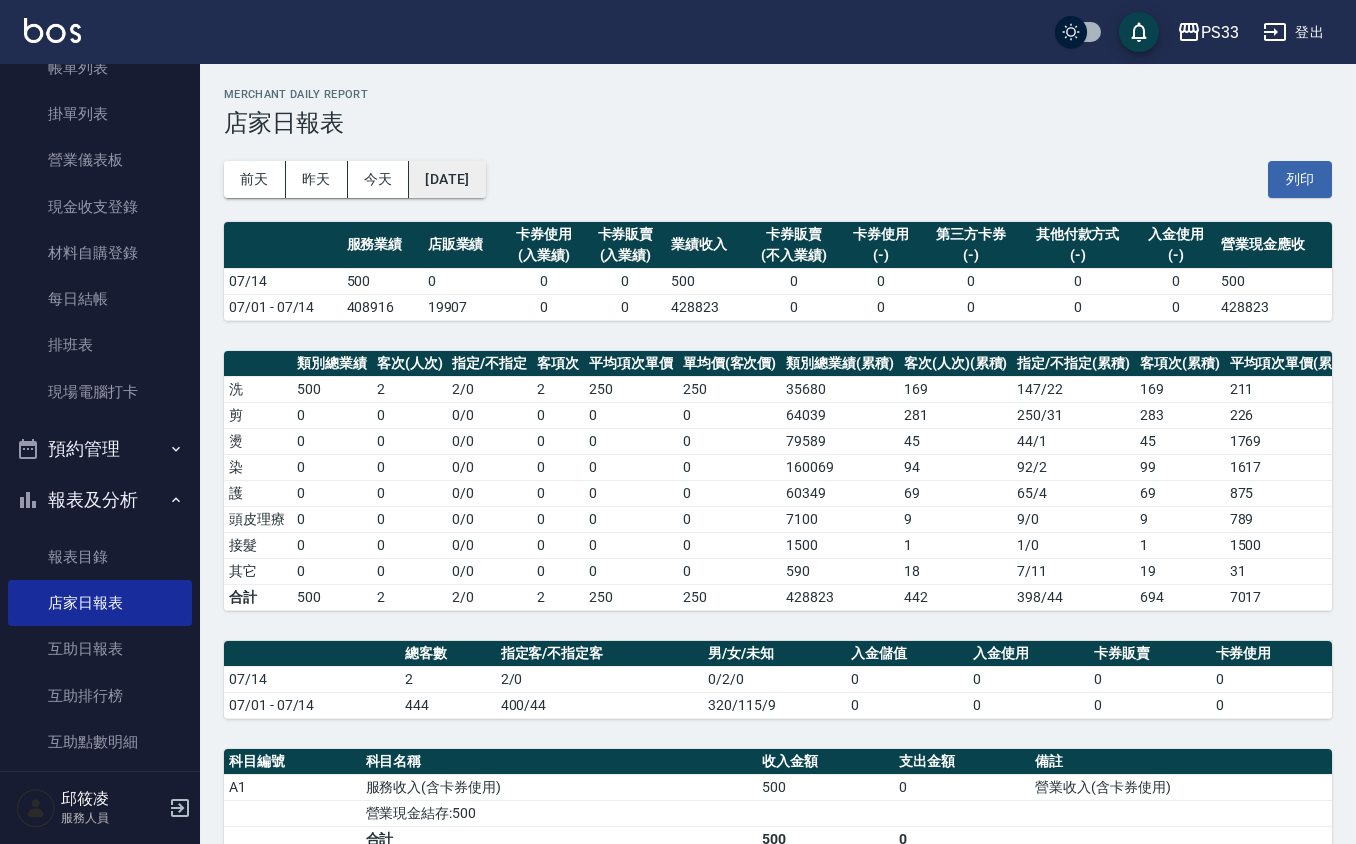 click on "[DATE]" at bounding box center (447, 179) 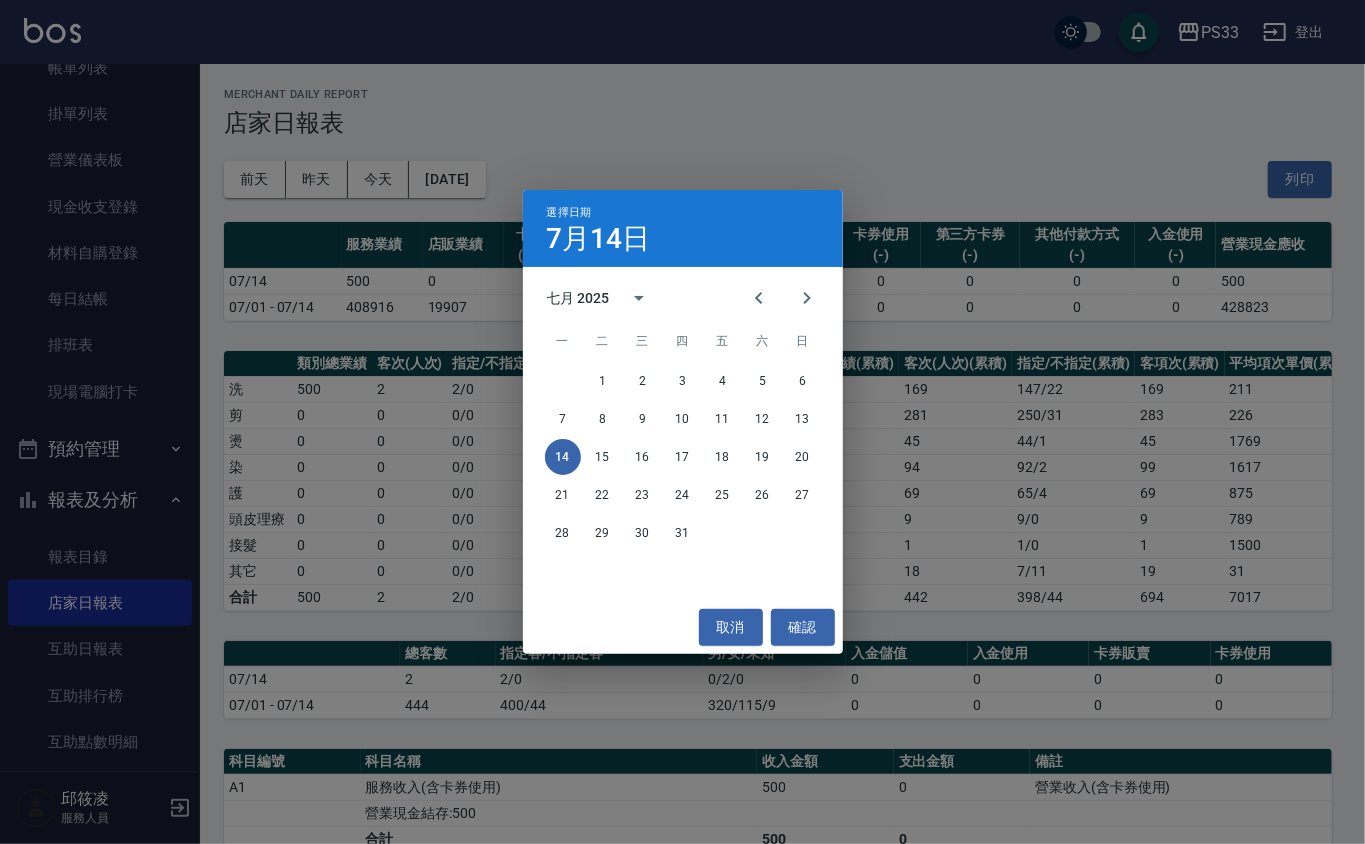 drag, startPoint x: 490, startPoint y: 174, endPoint x: 538, endPoint y: 126, distance: 67.88225 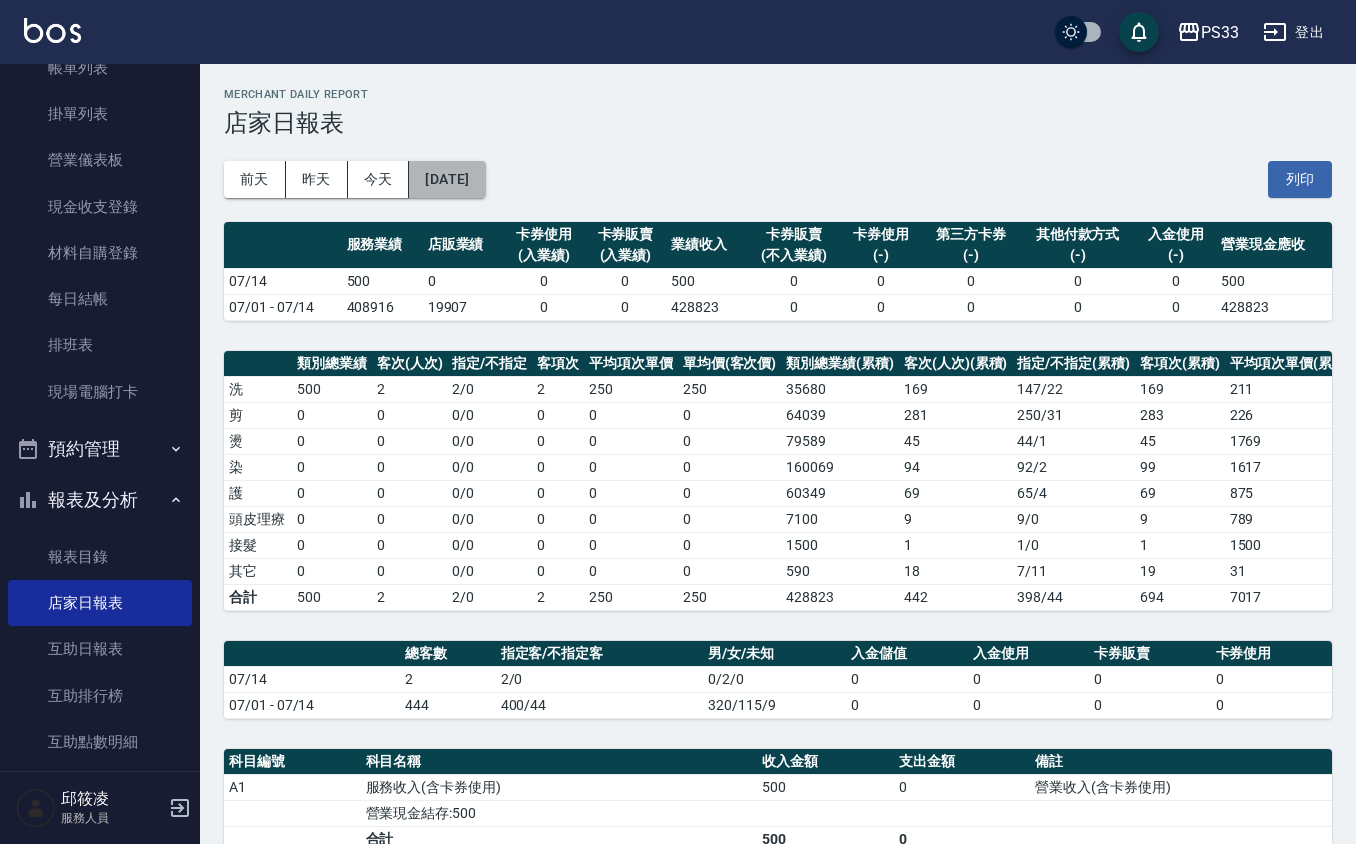 click on "[DATE]" at bounding box center (447, 179) 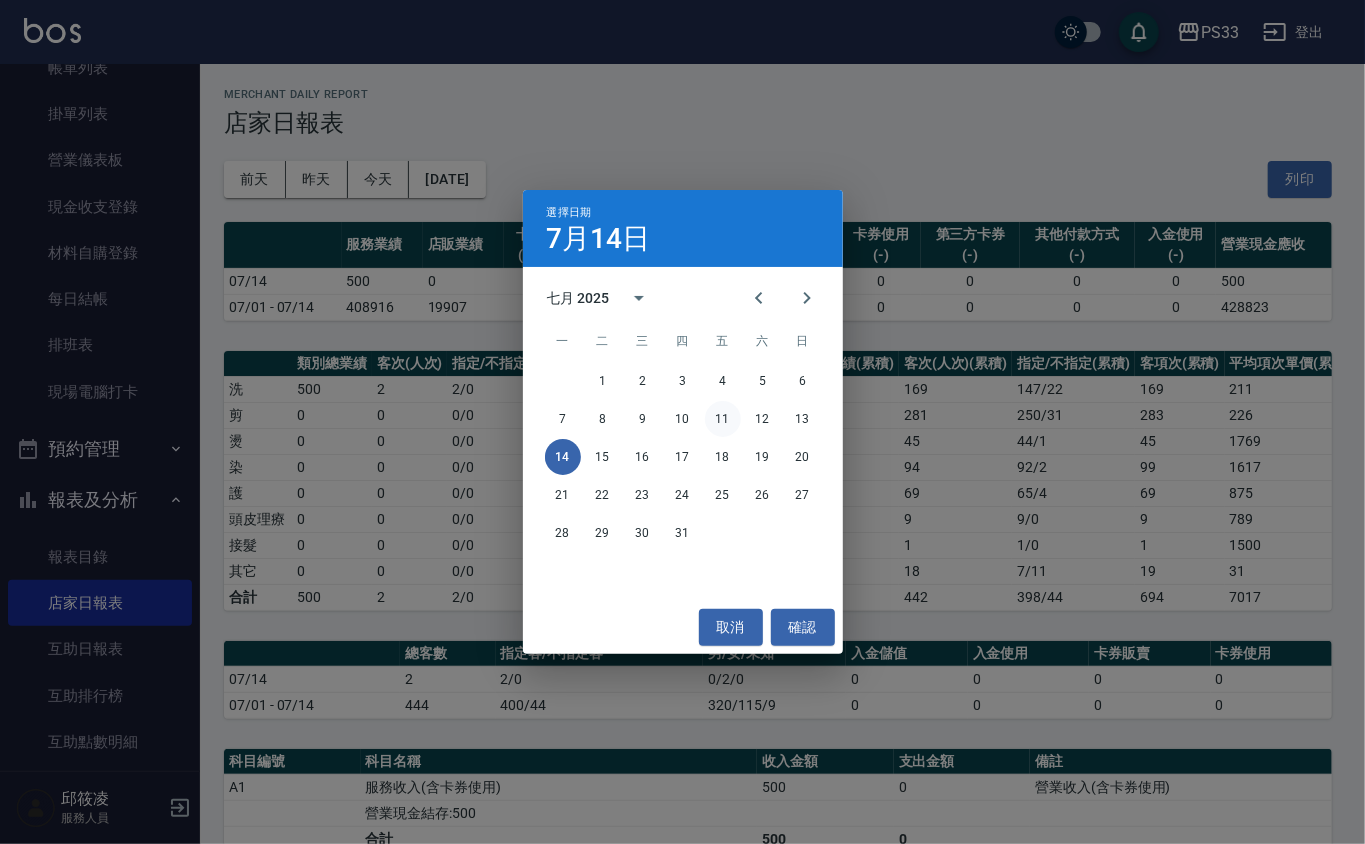 click on "11" at bounding box center [723, 419] 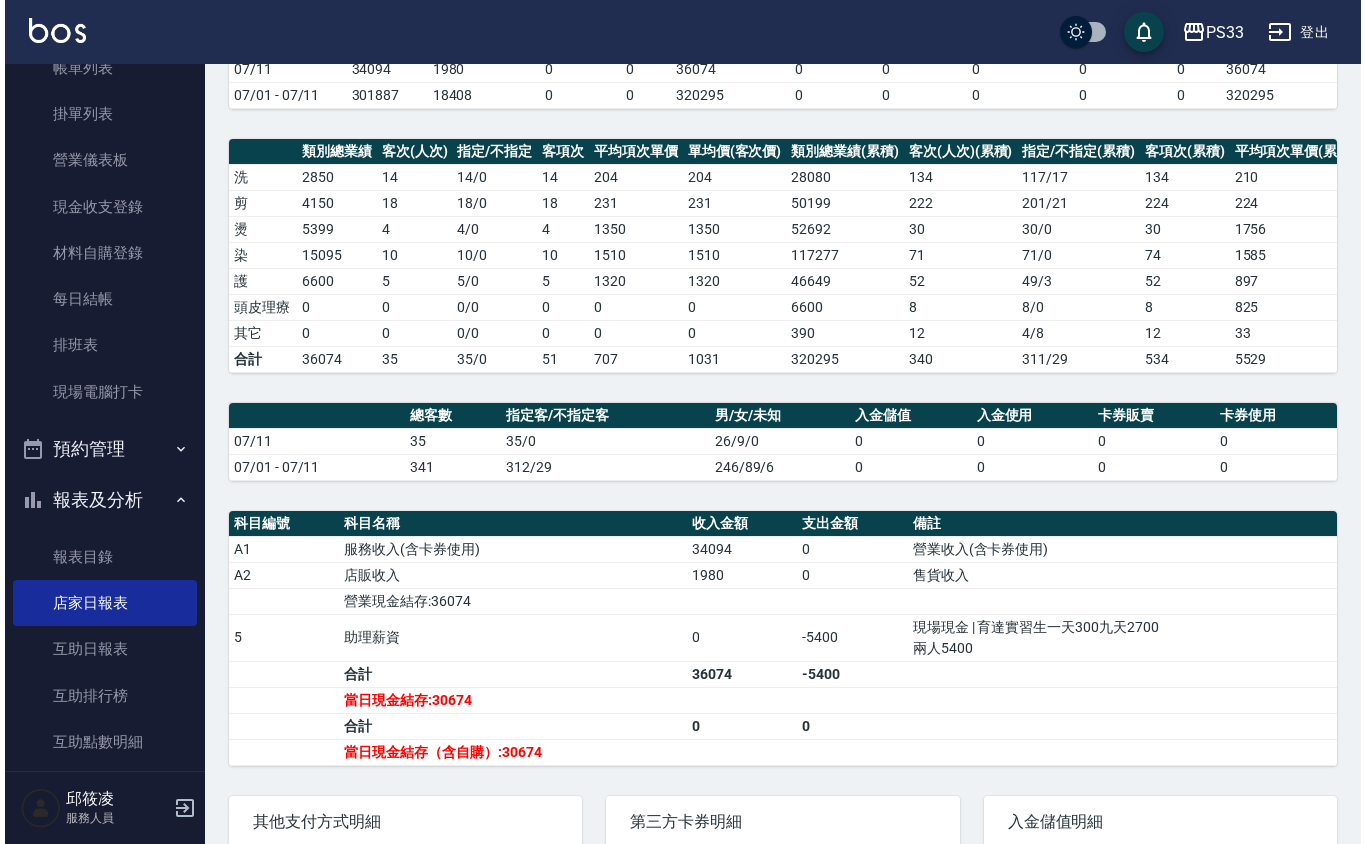 scroll, scrollTop: 24, scrollLeft: 0, axis: vertical 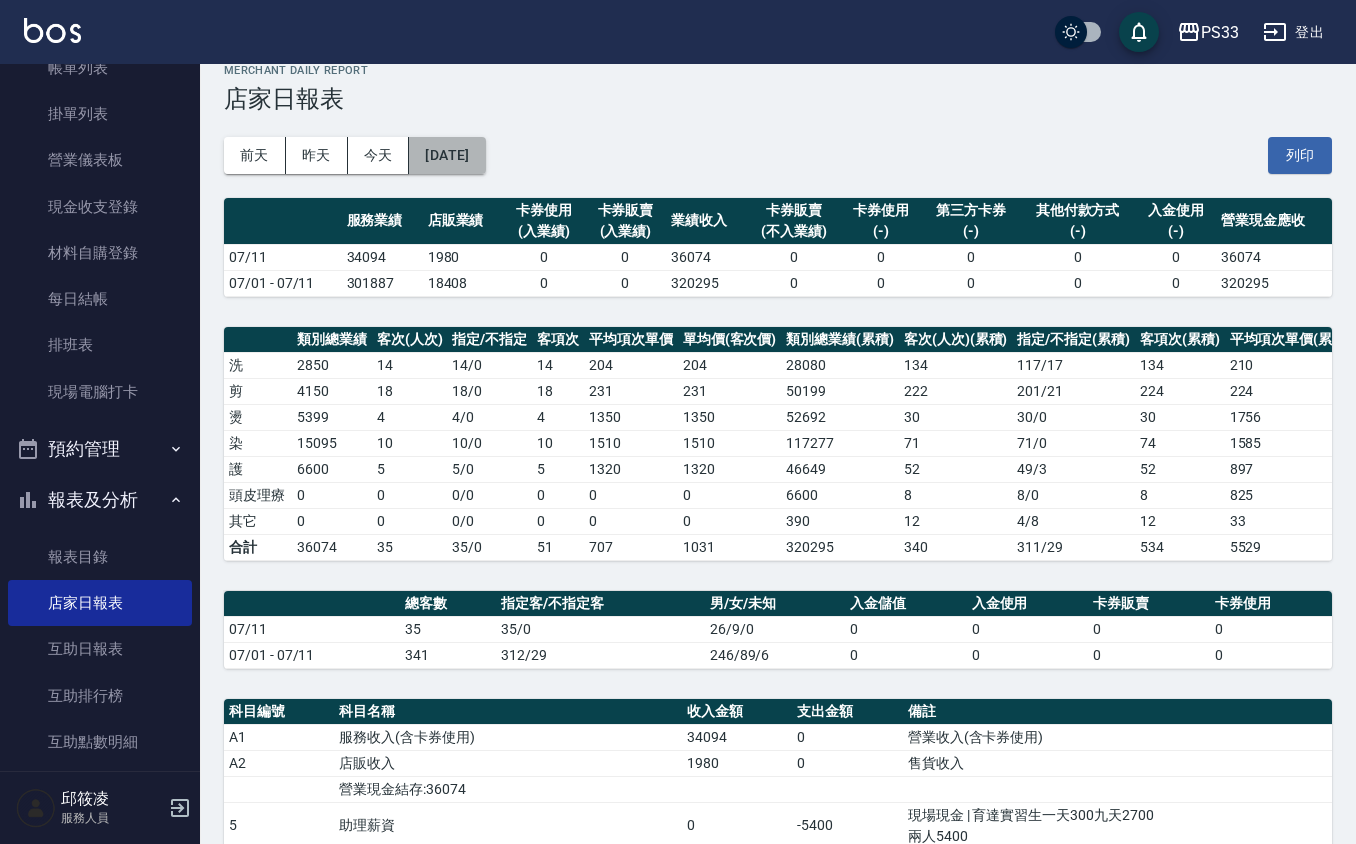 click on "[DATE]" at bounding box center [447, 155] 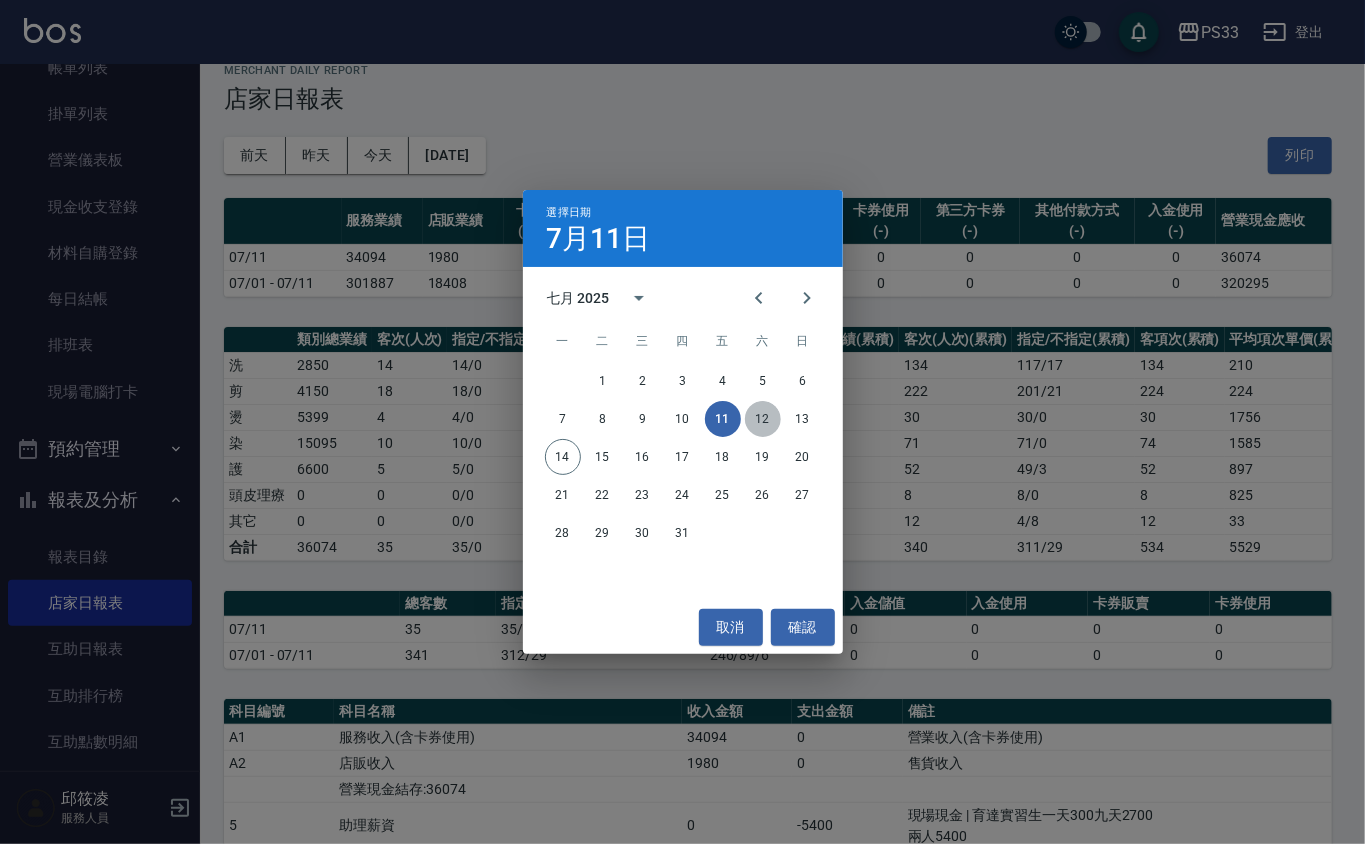 click on "12" at bounding box center [763, 419] 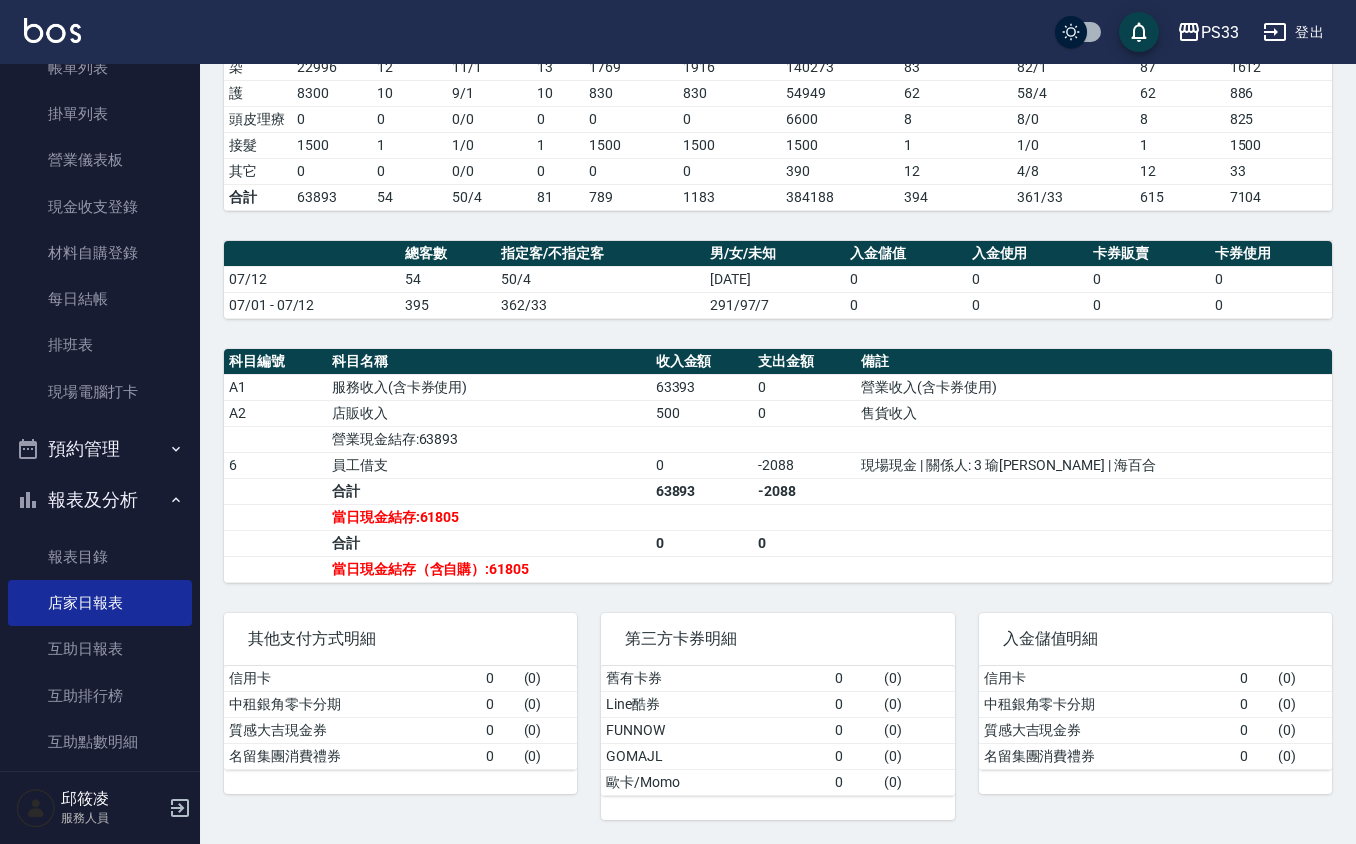 scroll, scrollTop: 0, scrollLeft: 0, axis: both 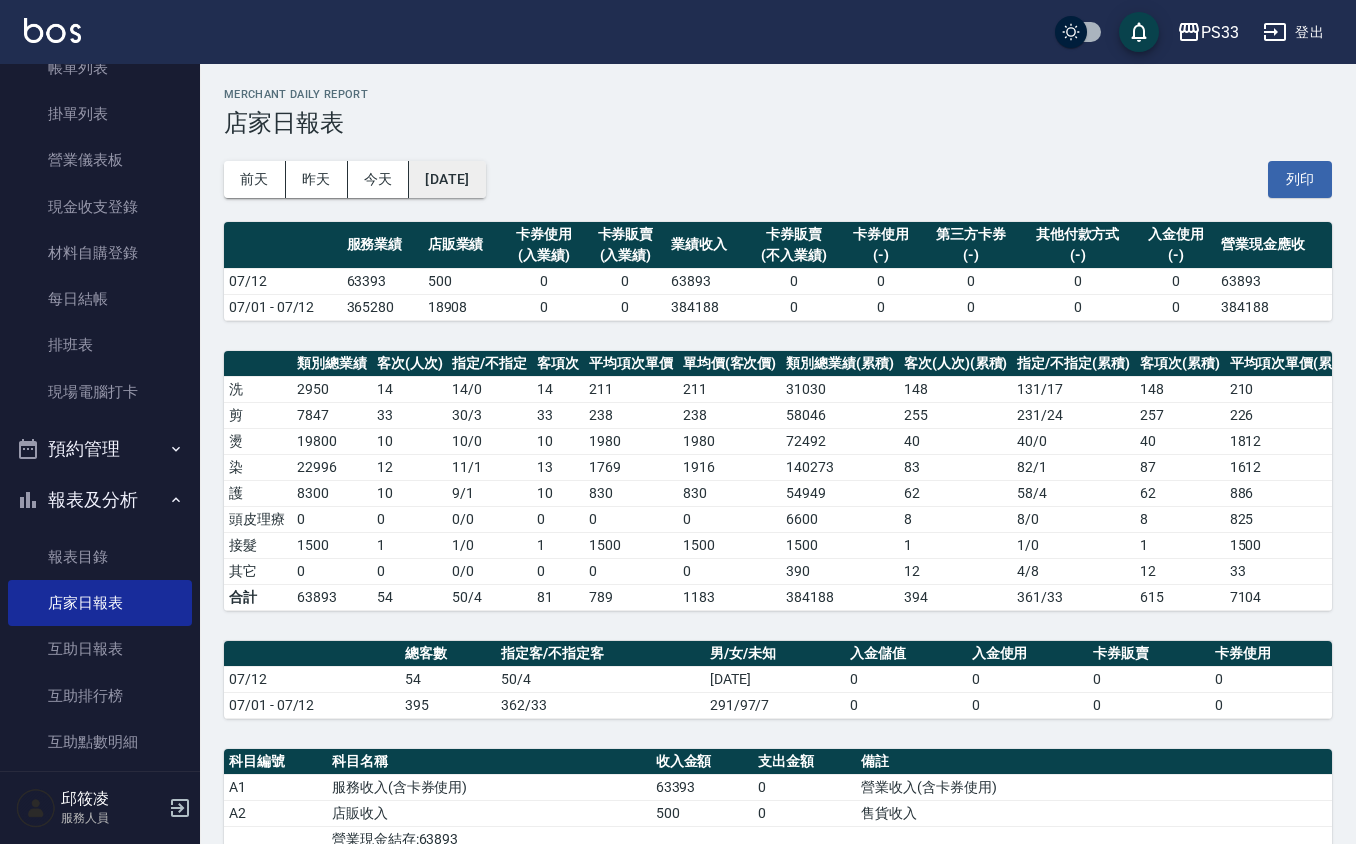 click on "[DATE]" at bounding box center (447, 179) 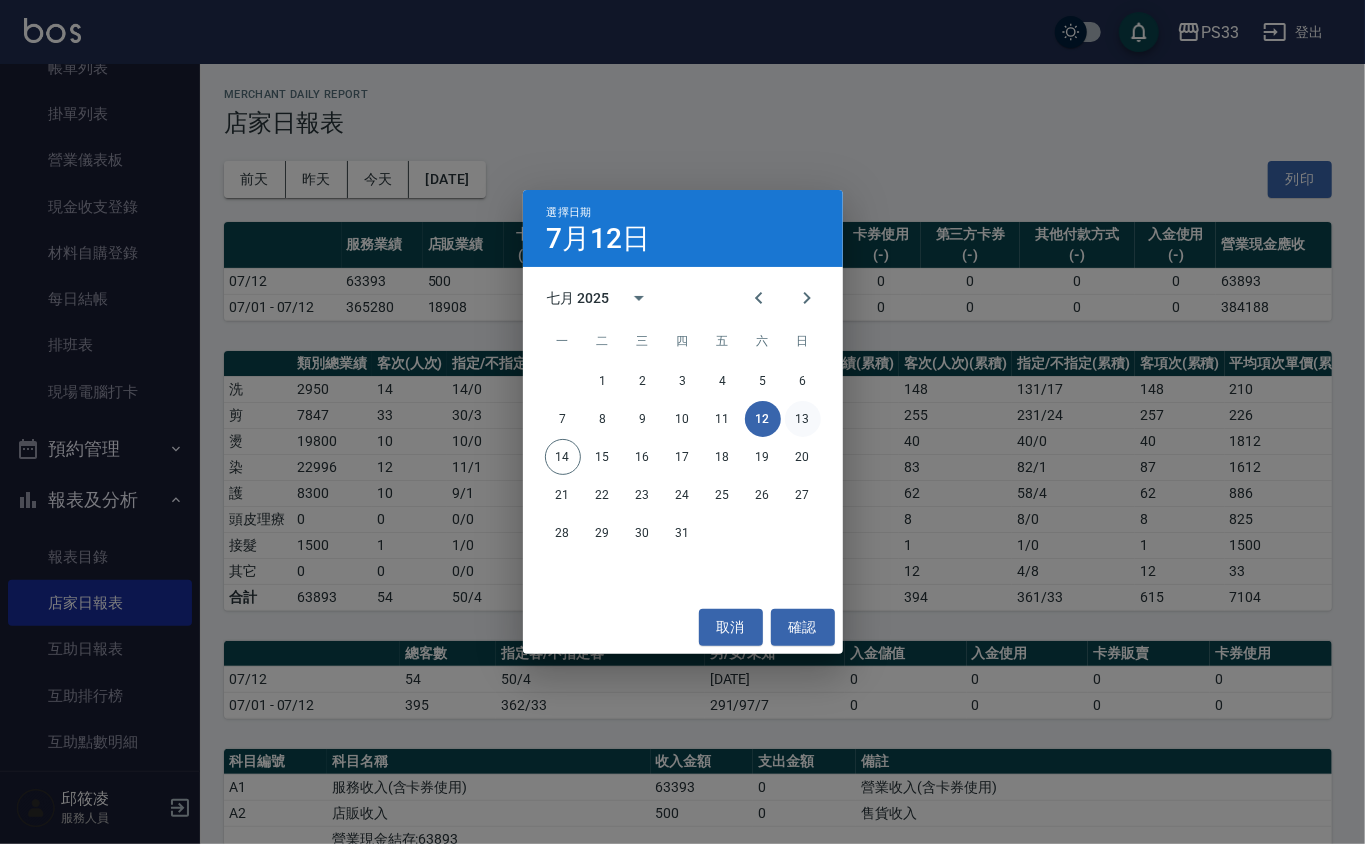 click on "13" at bounding box center [803, 419] 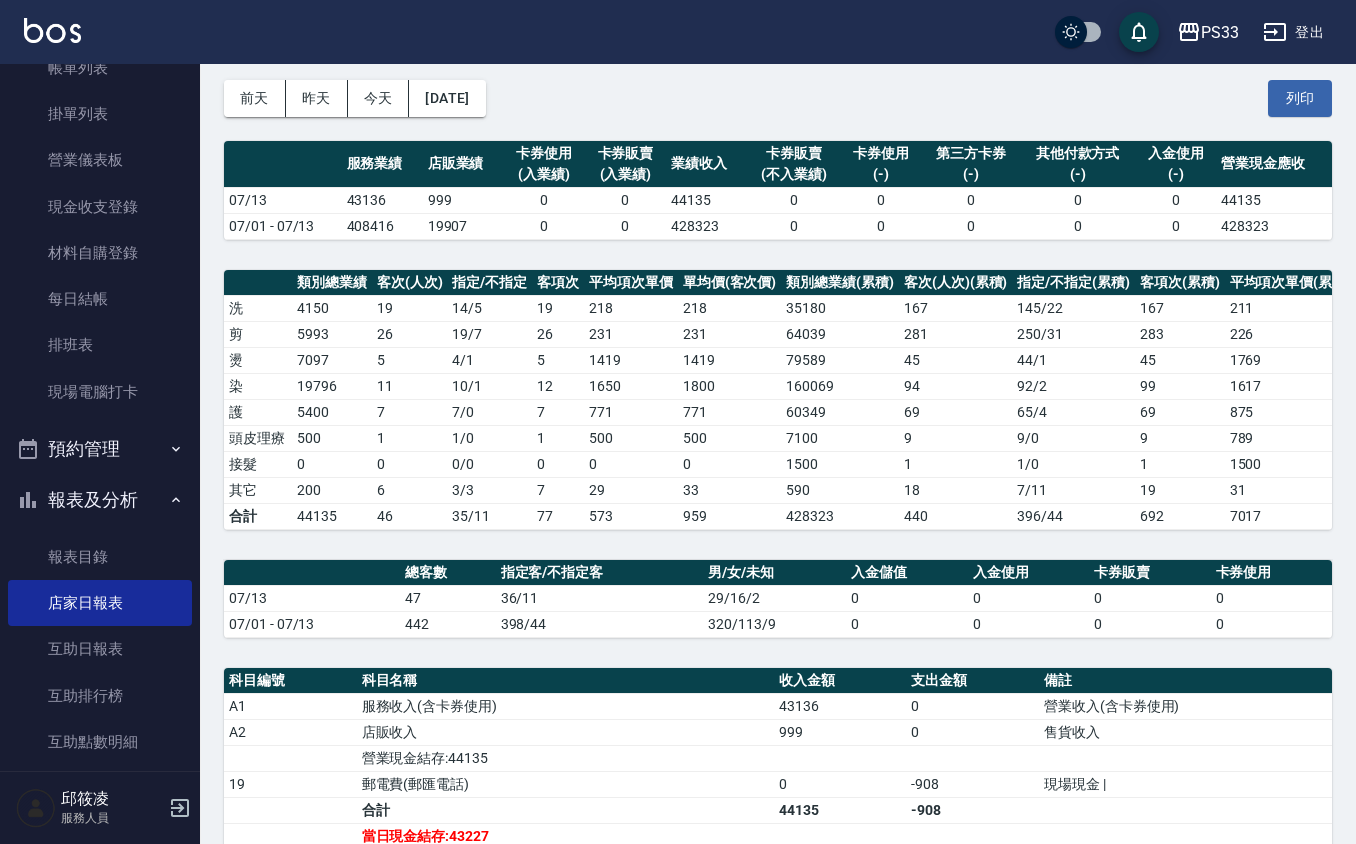 scroll, scrollTop: 0, scrollLeft: 0, axis: both 